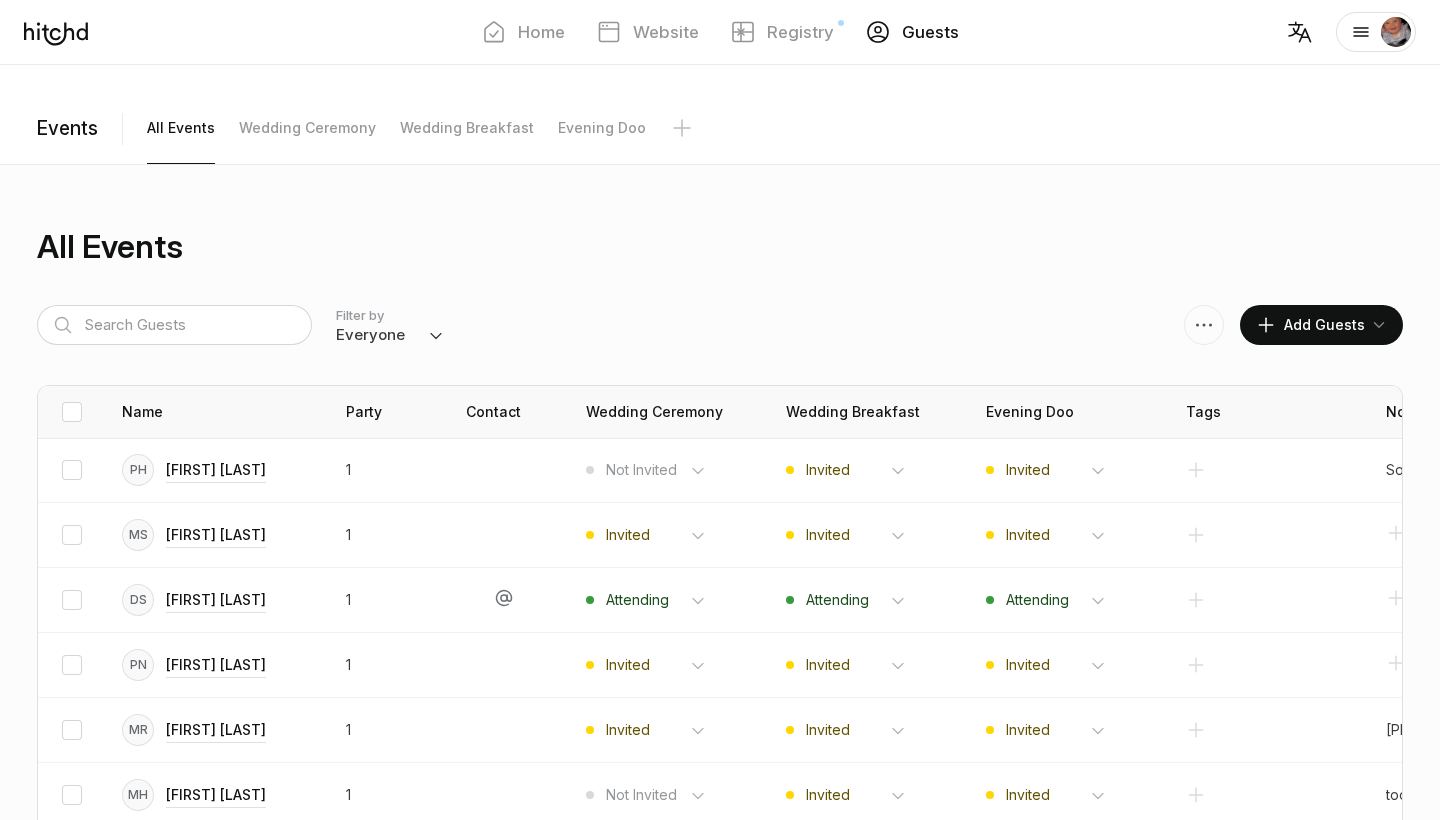 scroll, scrollTop: 0, scrollLeft: 0, axis: both 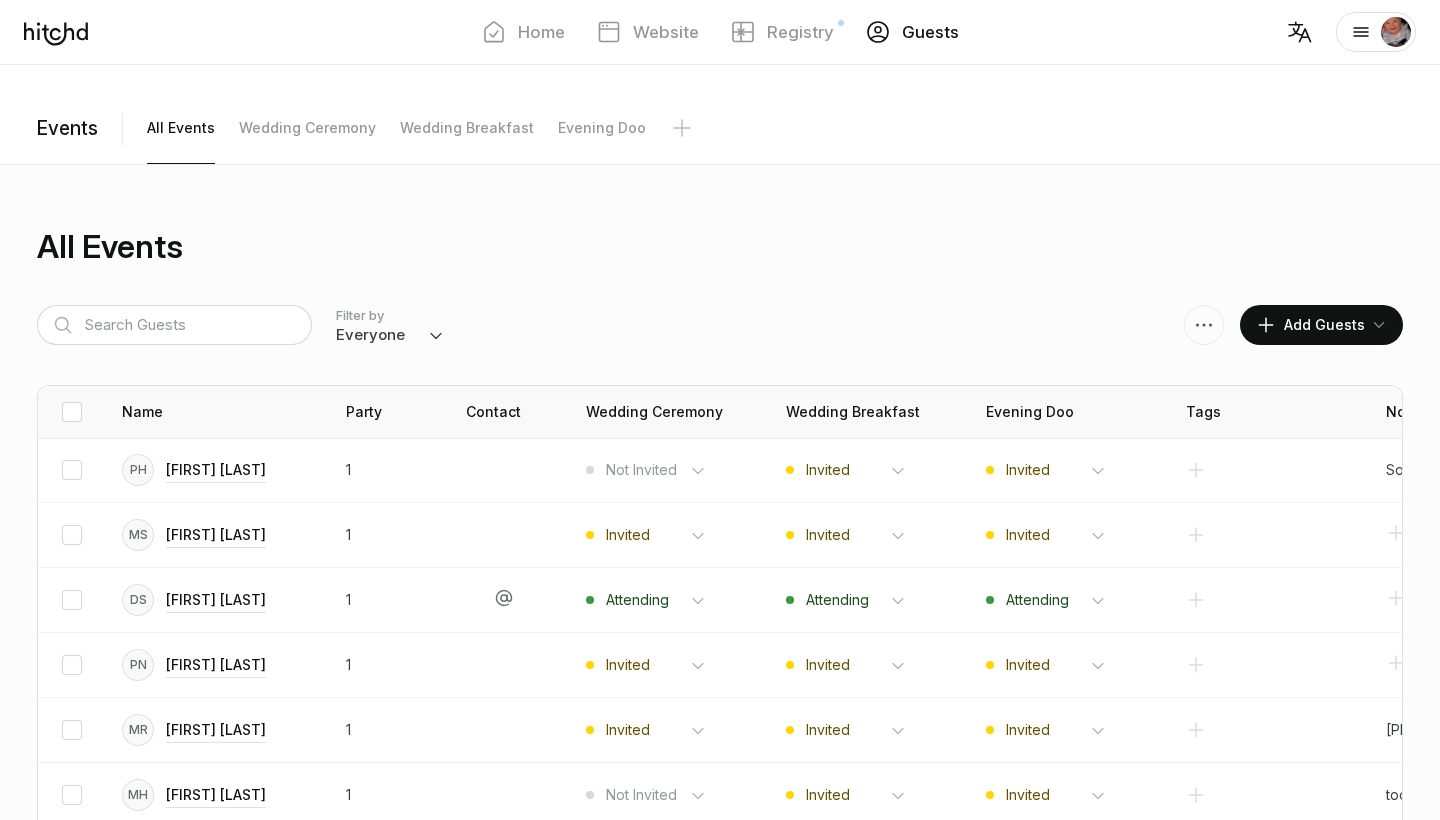 click on "Filter by
Everyone
Attending
Declined
Awaiting
Not Invited
Add Guests" at bounding box center (720, 325) 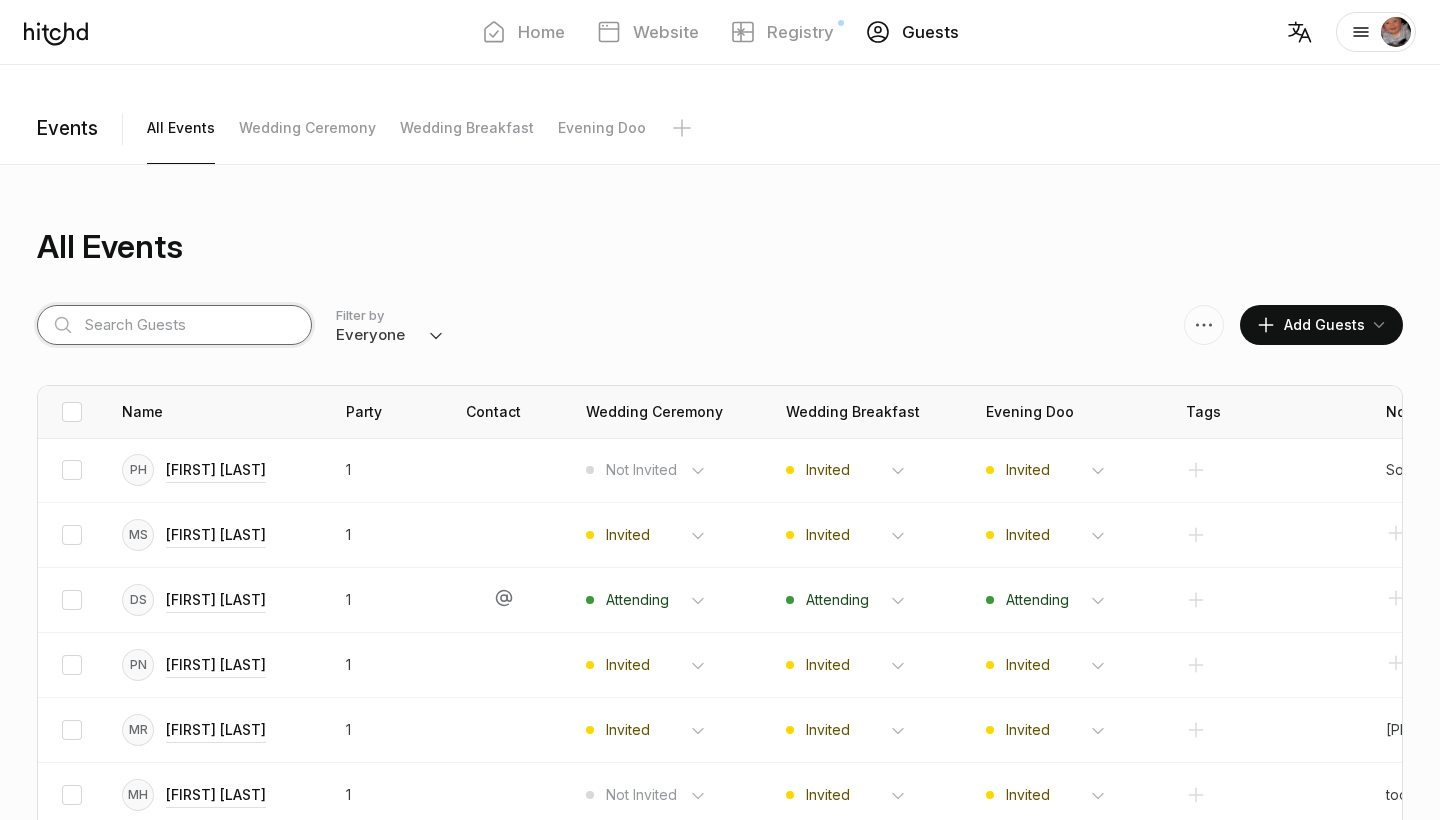 click at bounding box center (174, 325) 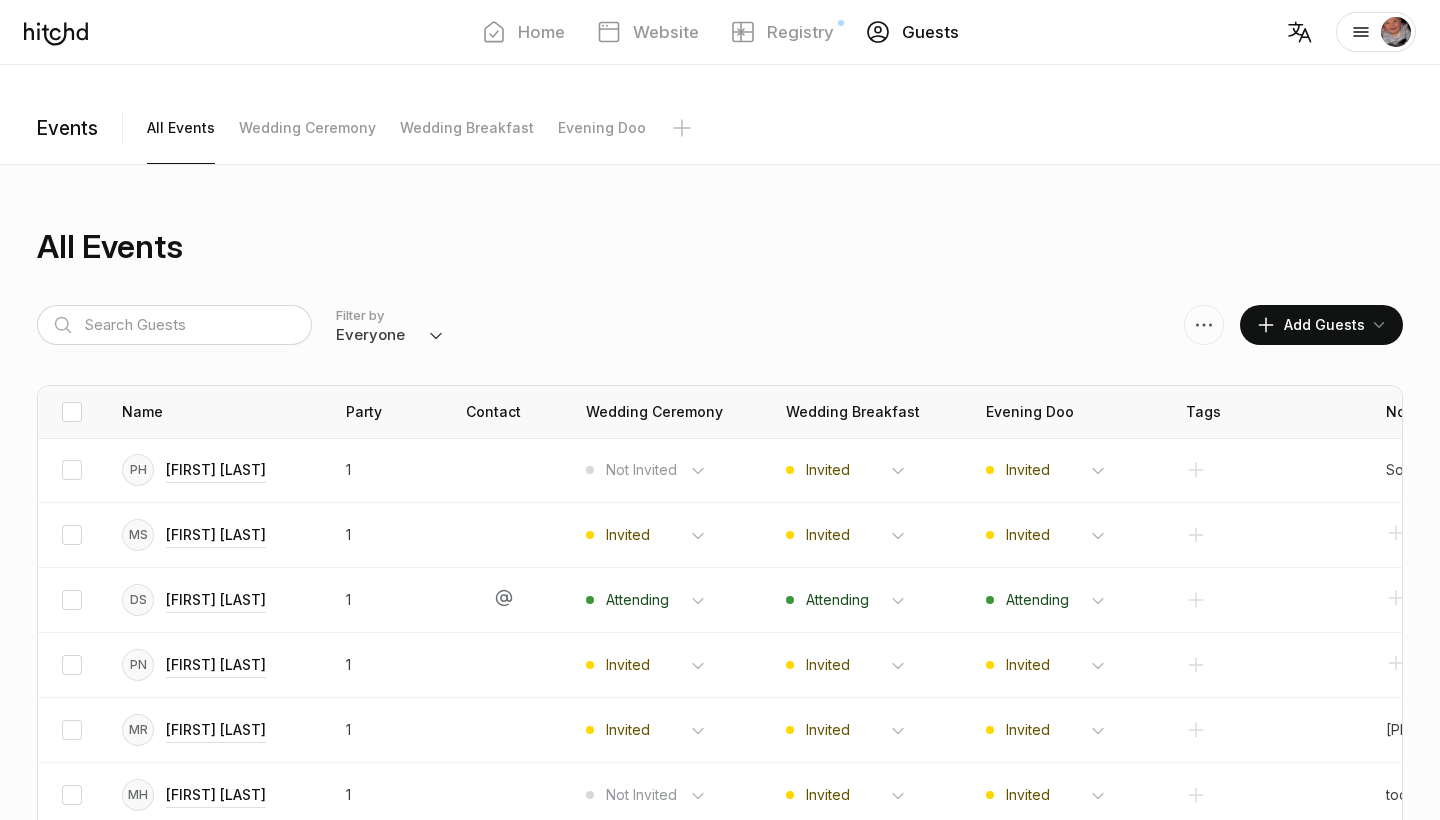 click on "Add Guests" at bounding box center (1310, 325) 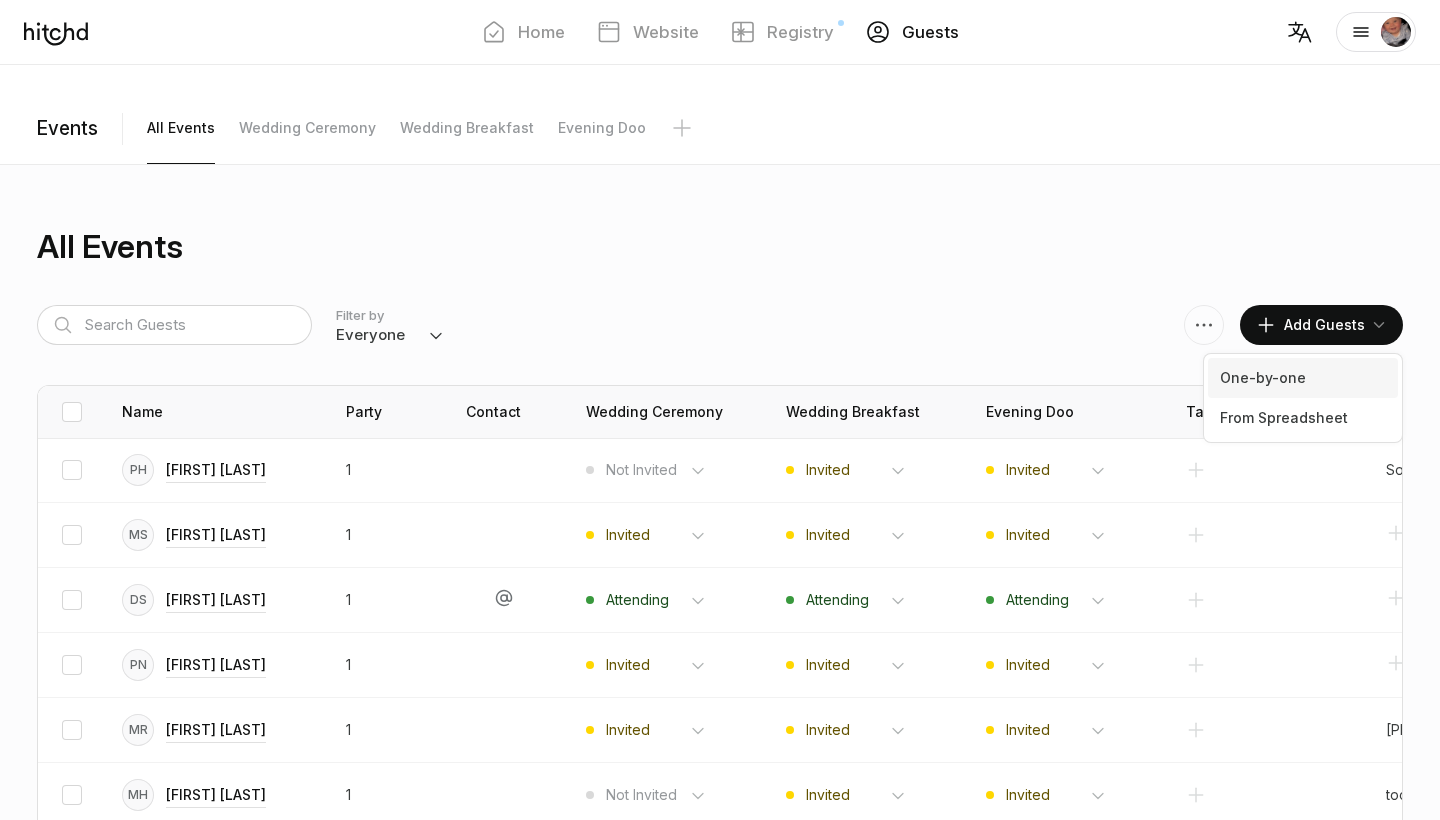 click on "One-by-one" at bounding box center [1303, 378] 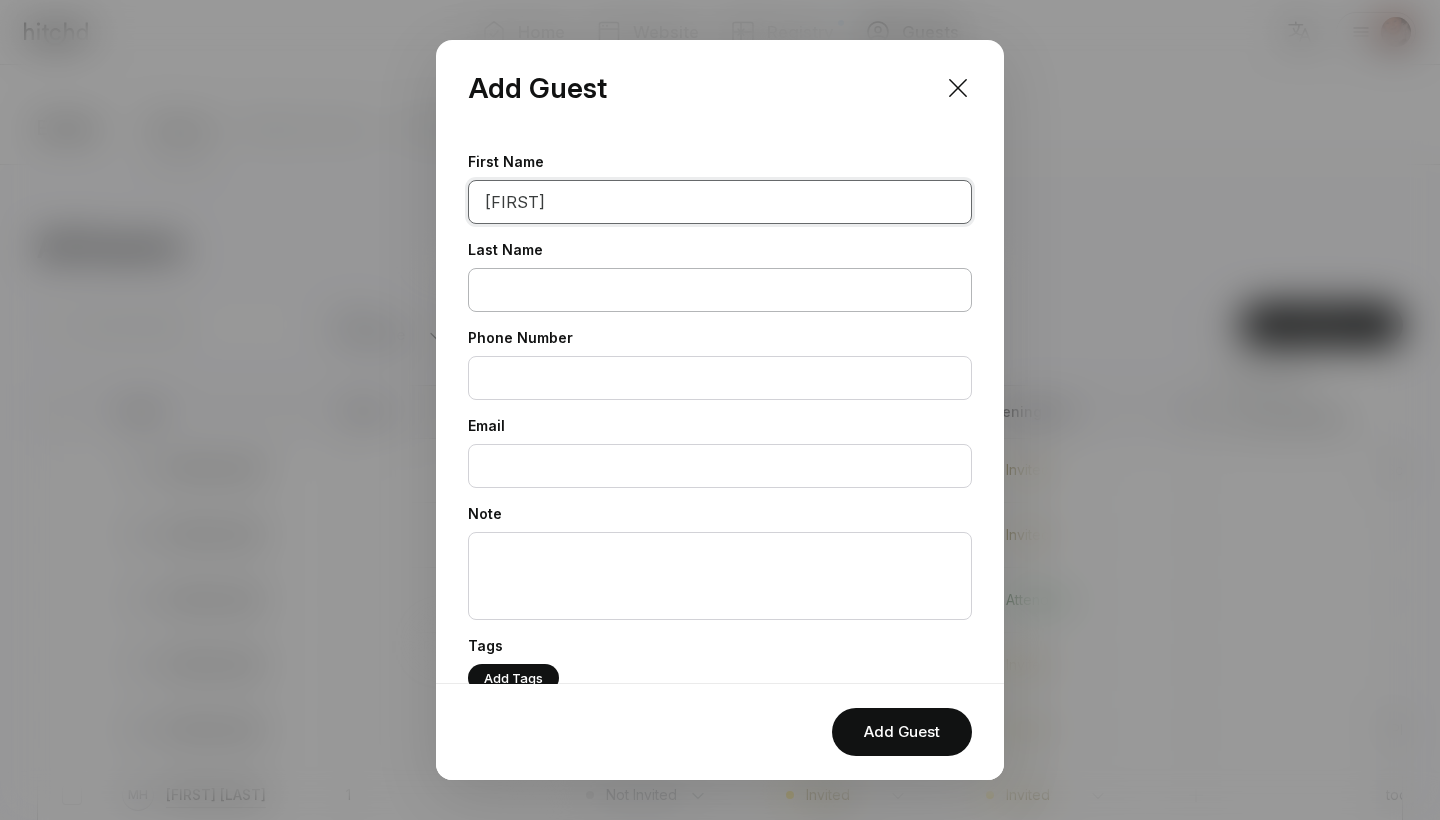 type on "[FIRST]" 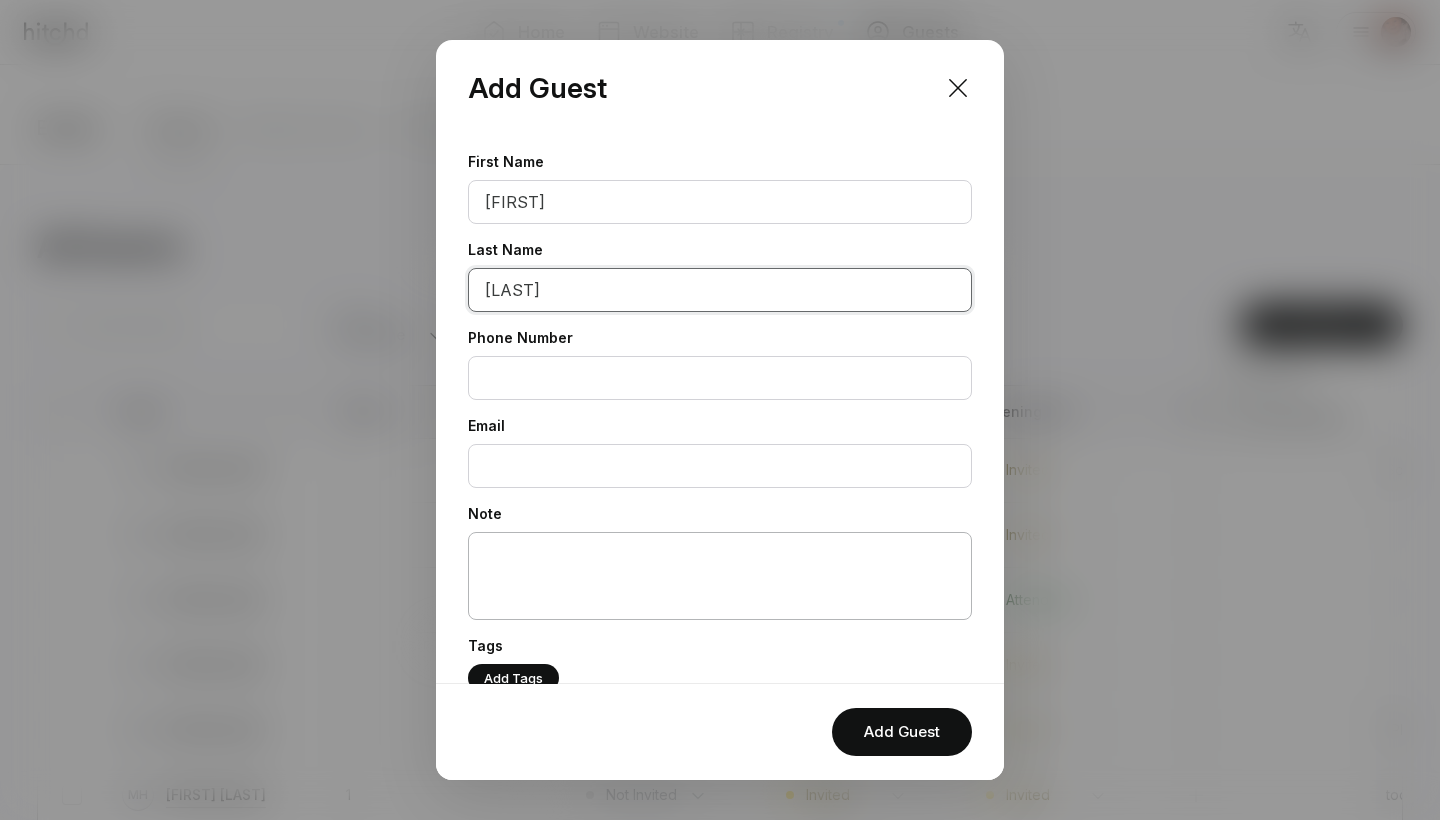 type on "[LAST]" 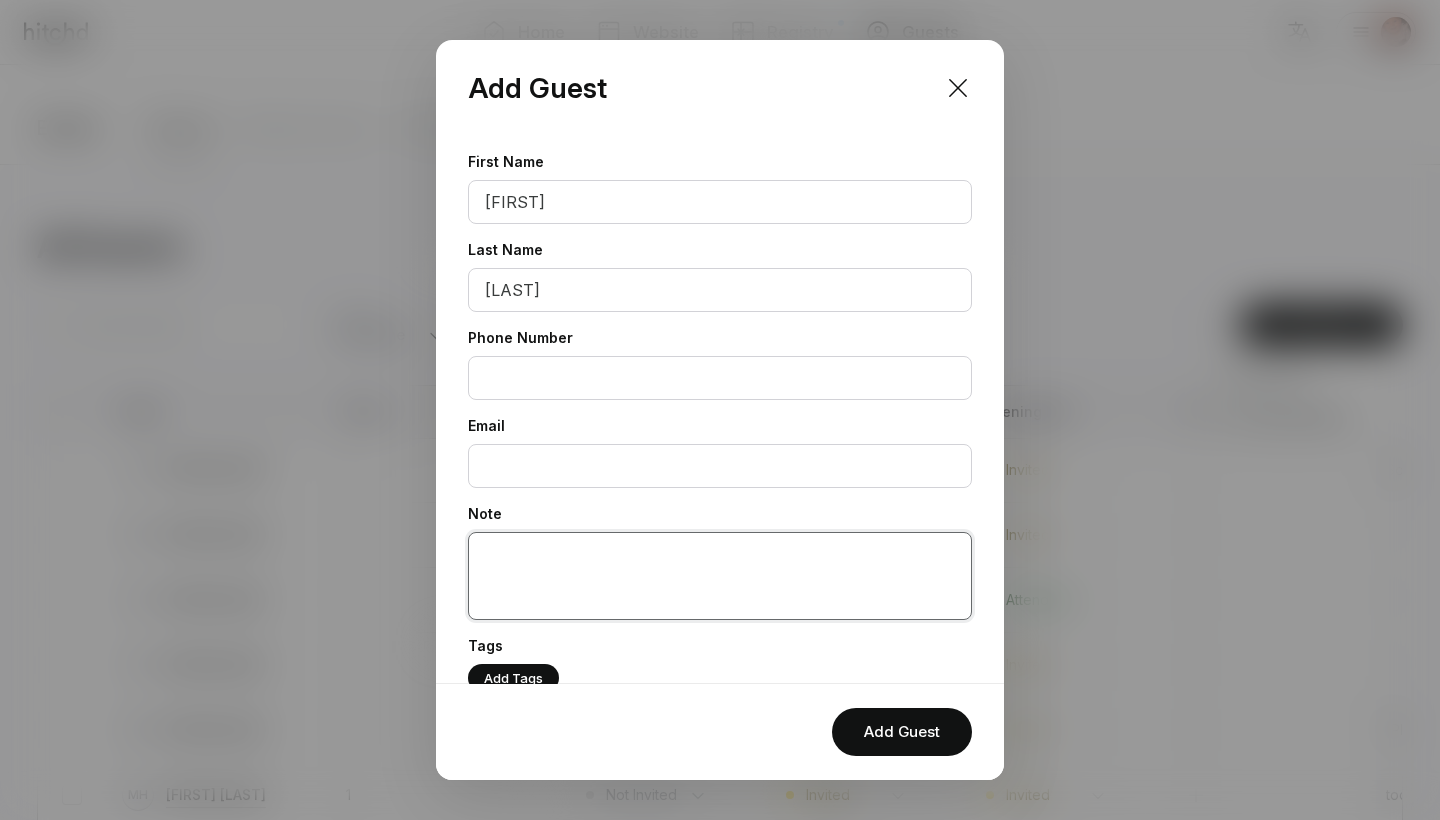click at bounding box center [720, 576] 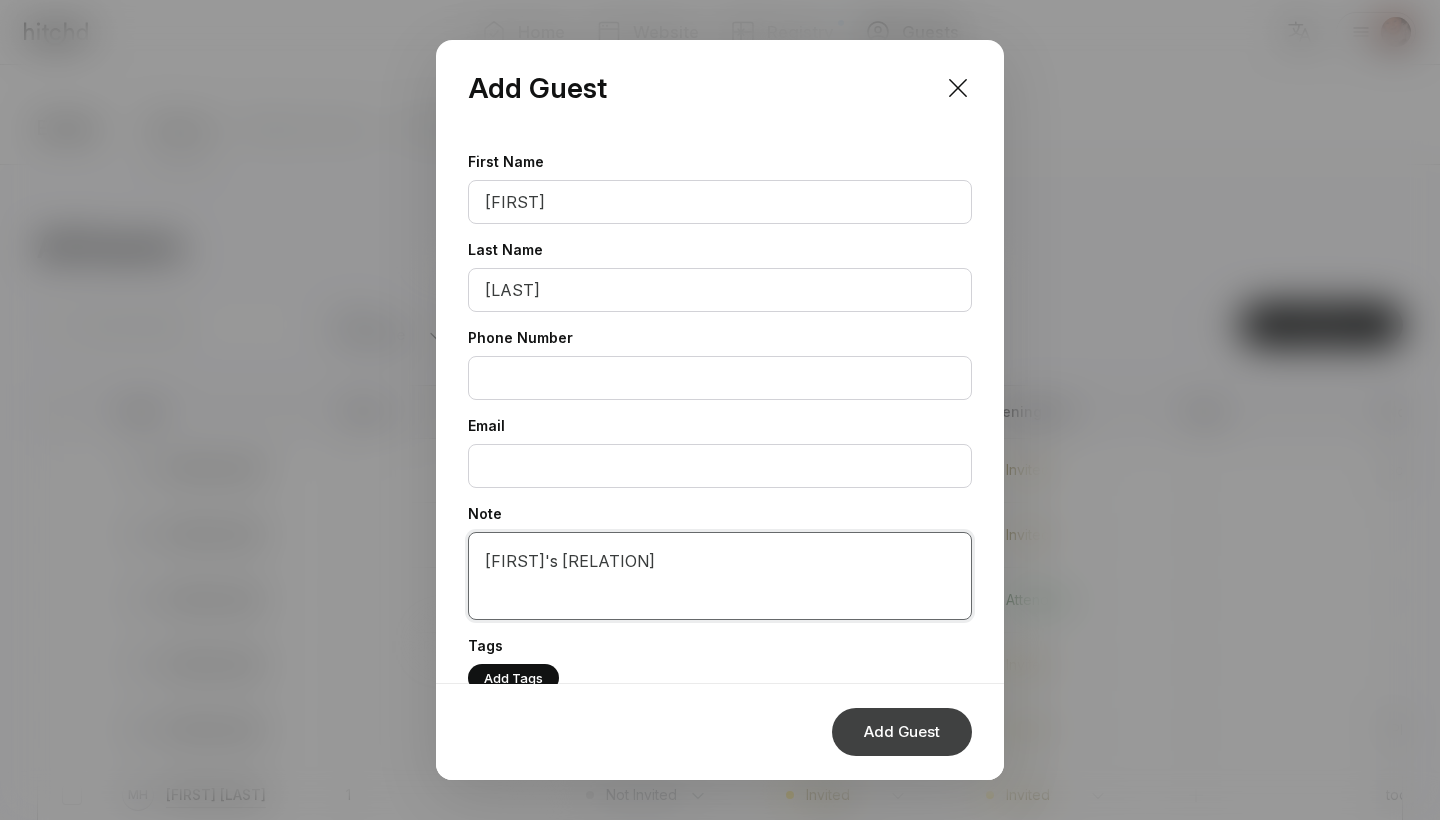 type on "[FIRST]'s [RELATION]" 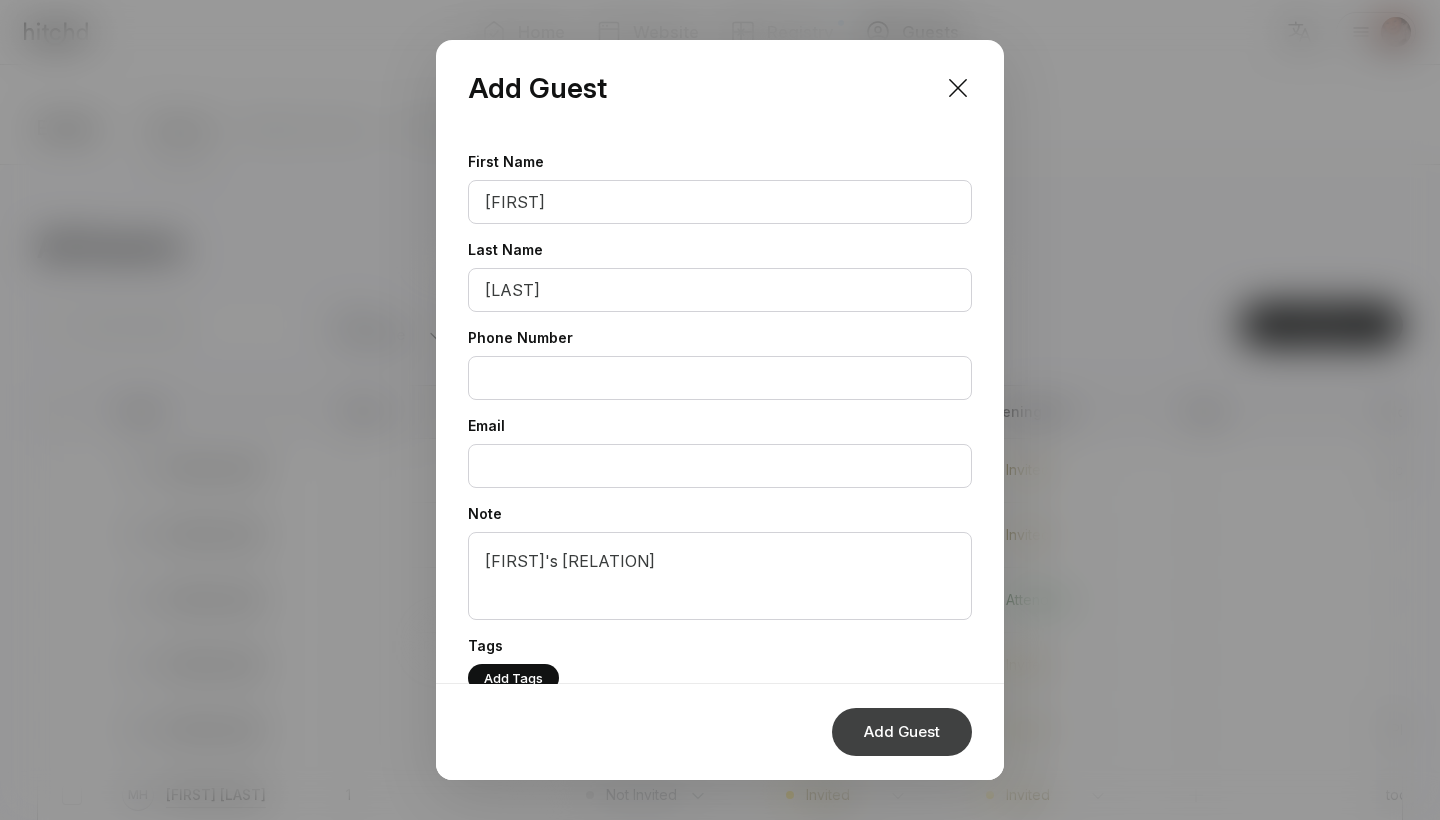 click on "Add Guest" at bounding box center (902, 732) 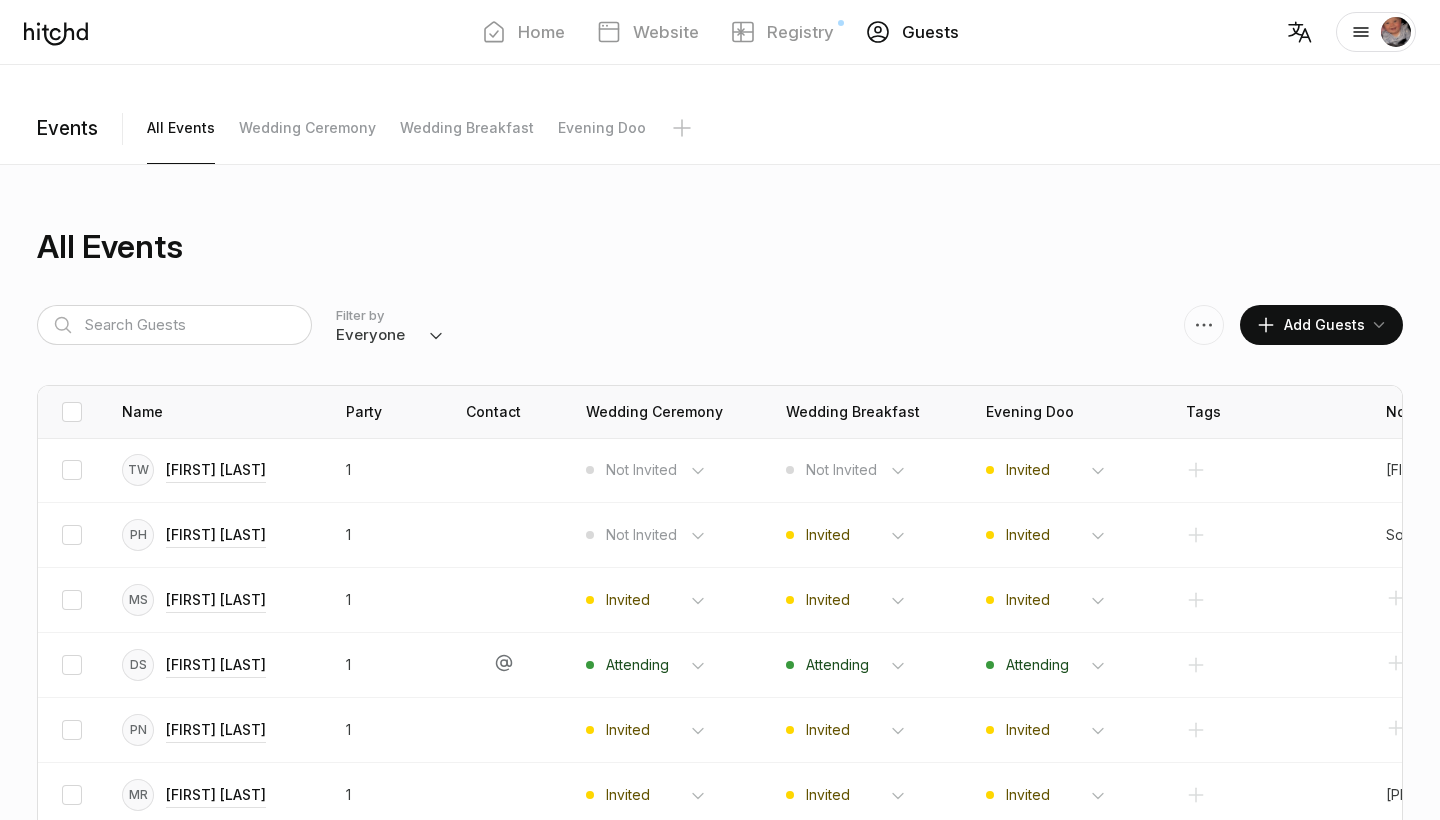 click on "Add Guests" at bounding box center (1310, 325) 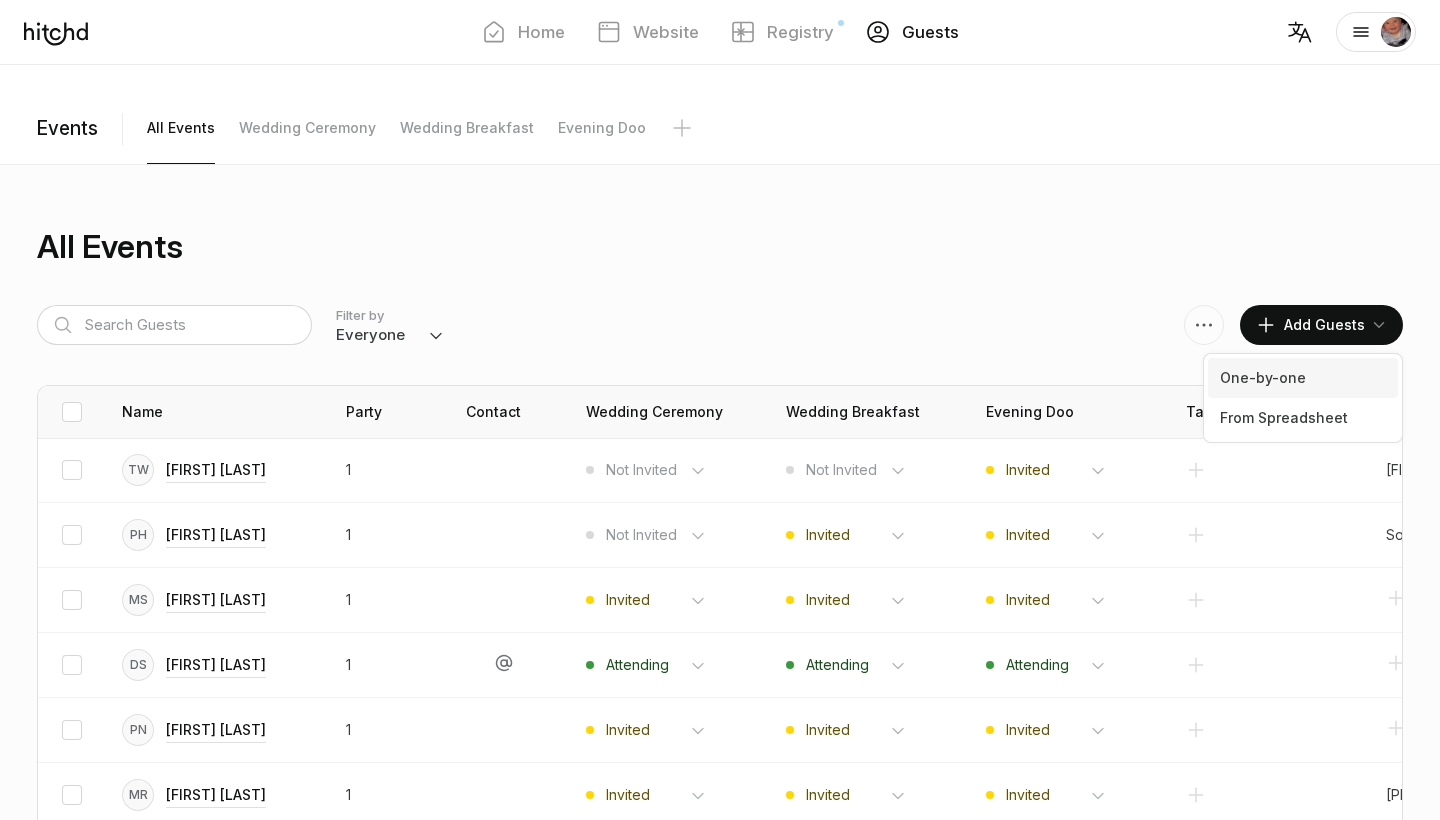 click on "One-by-one" at bounding box center (1303, 378) 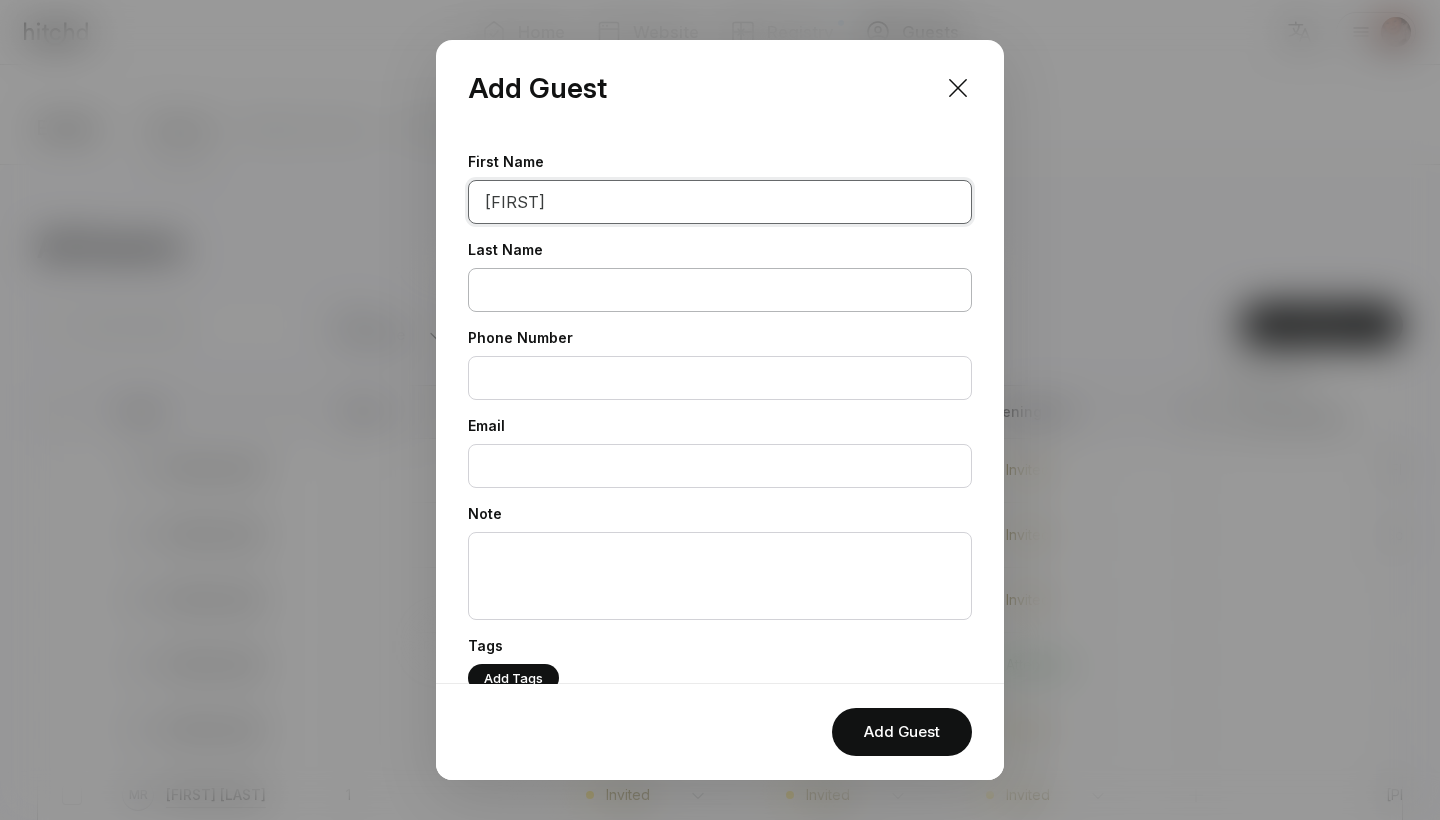 type on "[FIRST]" 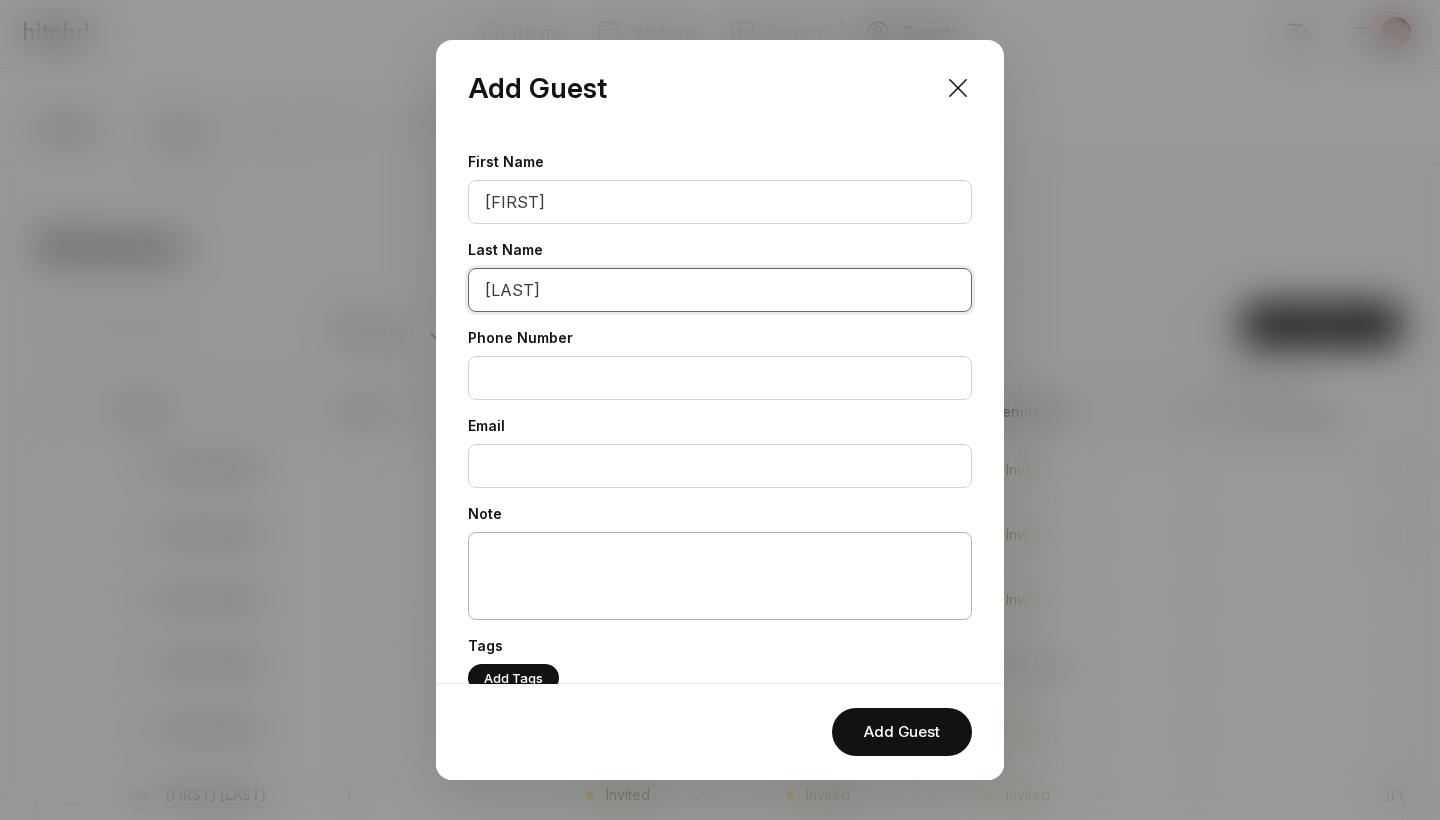 type on "[LAST]" 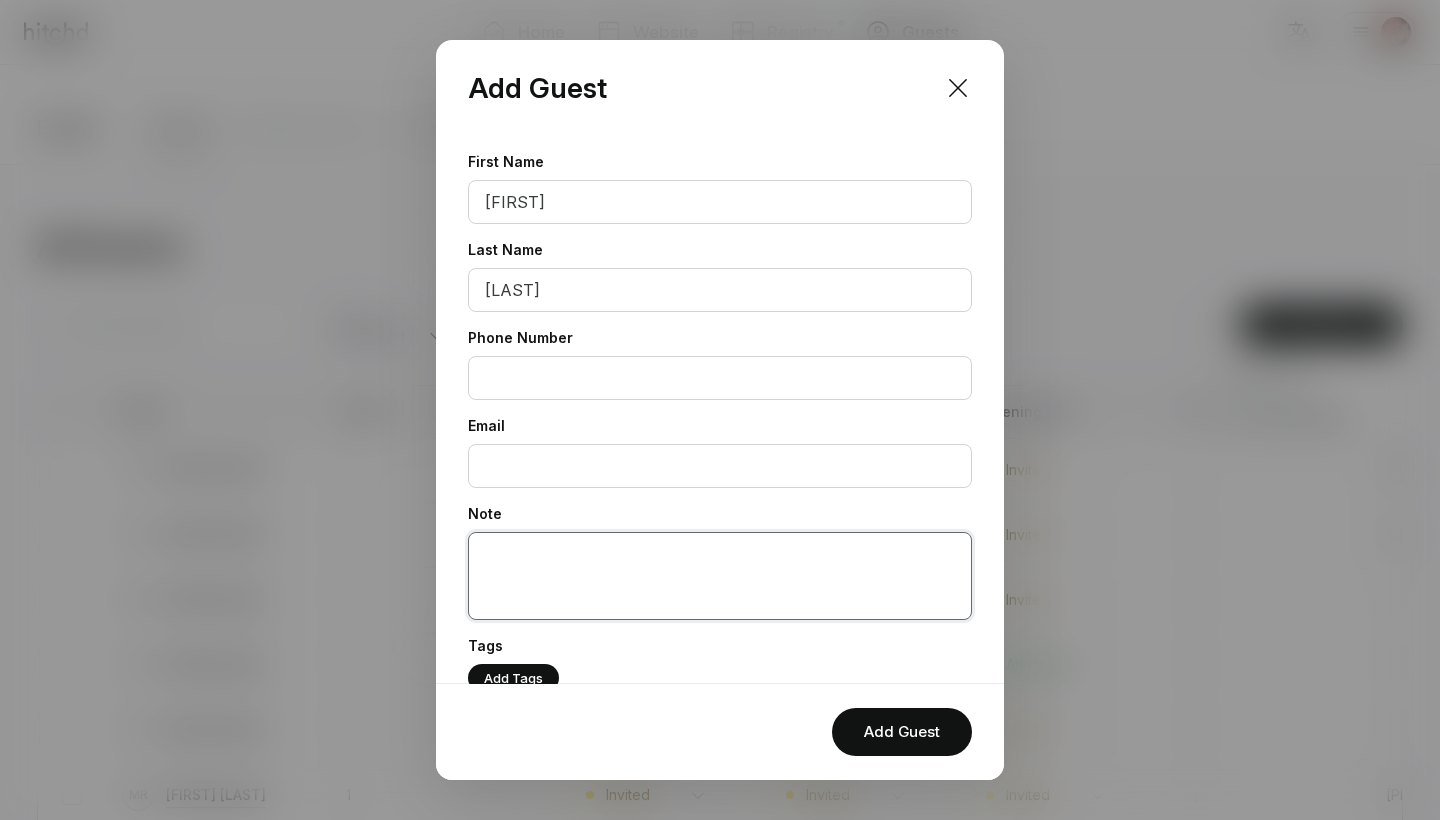click at bounding box center [720, 576] 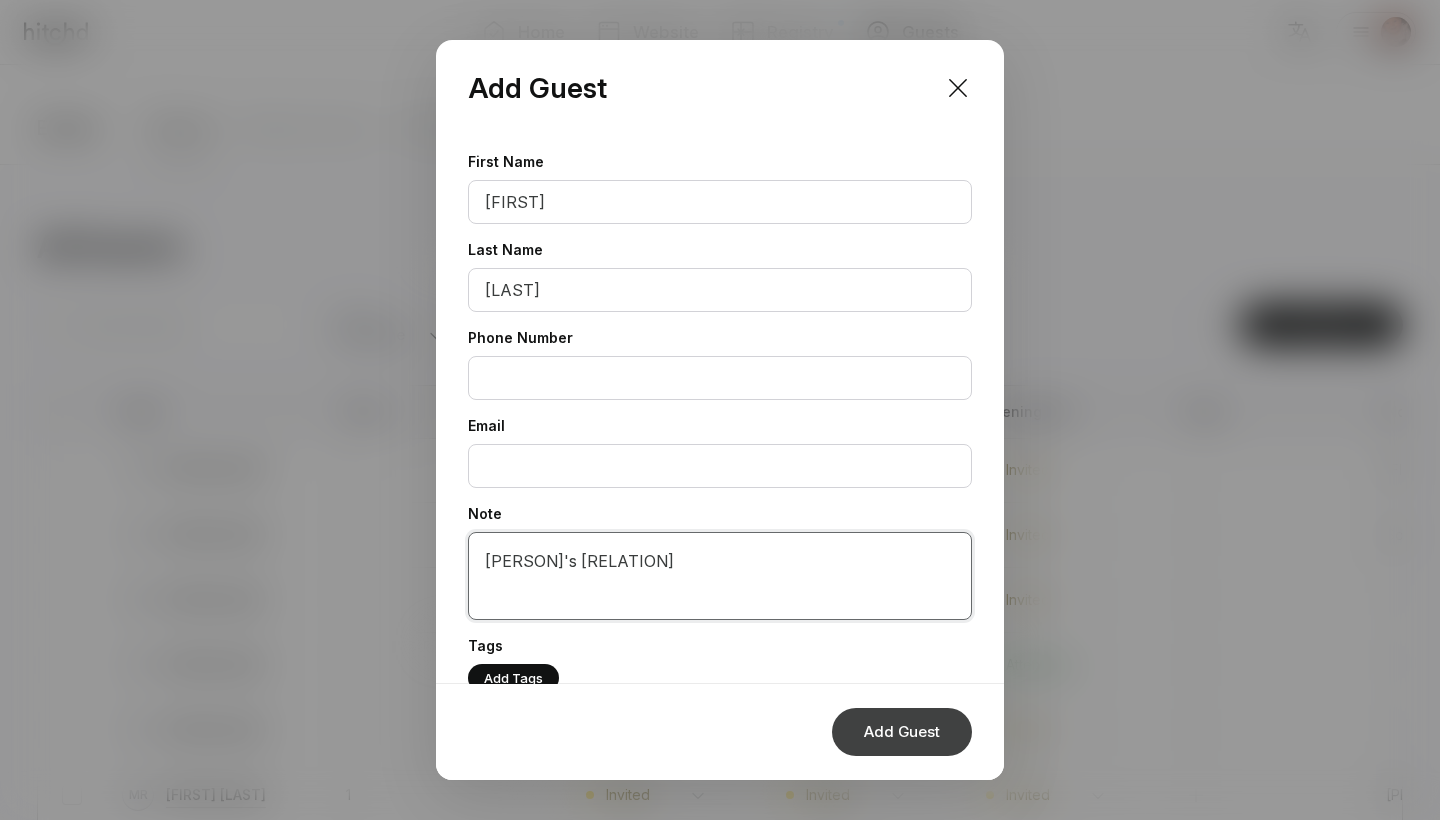 type on "[PERSON]'s [RELATION]" 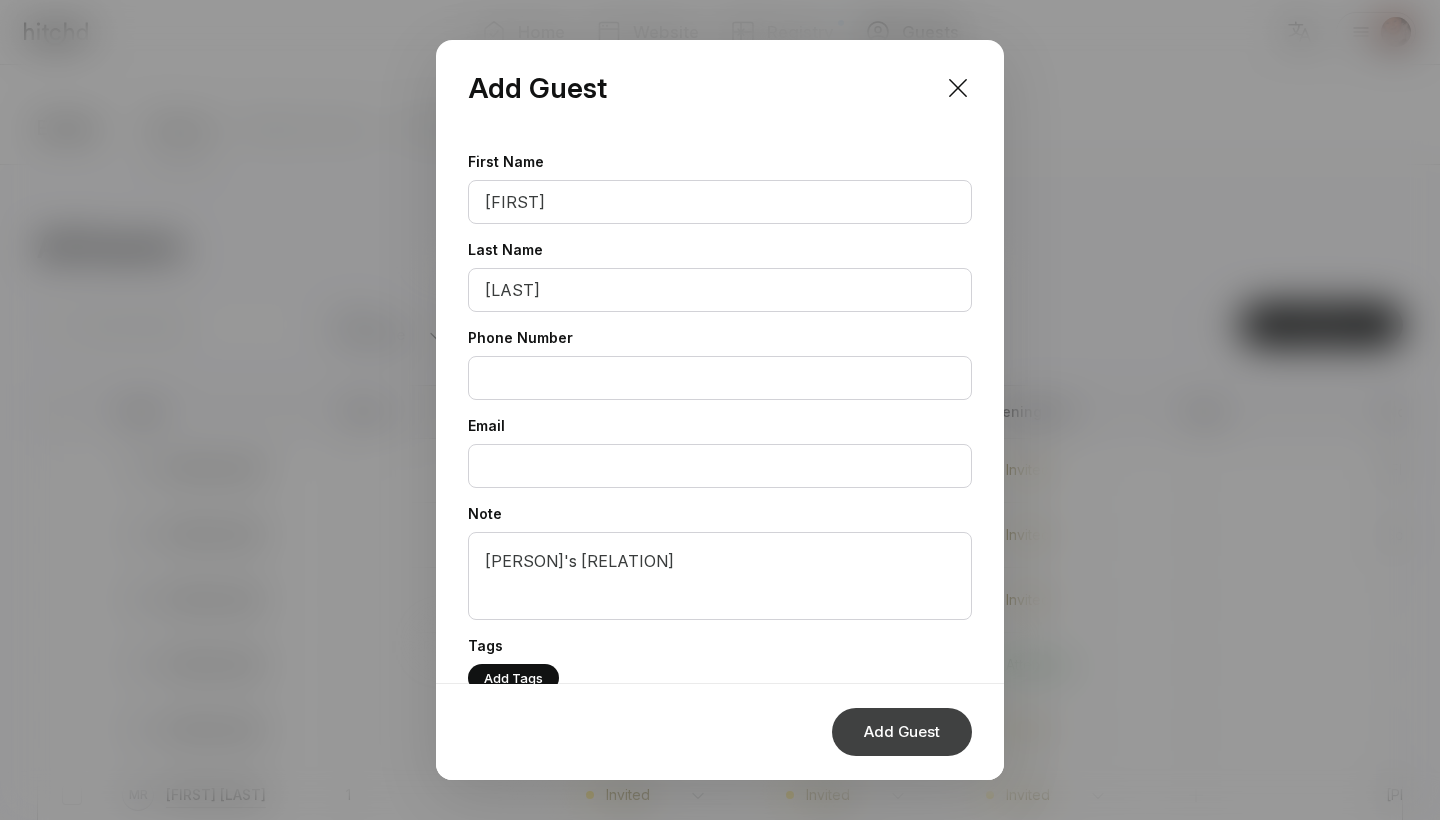 click on "Add Guest" at bounding box center [902, 732] 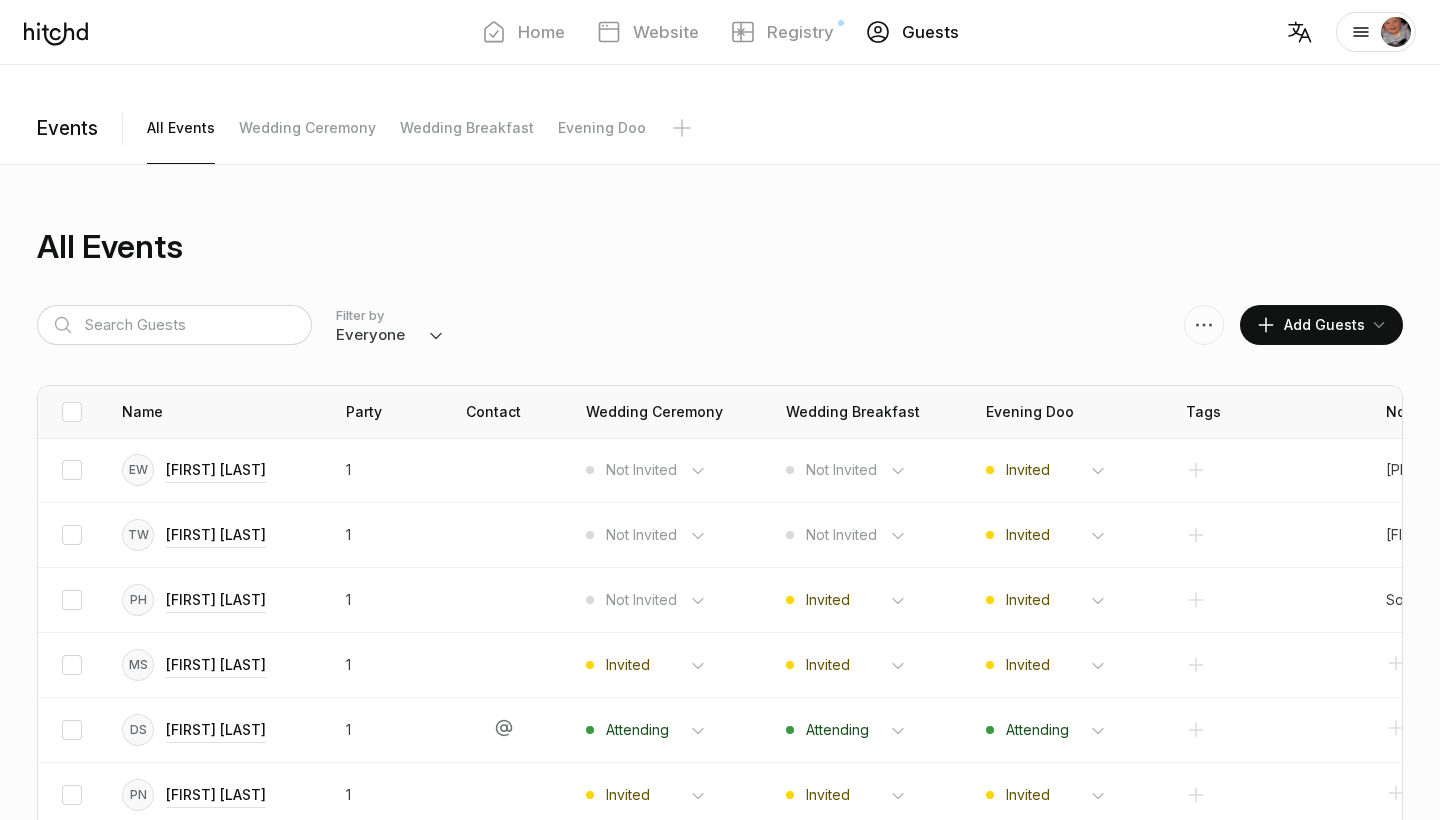 click on "Add Guests" at bounding box center (1310, 325) 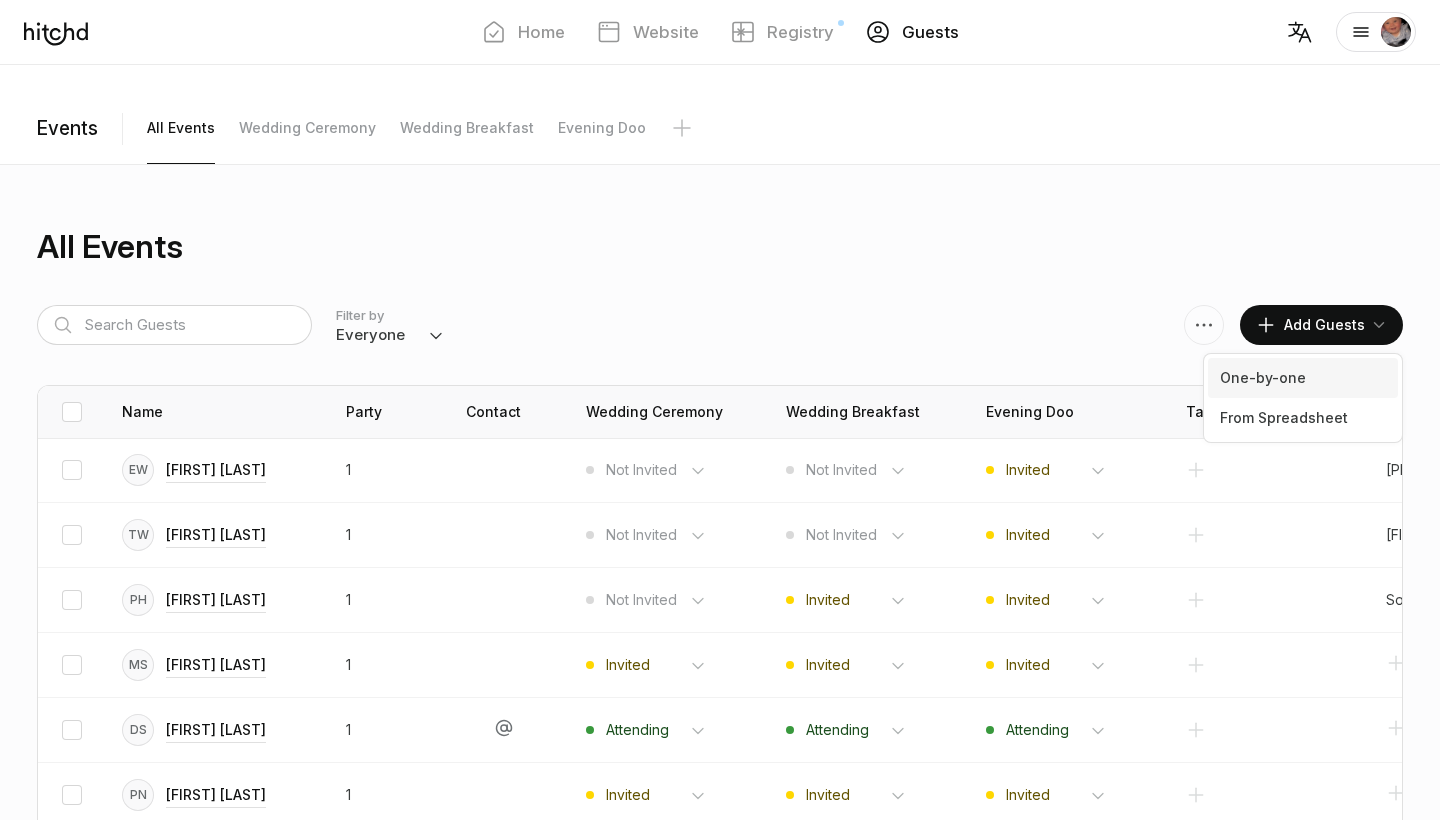 click on "One-by-one" at bounding box center [1303, 378] 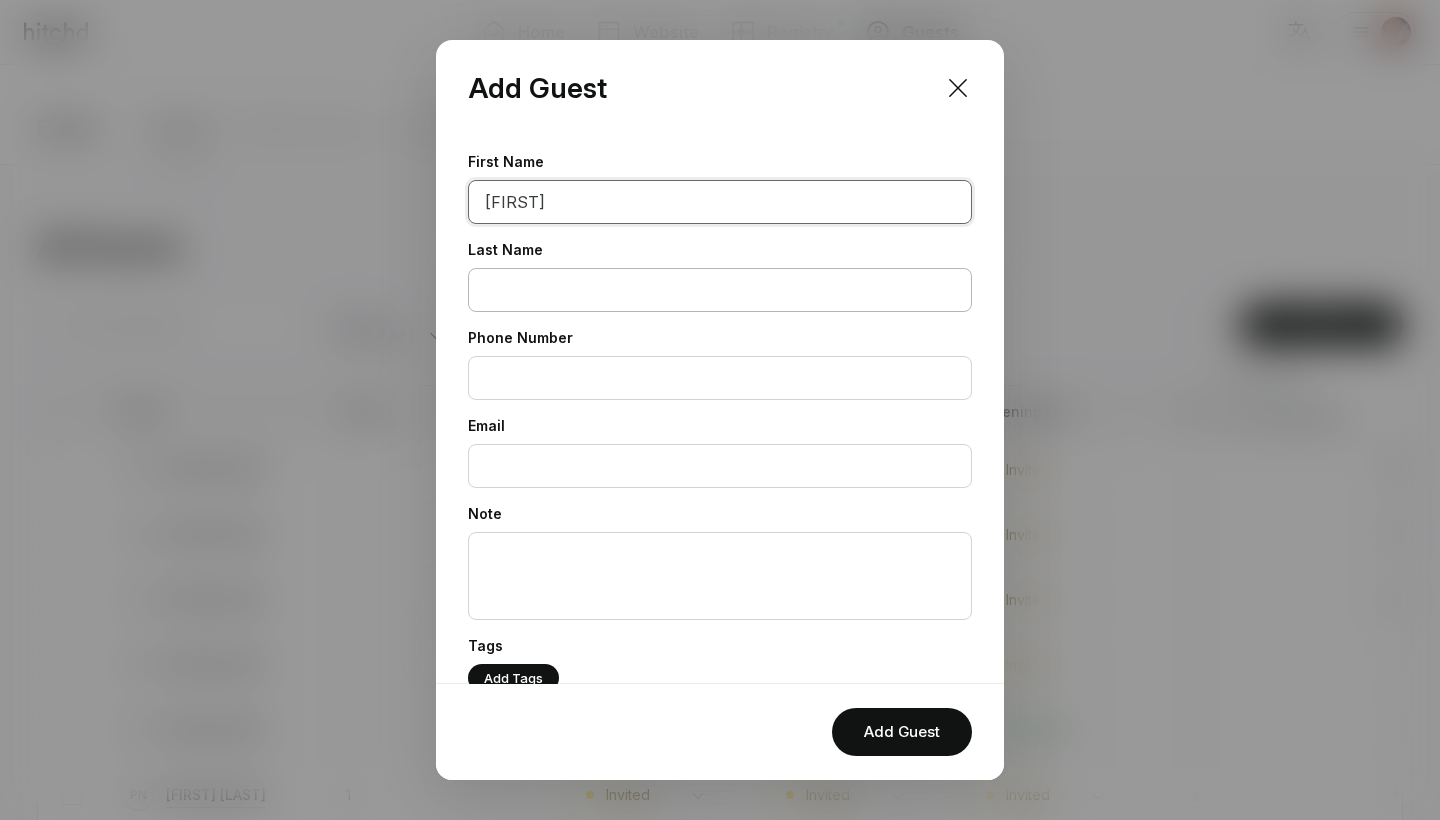 type on "[FIRST]" 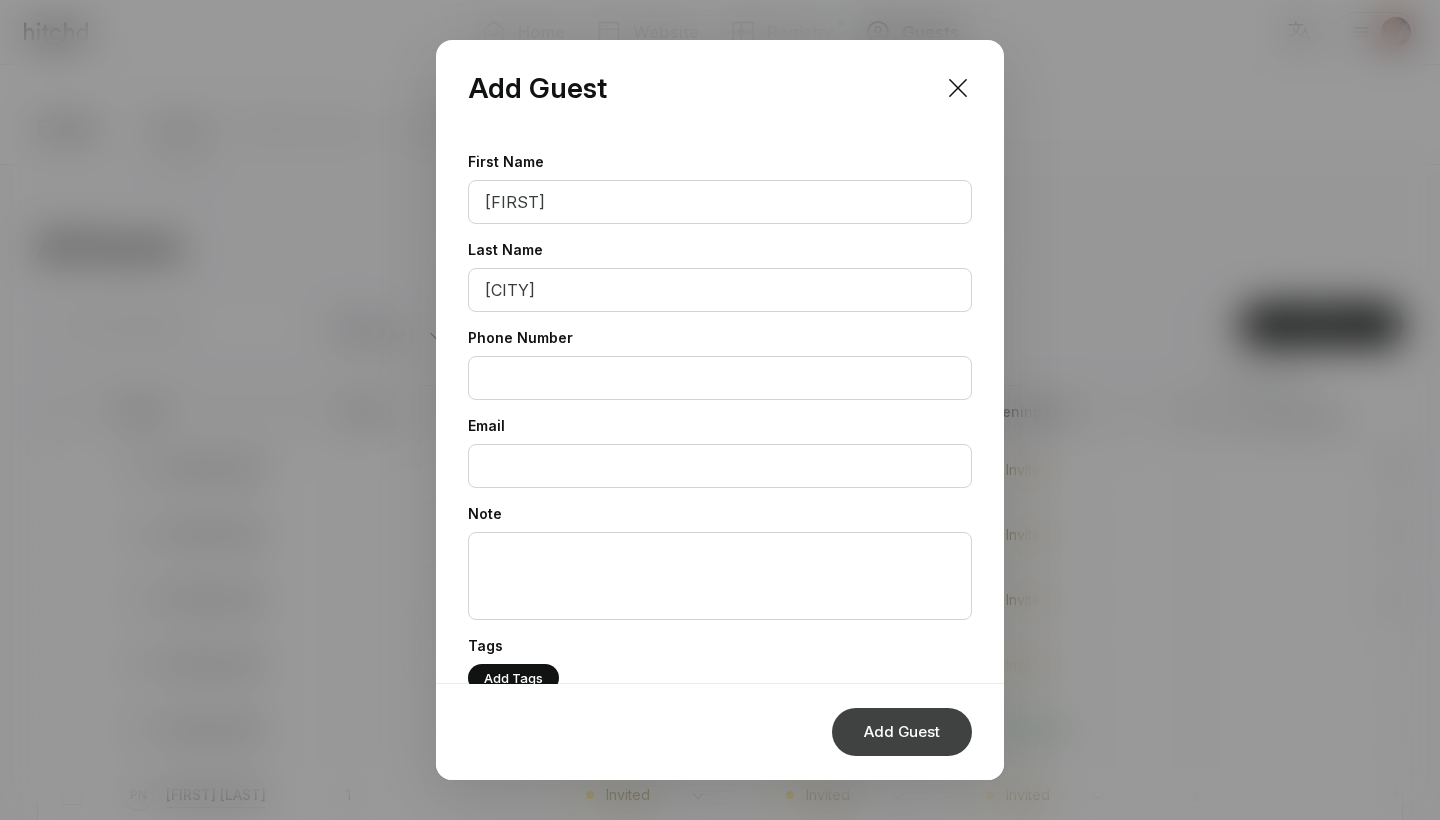 click on "Add Guest" at bounding box center [902, 732] 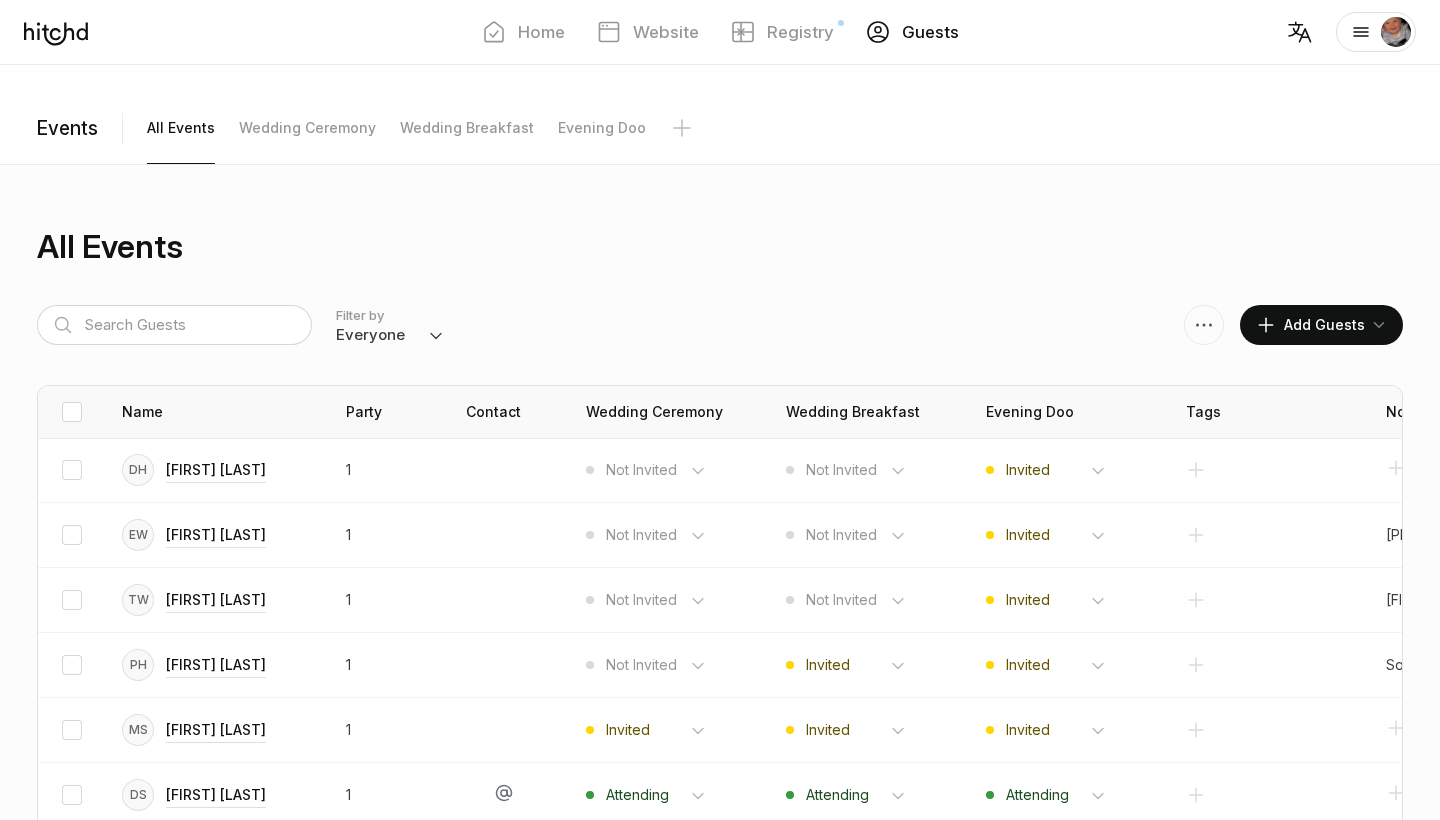 click on "Add Guests" at bounding box center (1310, 325) 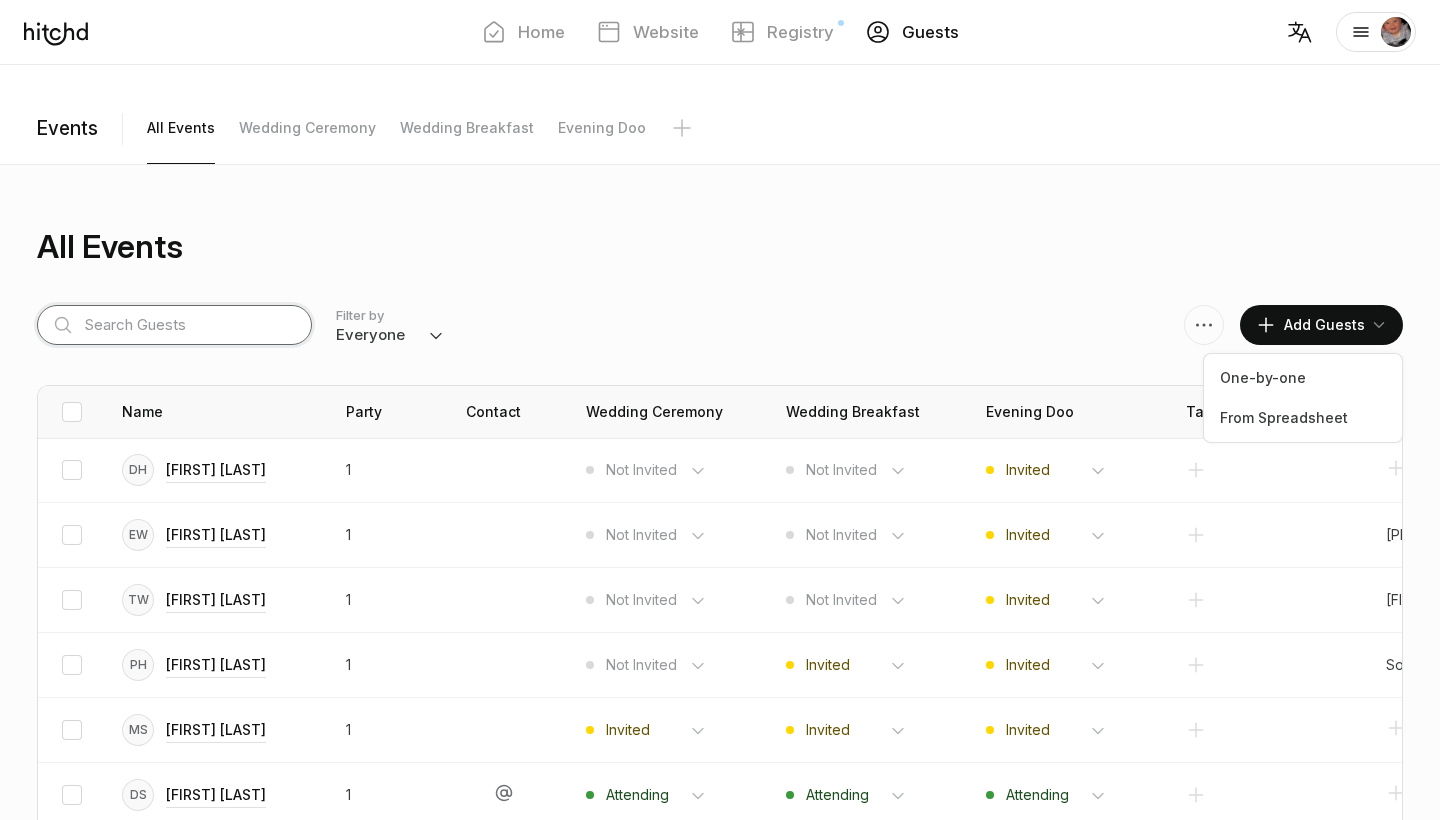 click at bounding box center [174, 325] 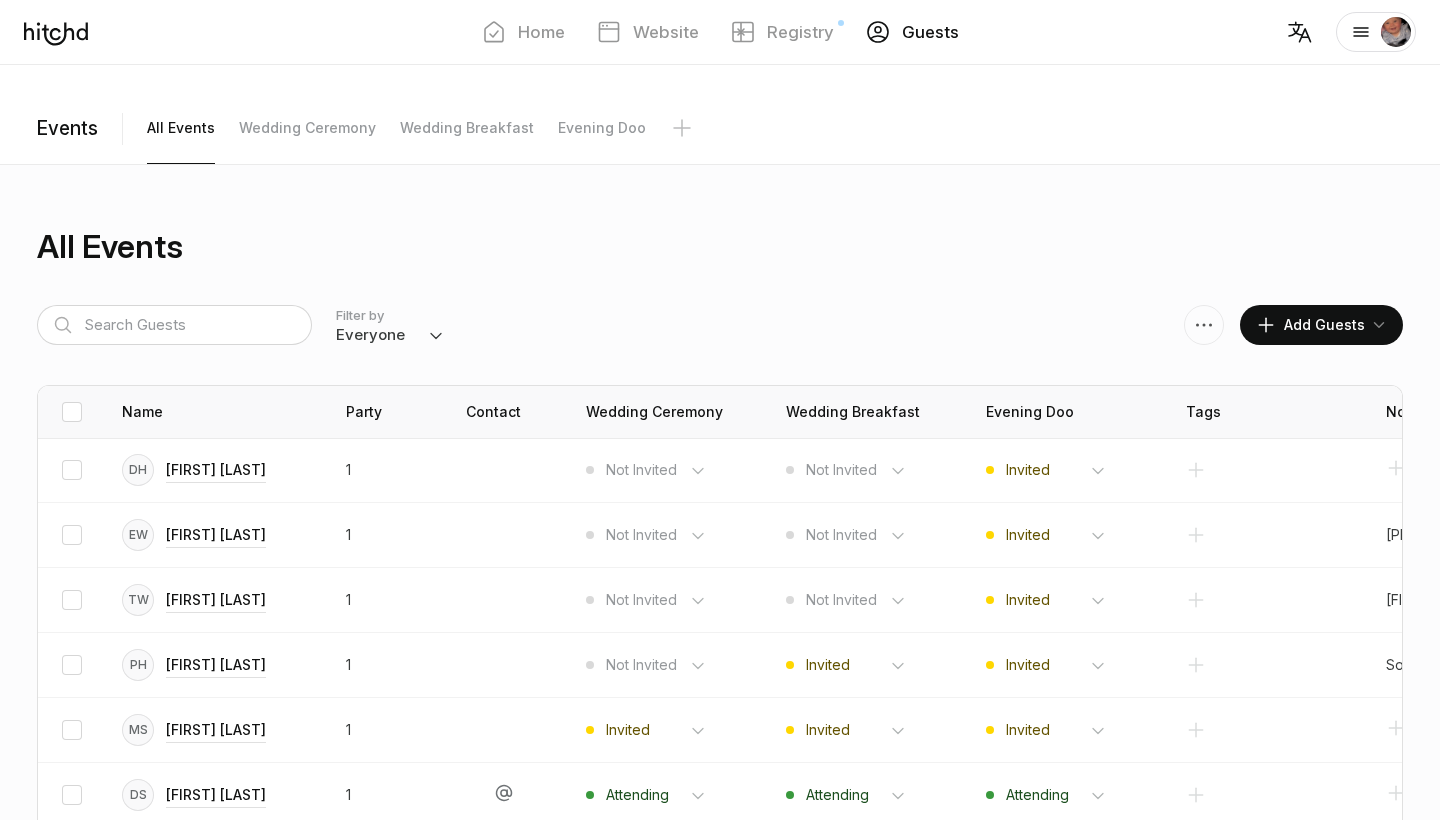 click on "Add Guests" at bounding box center (1310, 325) 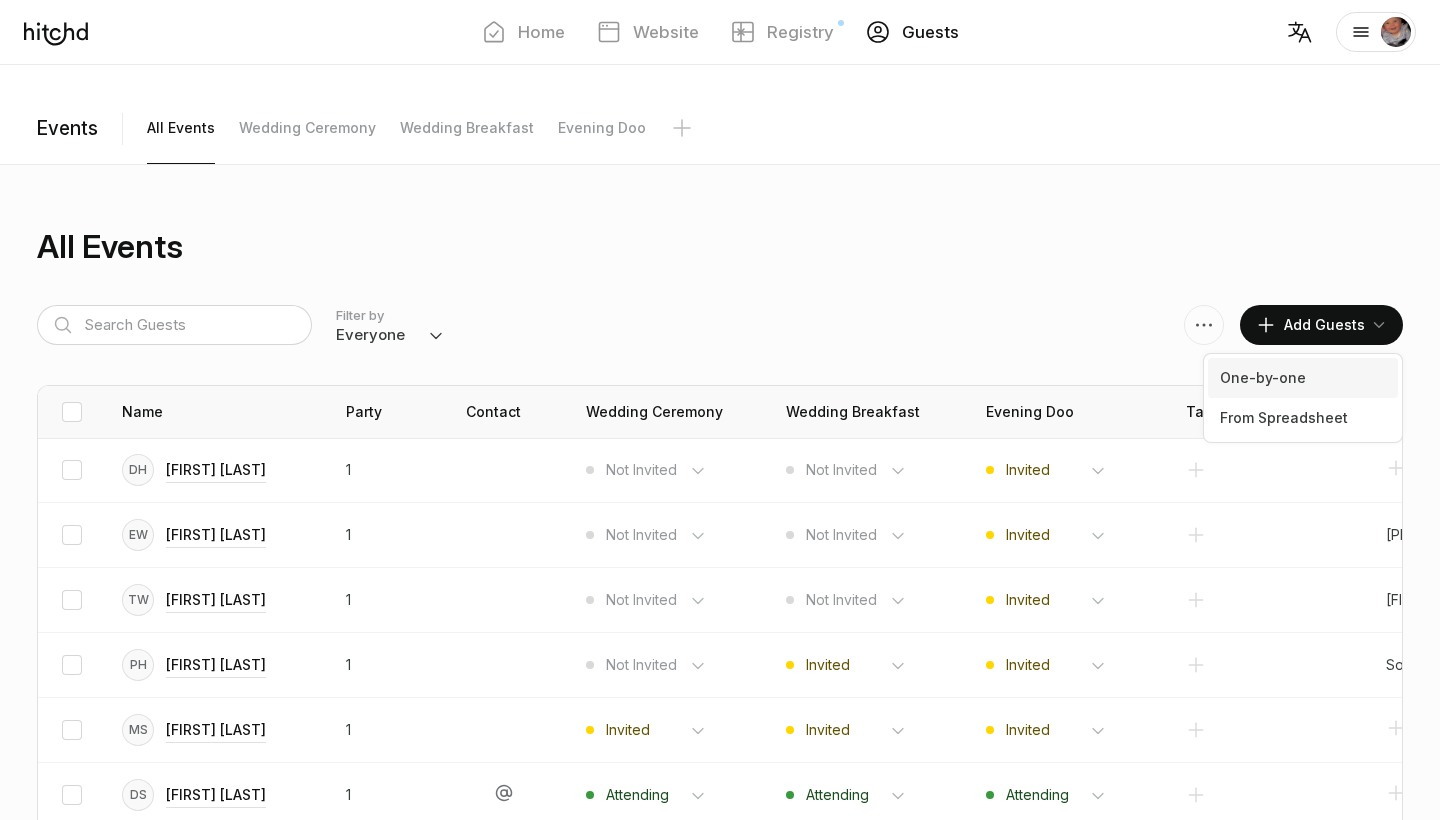 click on "One-by-one" at bounding box center (1303, 378) 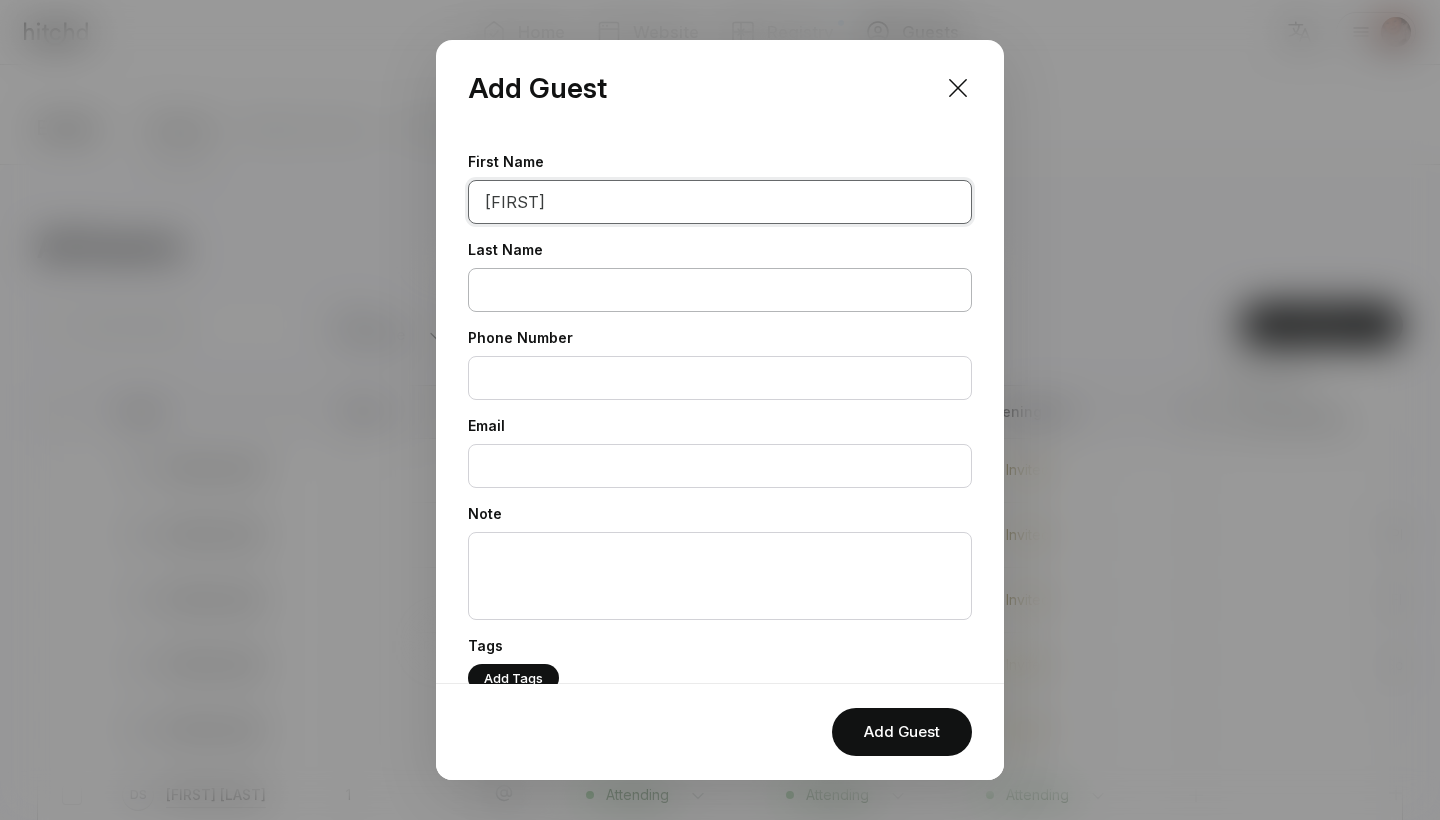 type on "[FIRST]" 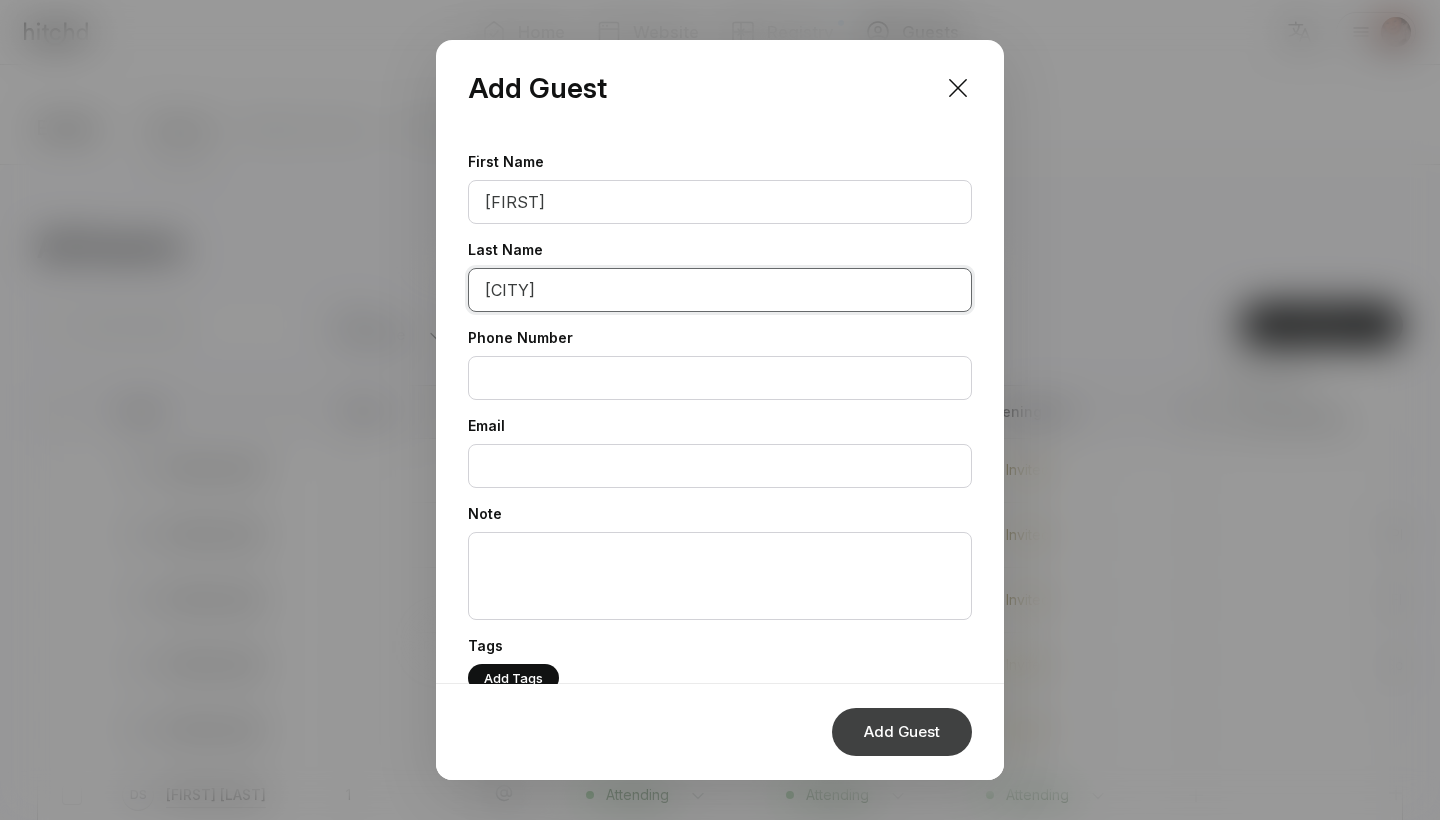 type on "[CITY]" 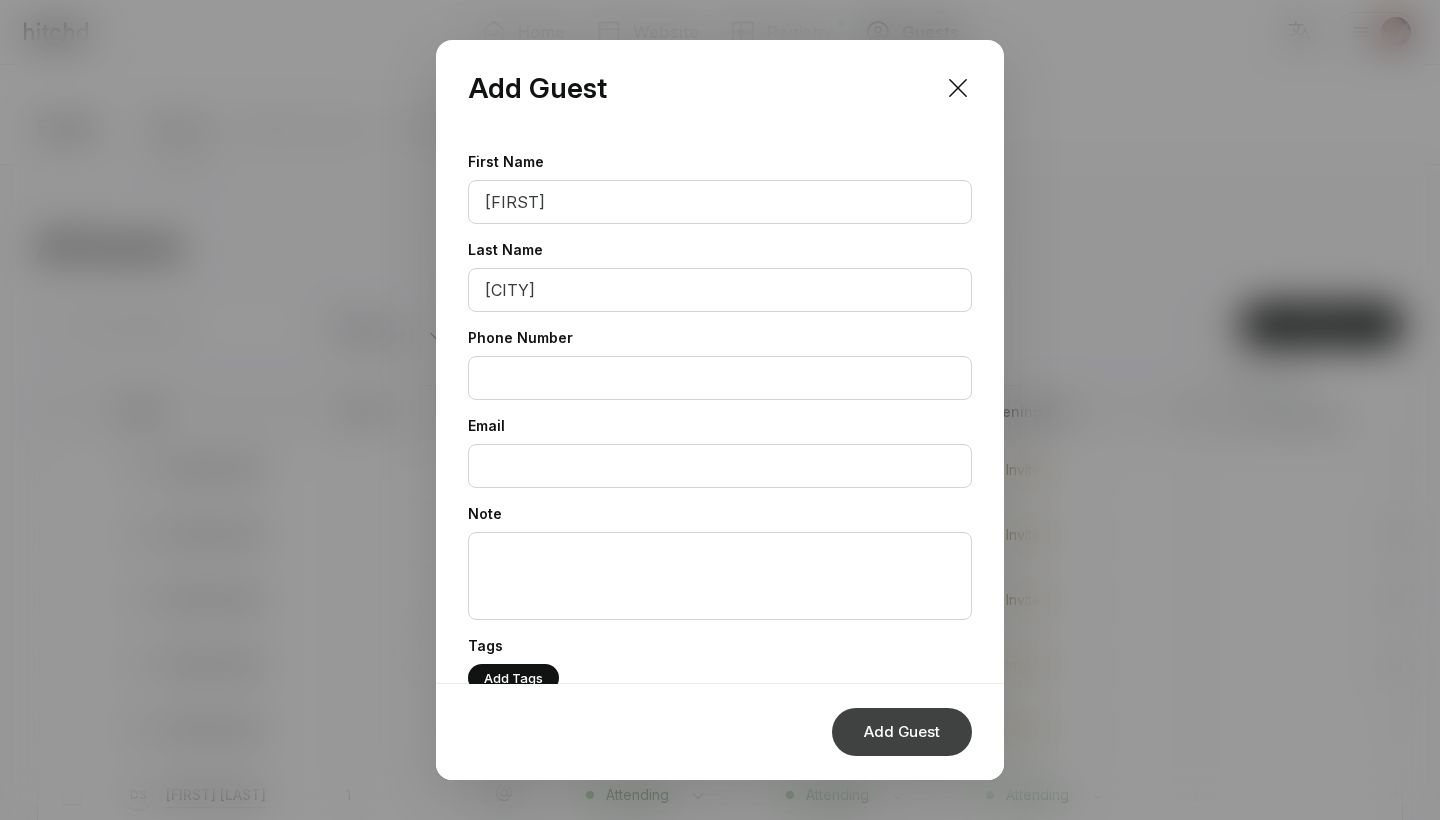 click on "Add Guest" at bounding box center (902, 732) 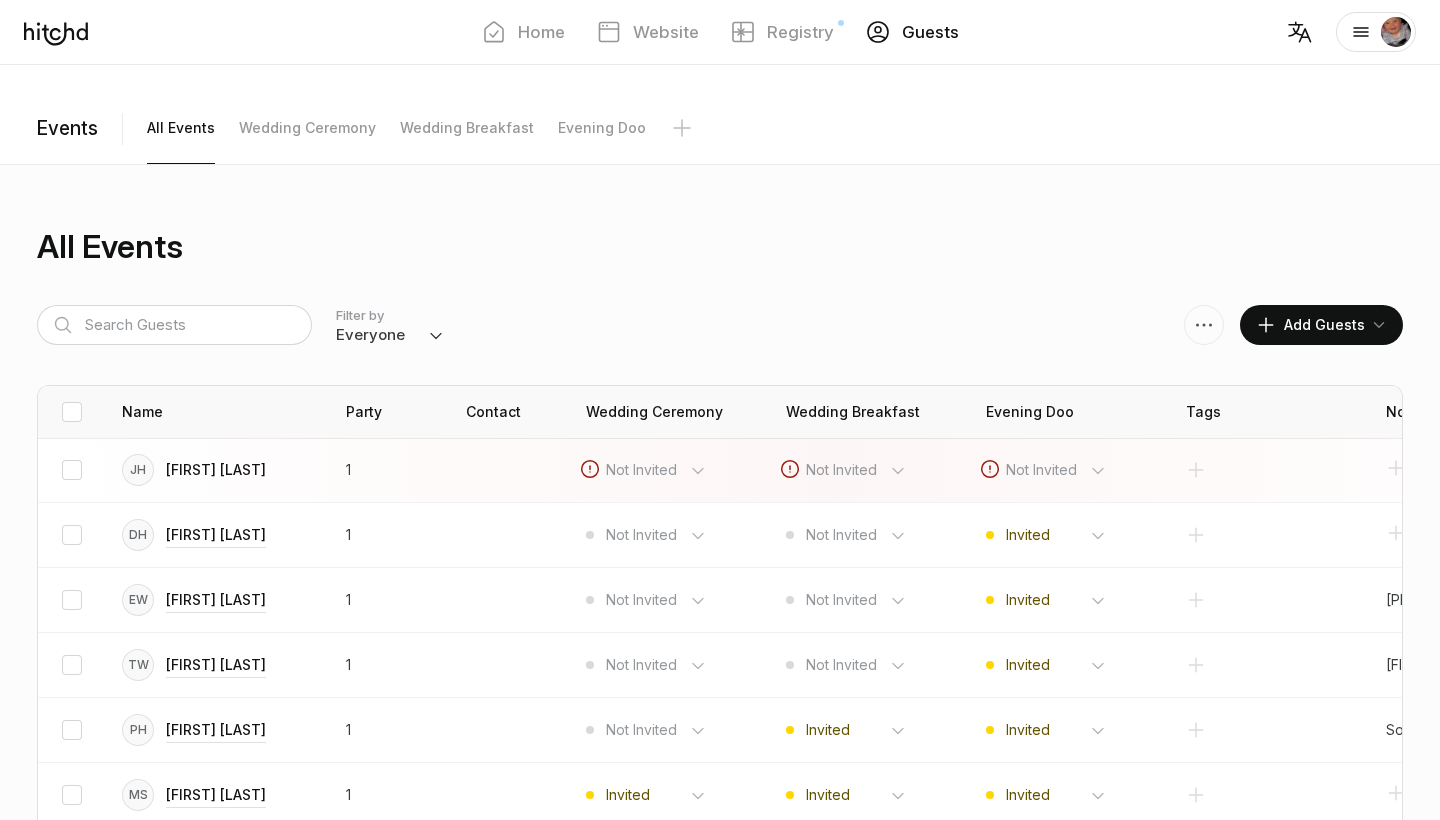 click on "[FIRST] [LAST]" at bounding box center (216, 470) 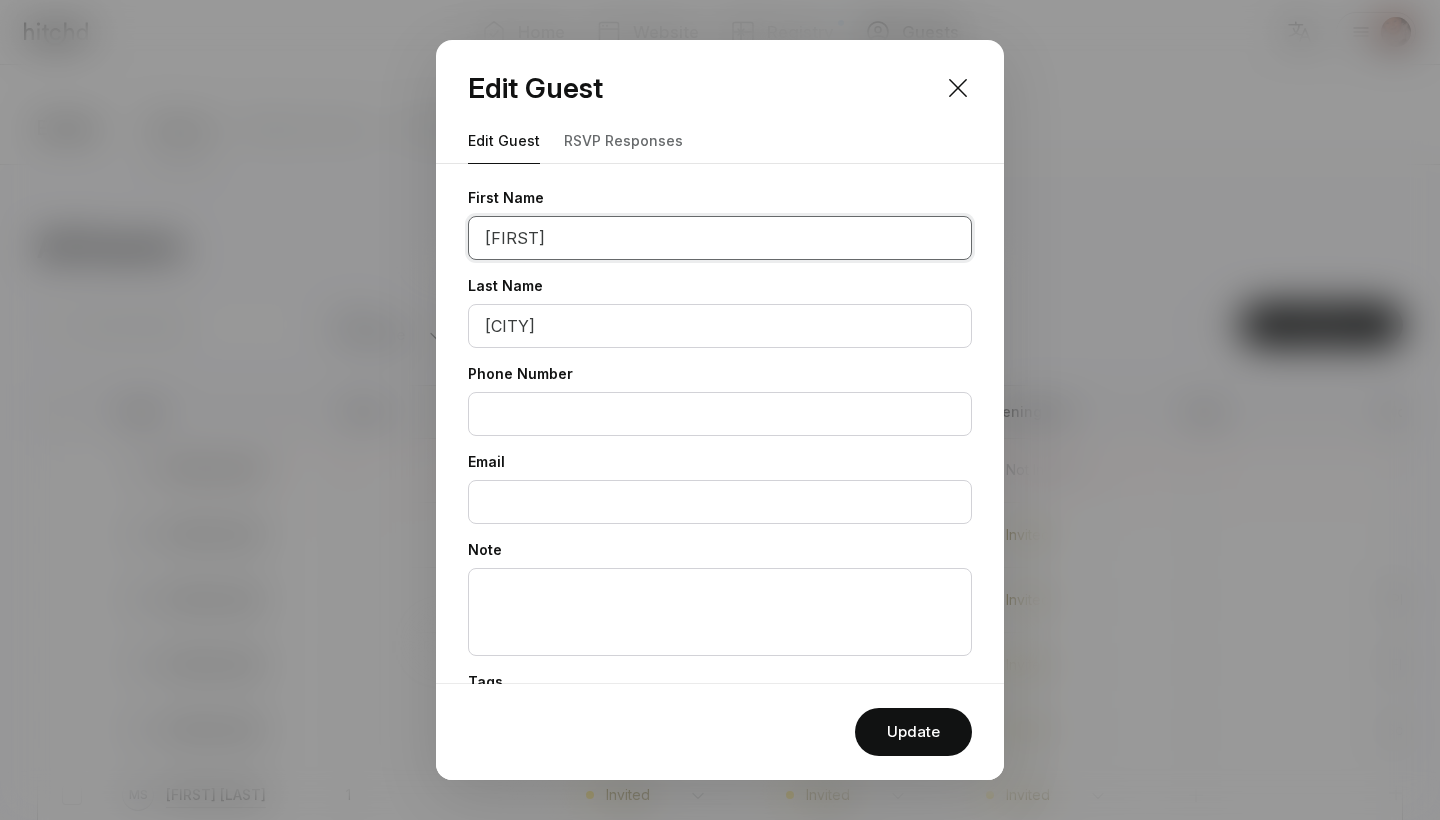 type on "[FIRST]" 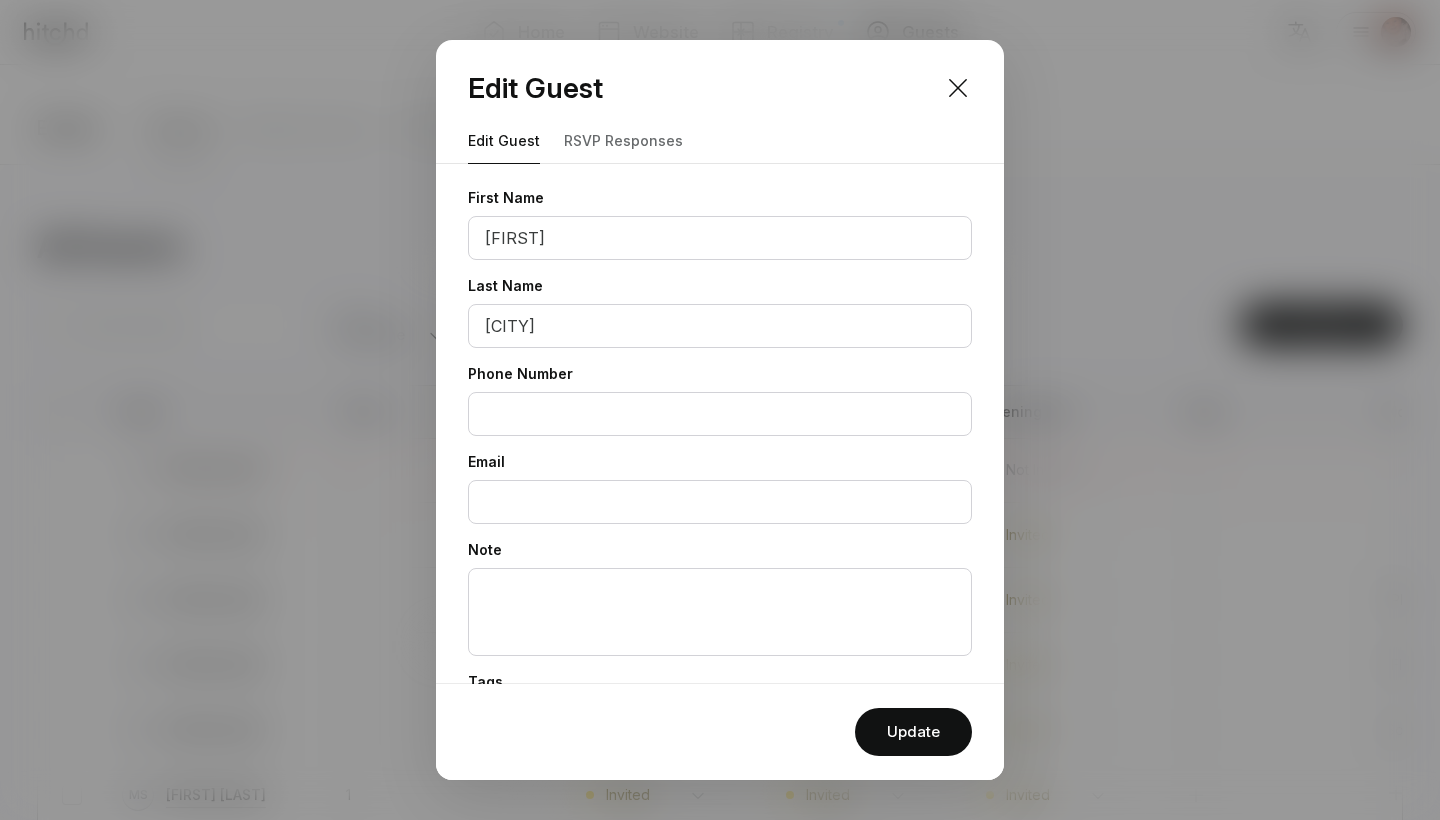 click on "RSVP responses" at bounding box center (623, 141) 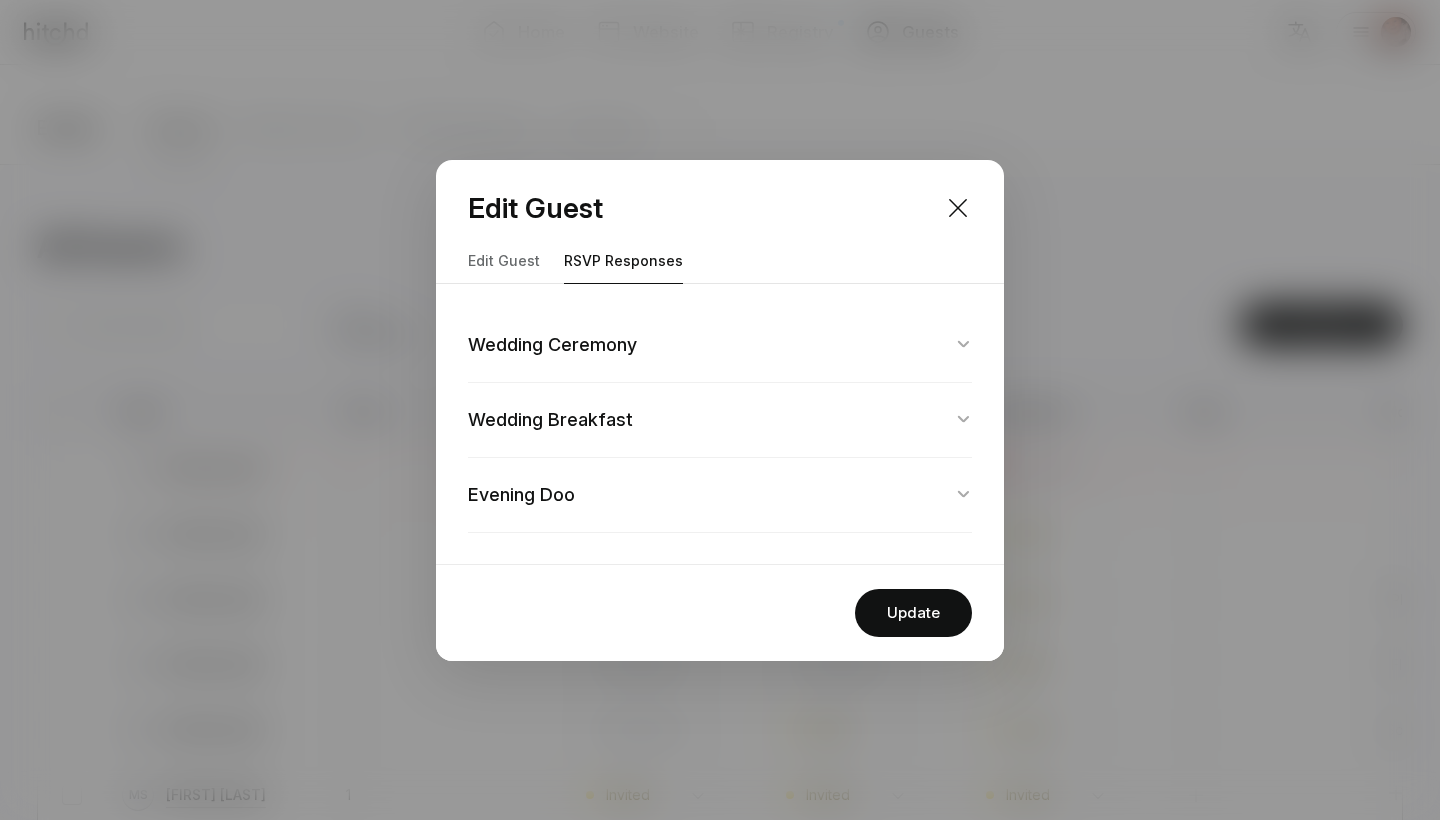 click at bounding box center (720, 345) 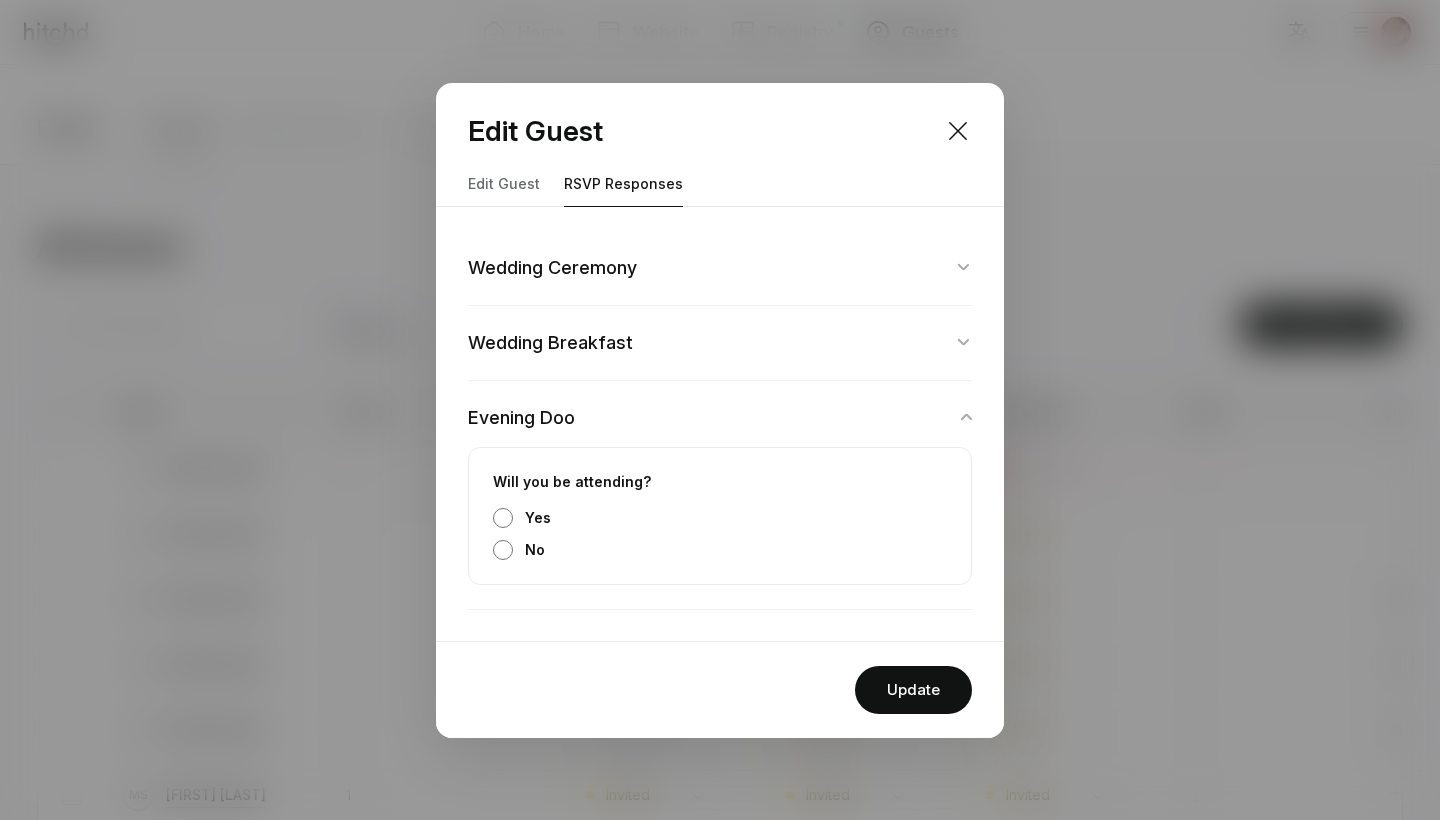 click at bounding box center (720, 268) 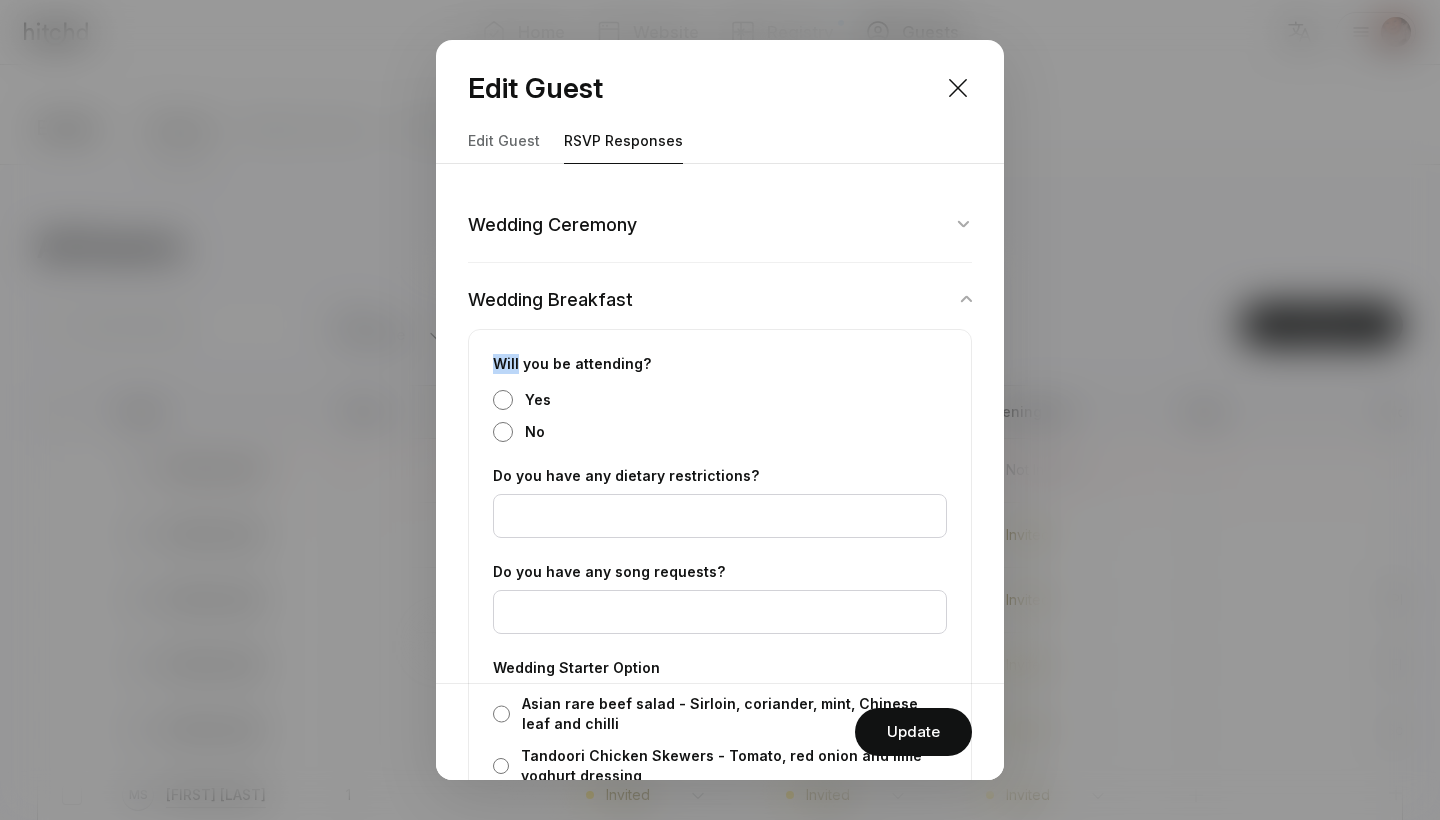 click on "Will you be attending?
Yes
No
Do you have any dietary restrictions?
Do you have any song requests?" at bounding box center [720, 371] 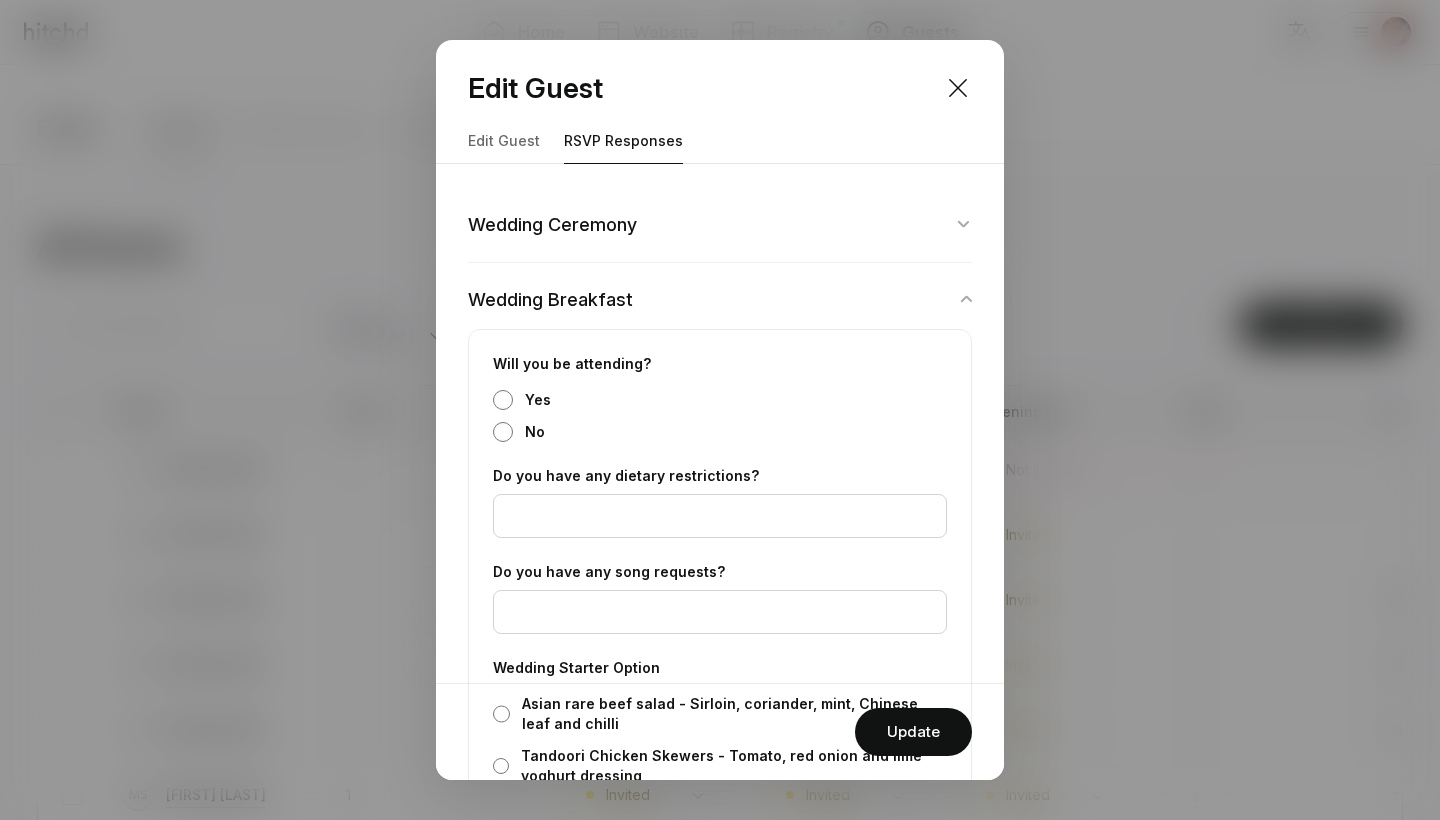 click on "Edit Guest" at bounding box center (504, 141) 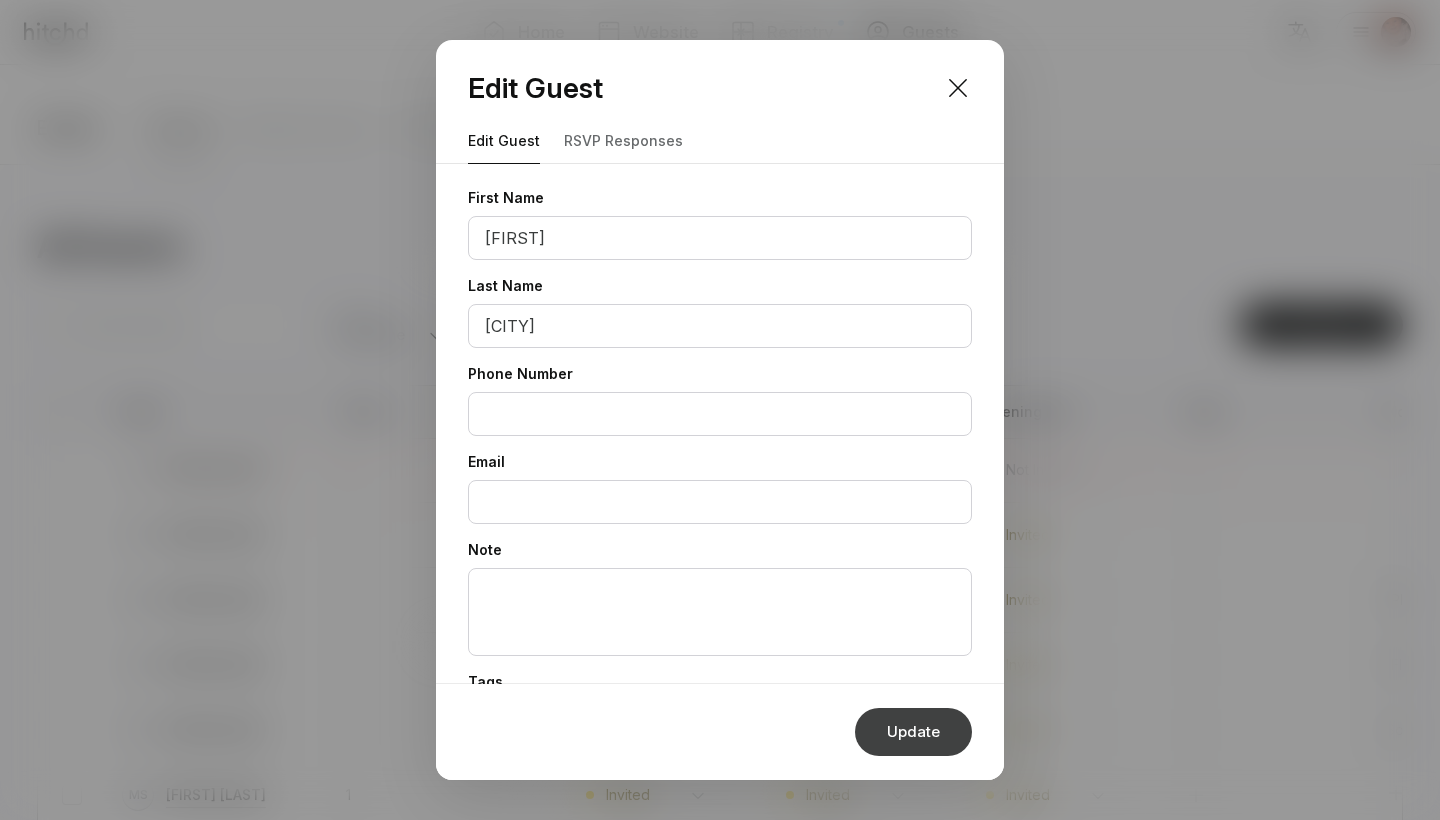 click on "Update" at bounding box center [913, 732] 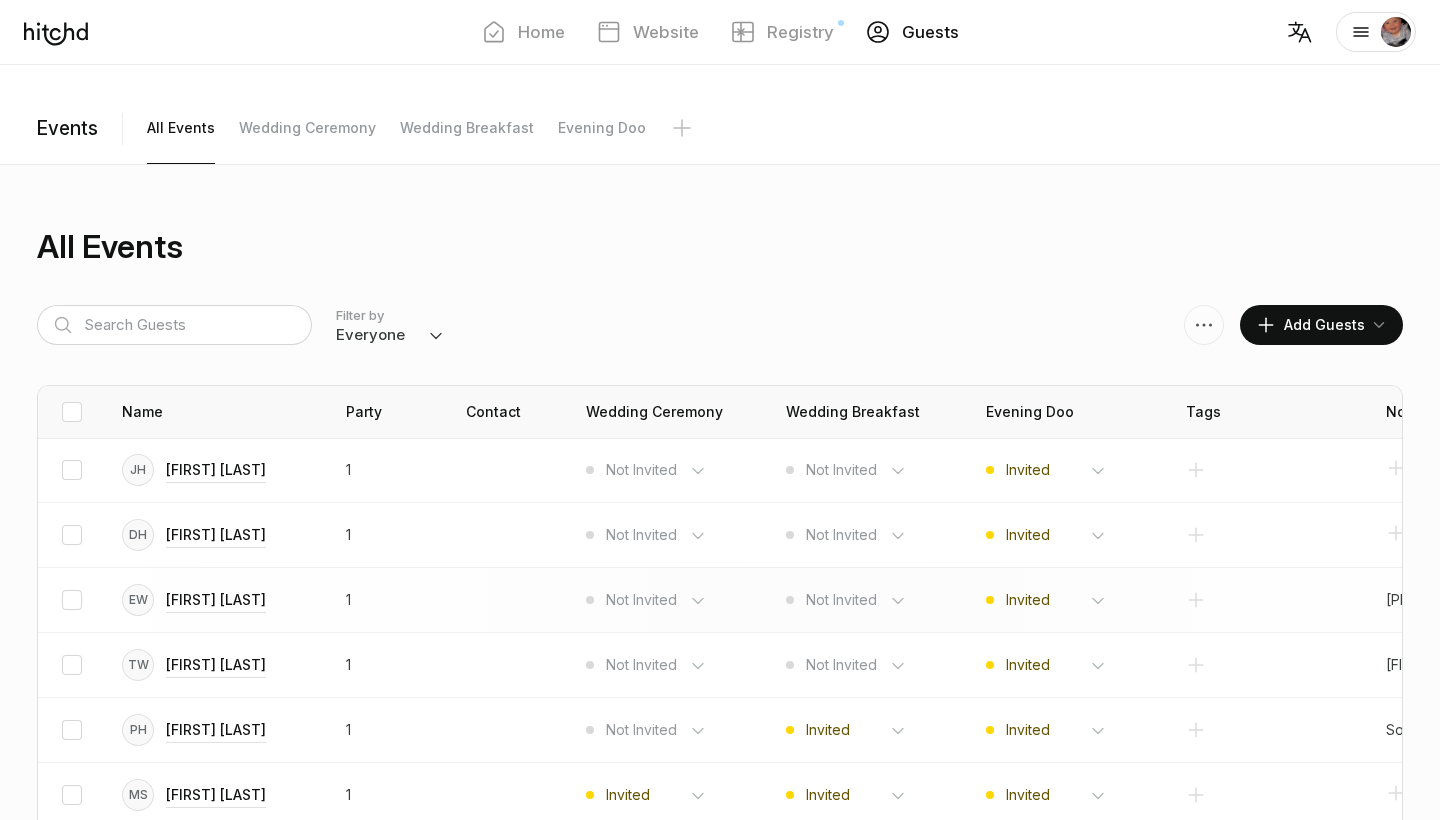 scroll, scrollTop: 0, scrollLeft: 0, axis: both 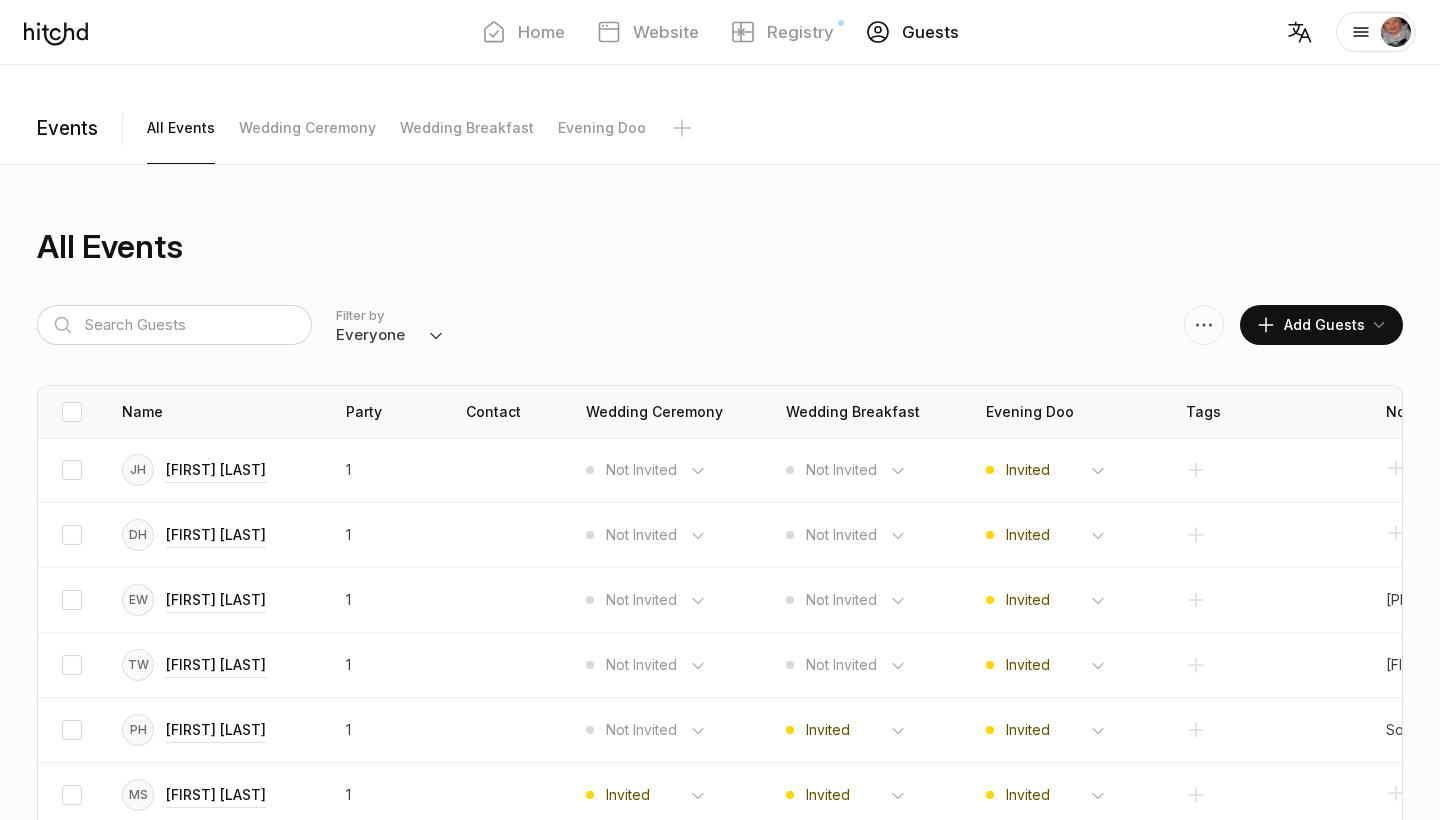 click on "Add Guests" at bounding box center (1310, 325) 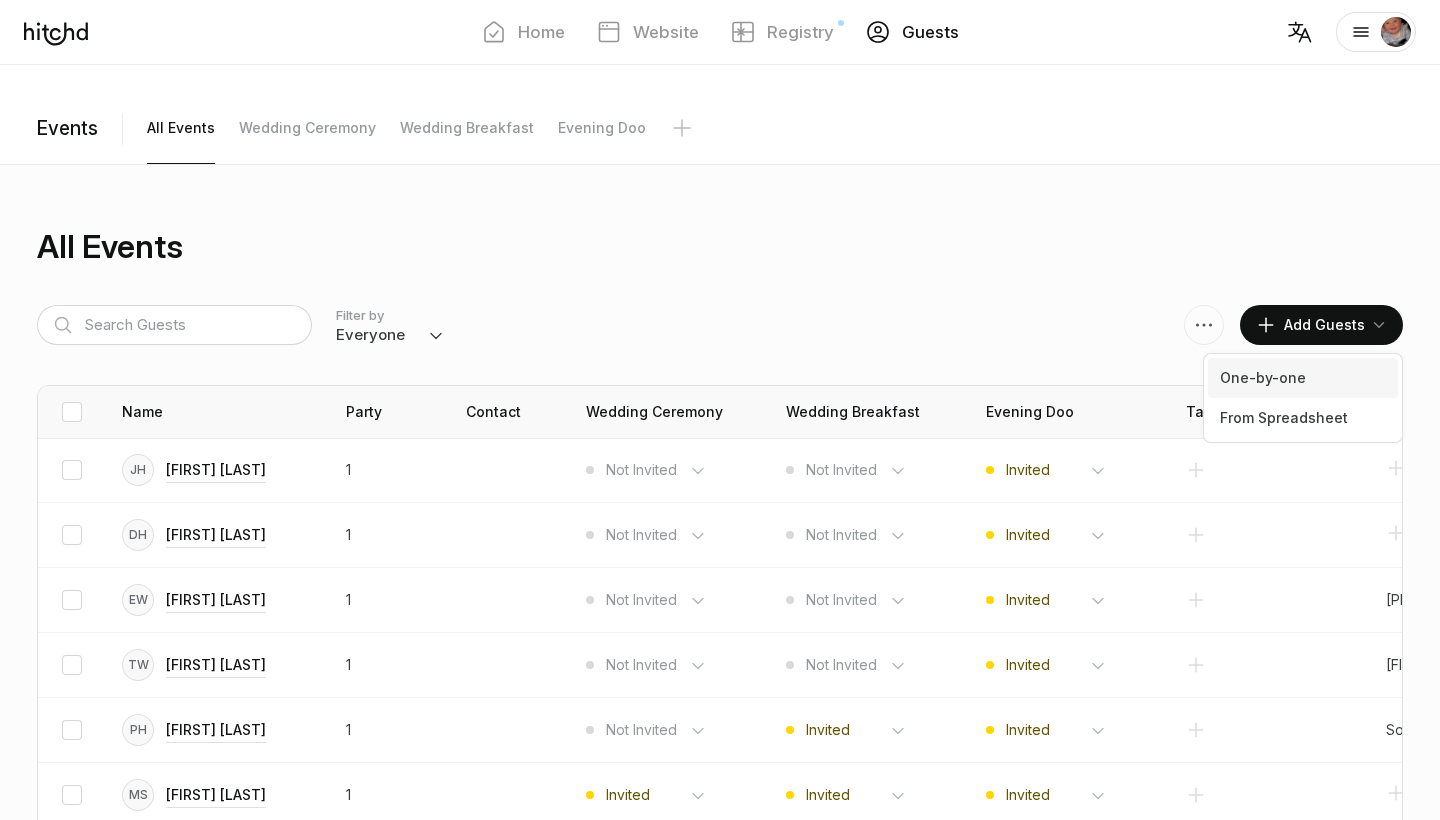 click on "One-by-one" at bounding box center [1303, 378] 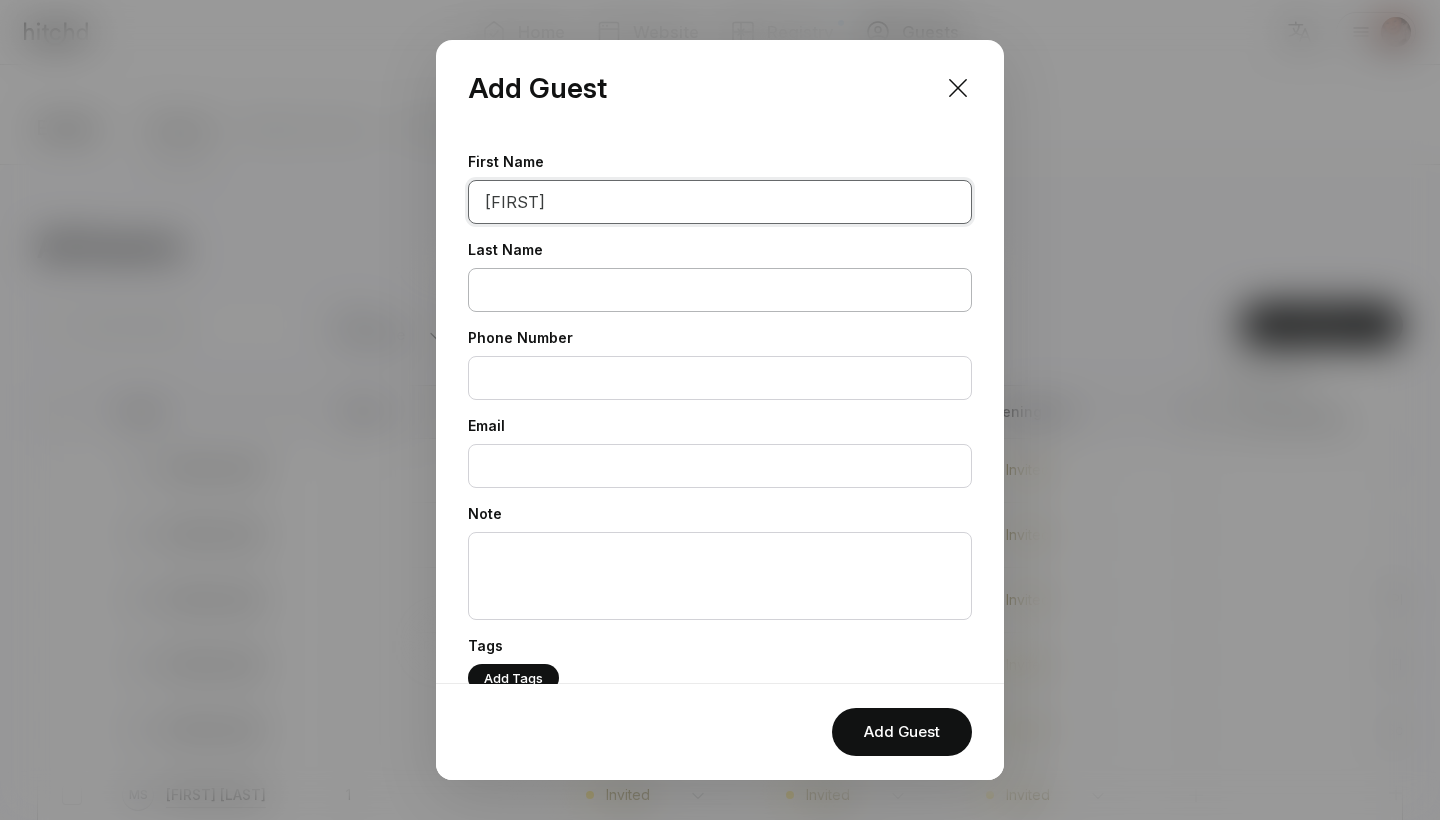 type on "[FIRST]" 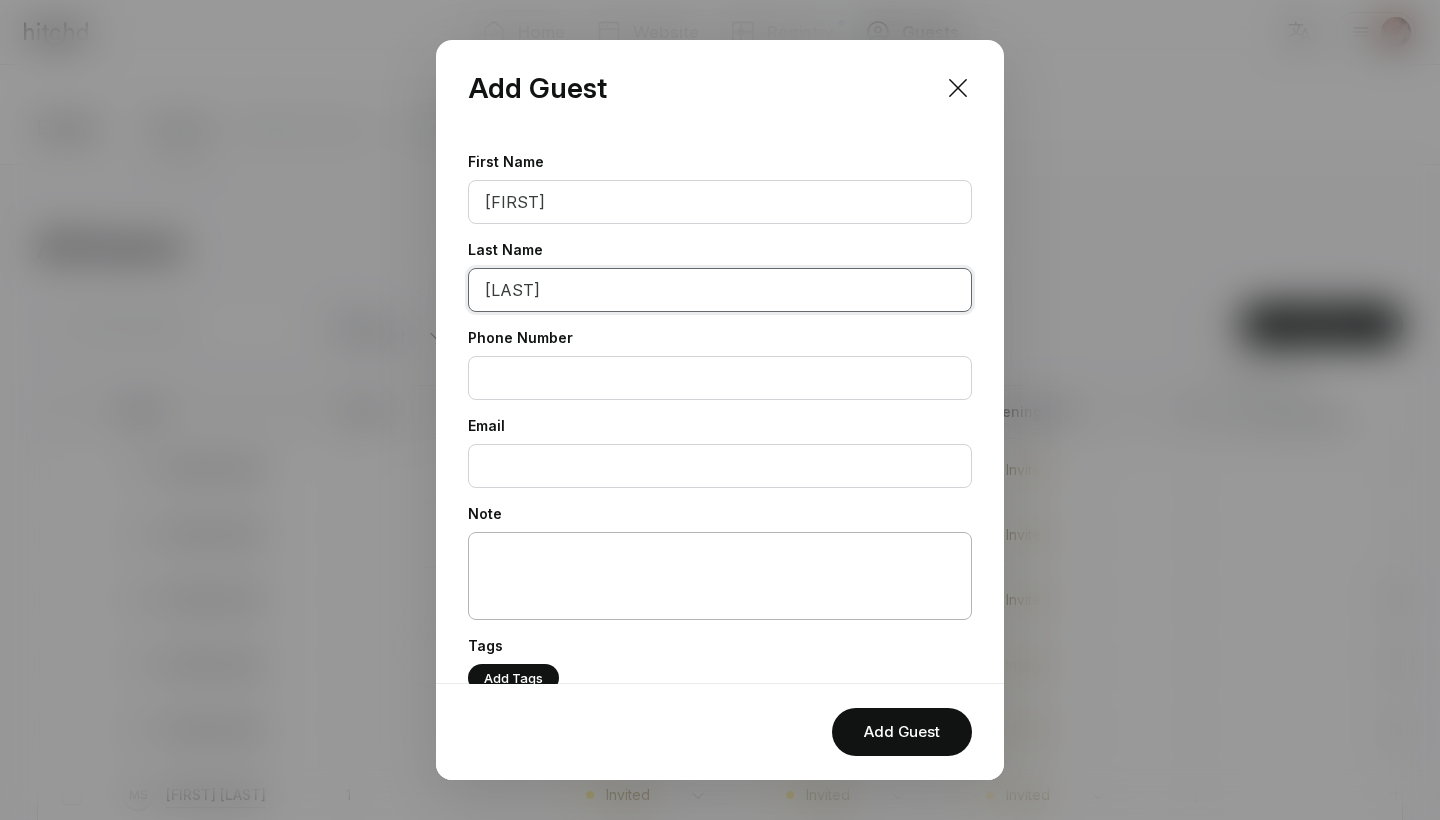 type on "[LAST]" 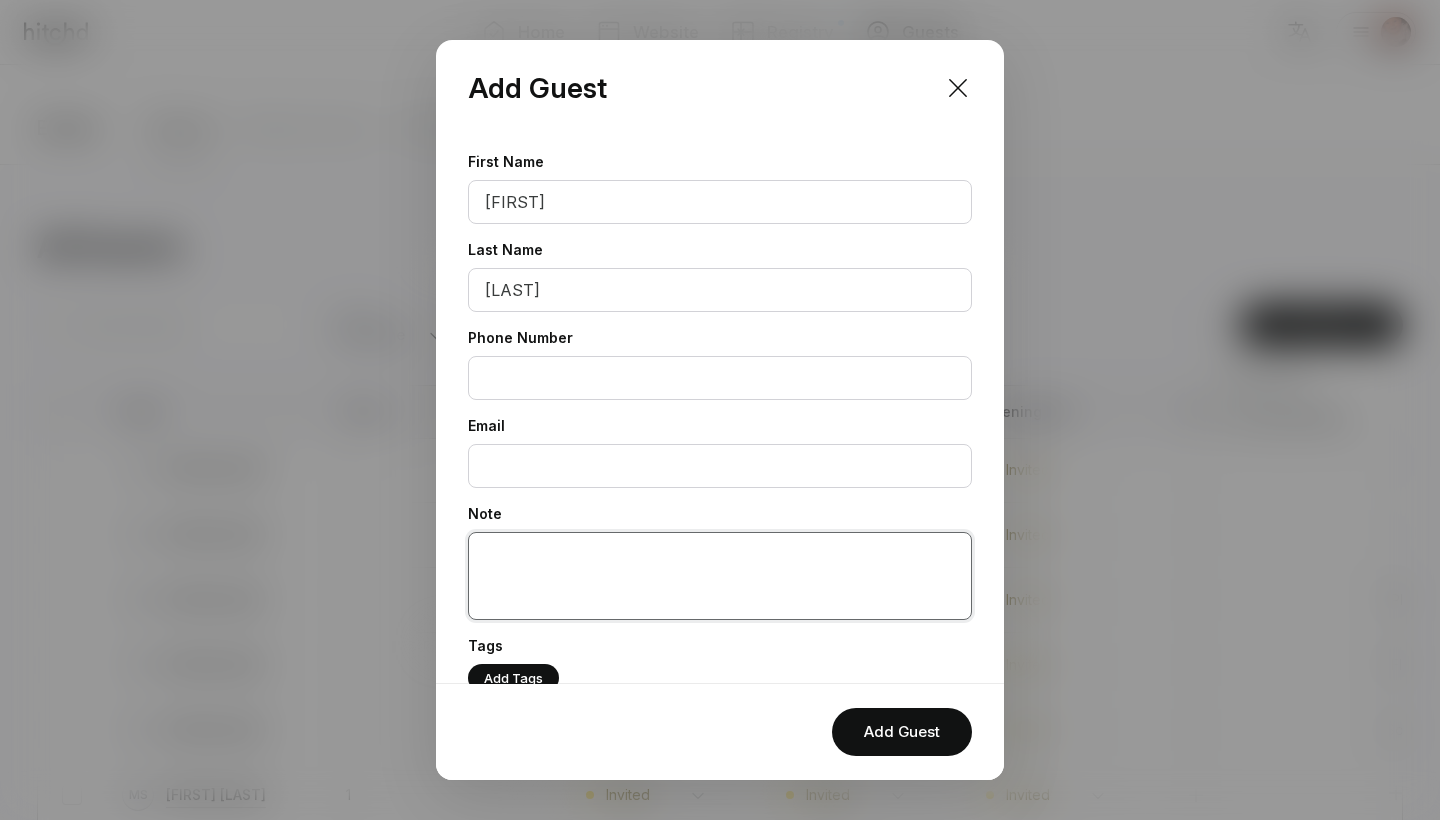 click at bounding box center [720, 576] 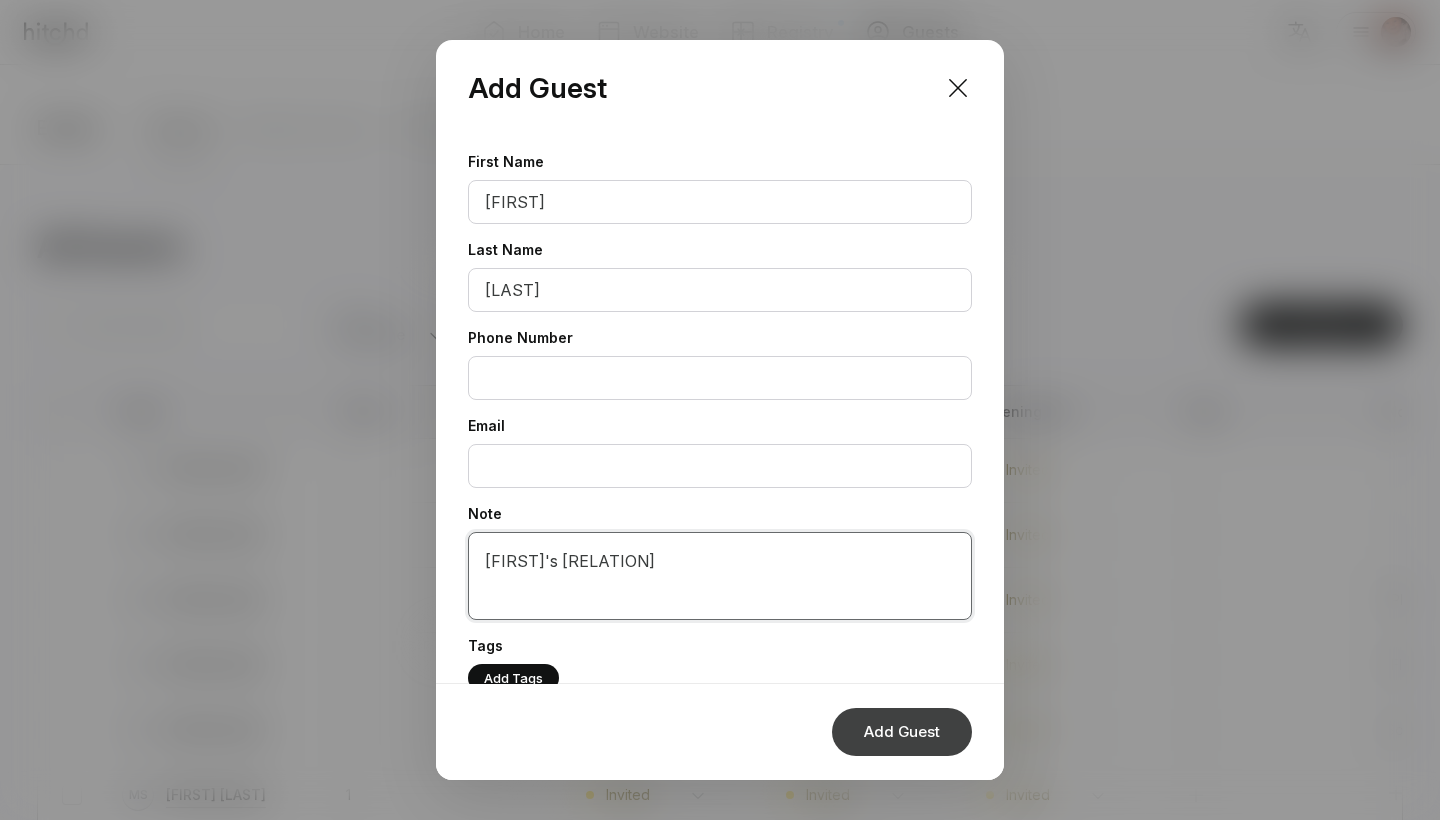 type on "[FIRST]'s [RELATION]" 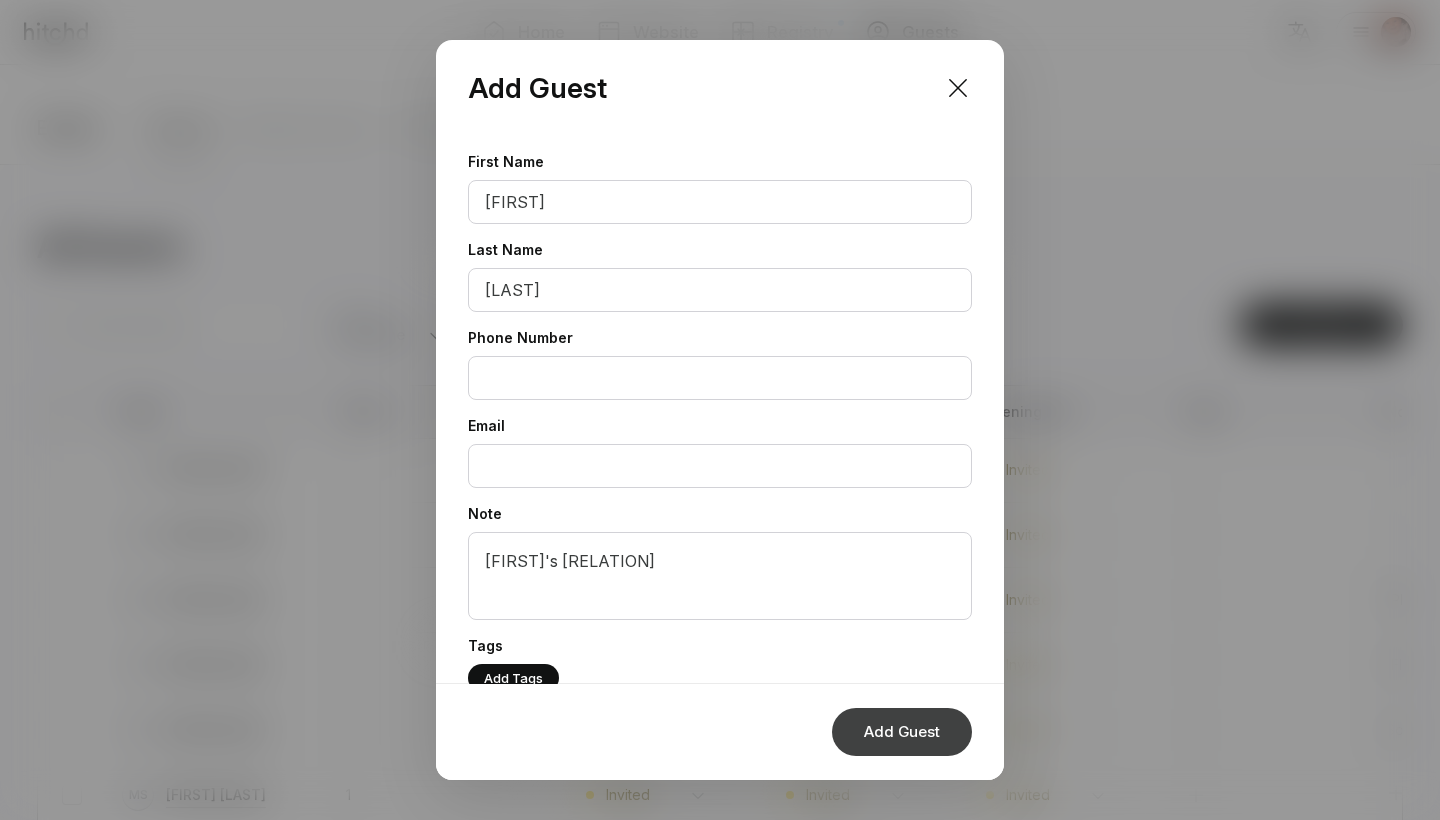 click on "Add Guest" at bounding box center [902, 732] 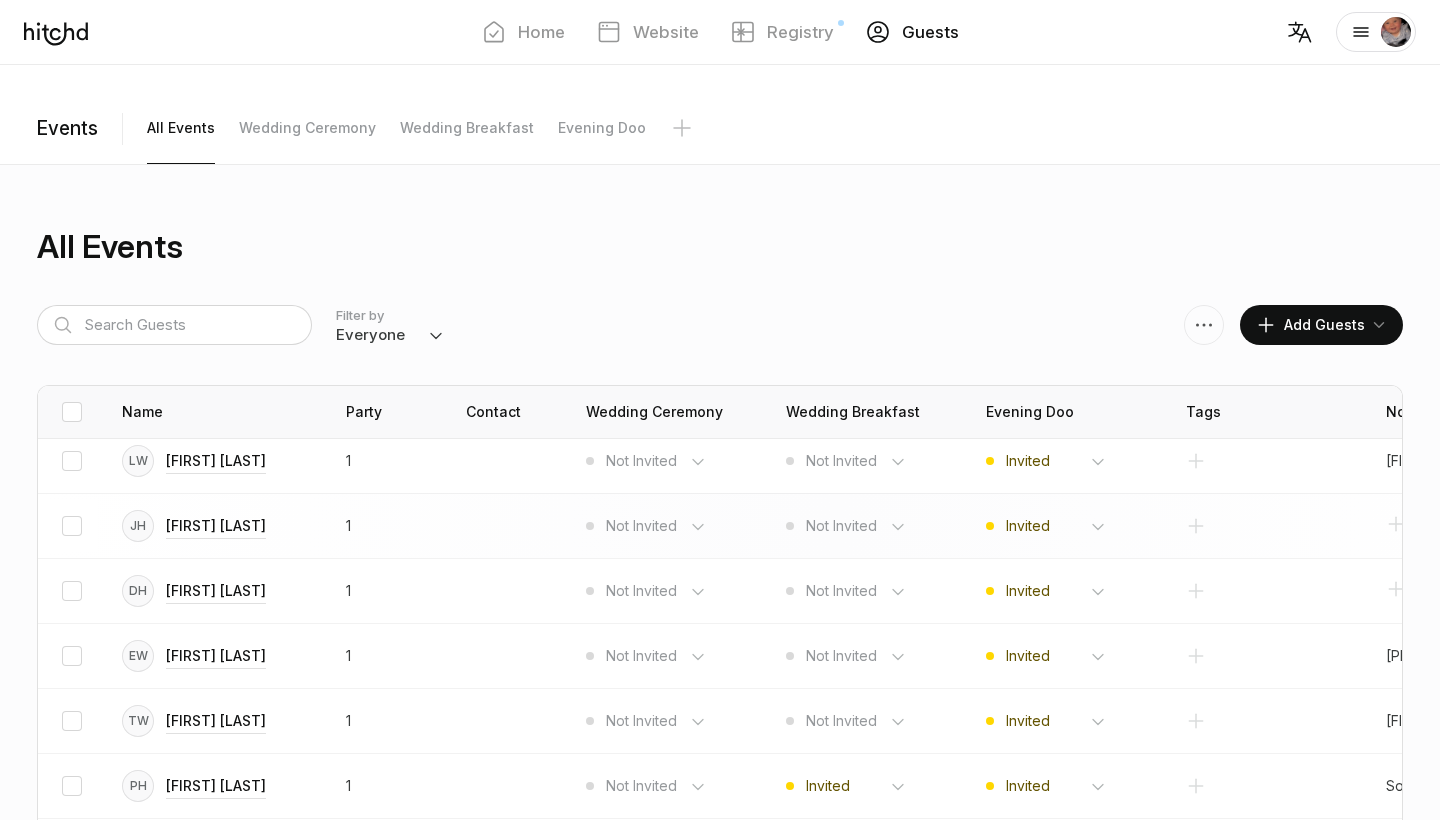 scroll, scrollTop: 9, scrollLeft: 0, axis: vertical 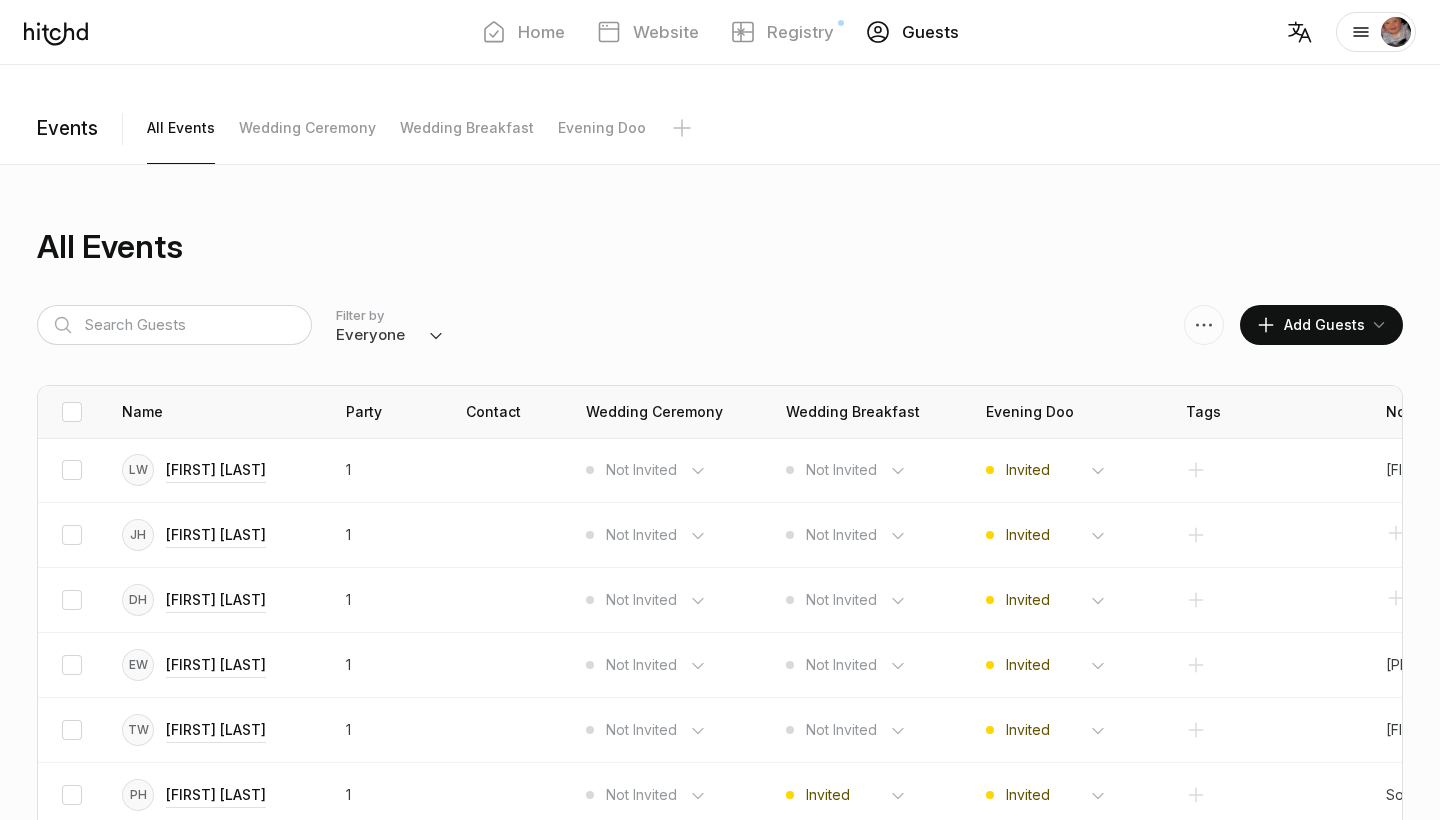 click on "Add Guests" at bounding box center [1310, 325] 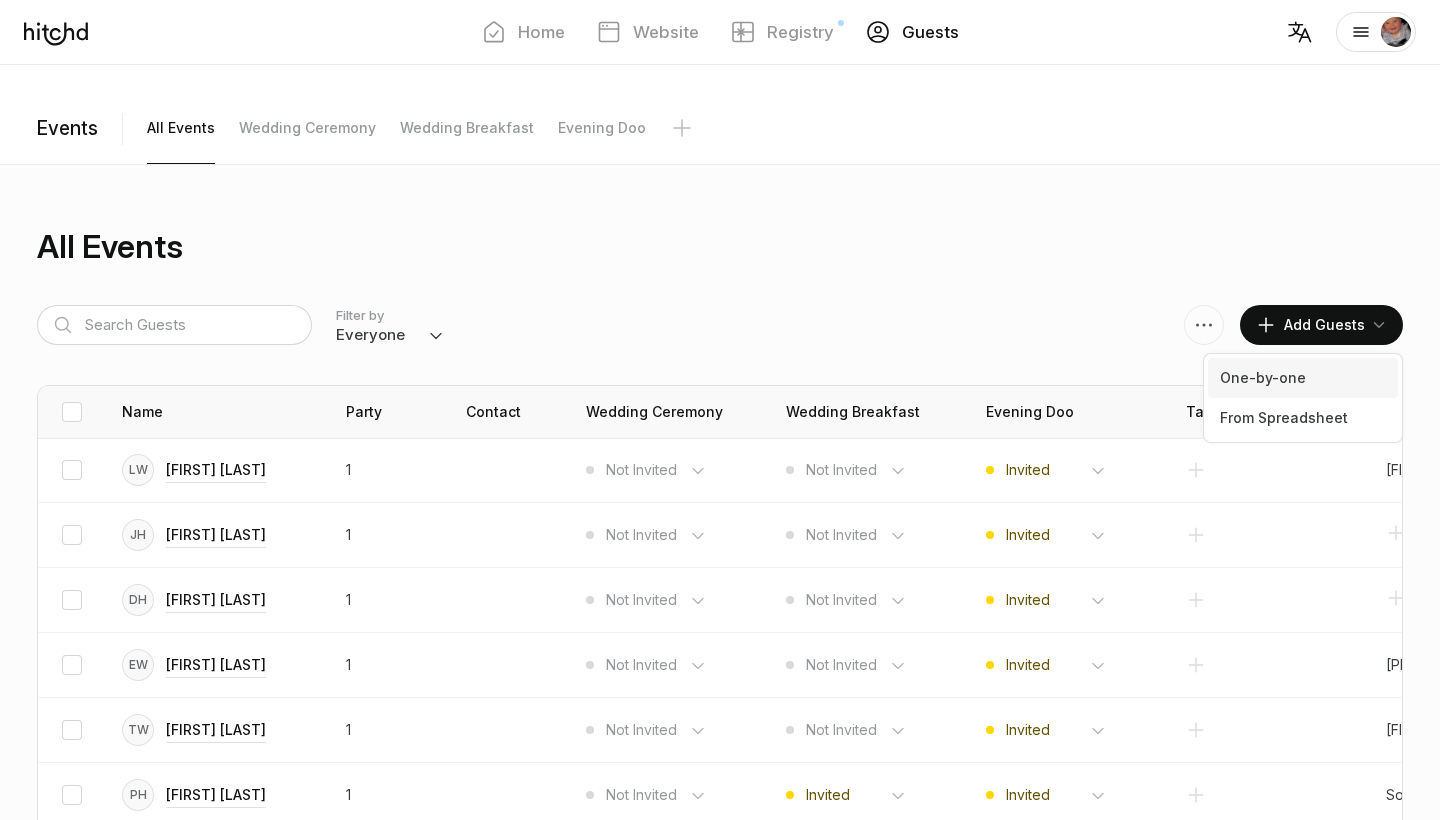click on "One-by-one" at bounding box center (1303, 378) 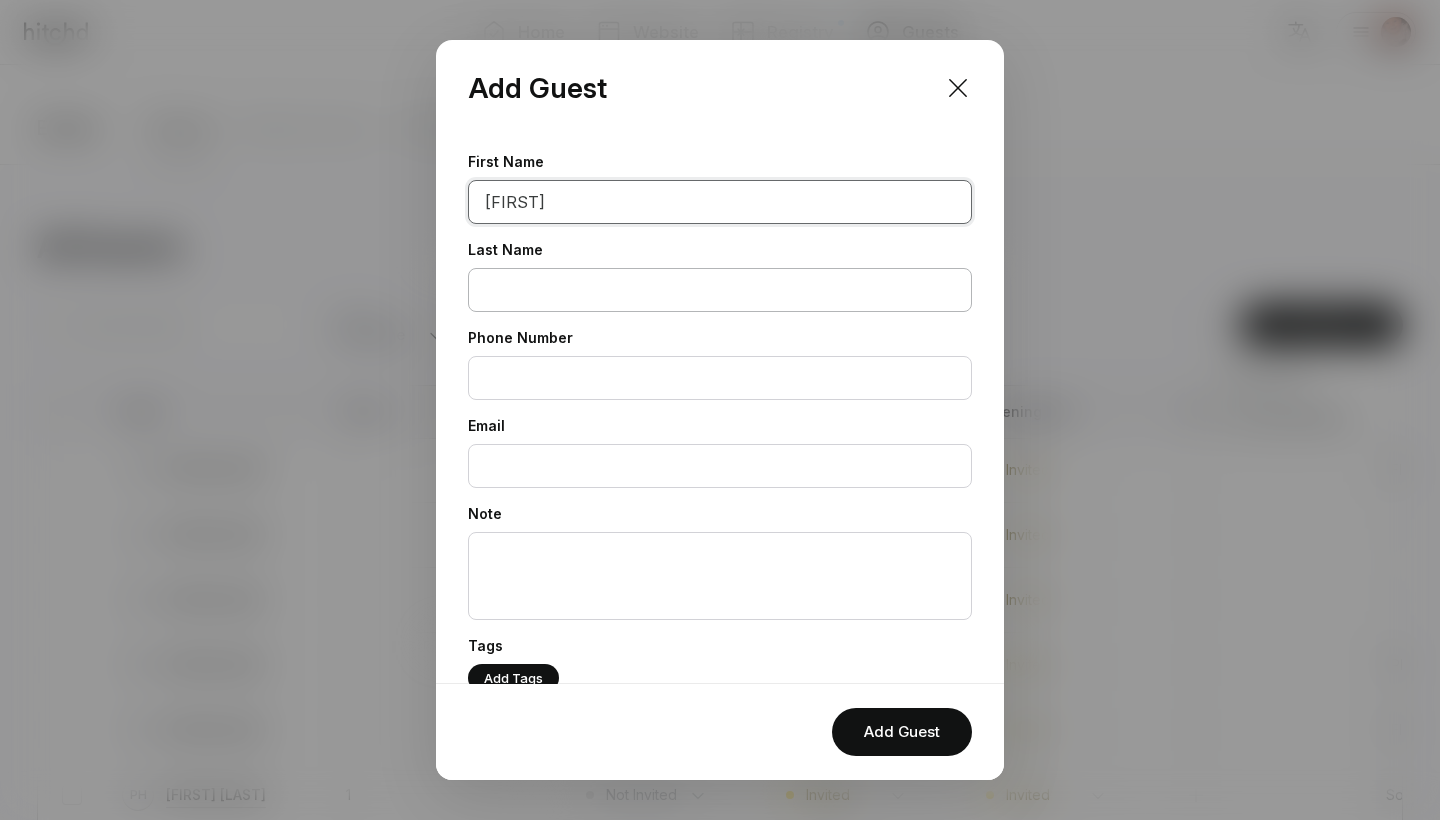 type on "[FIRST]" 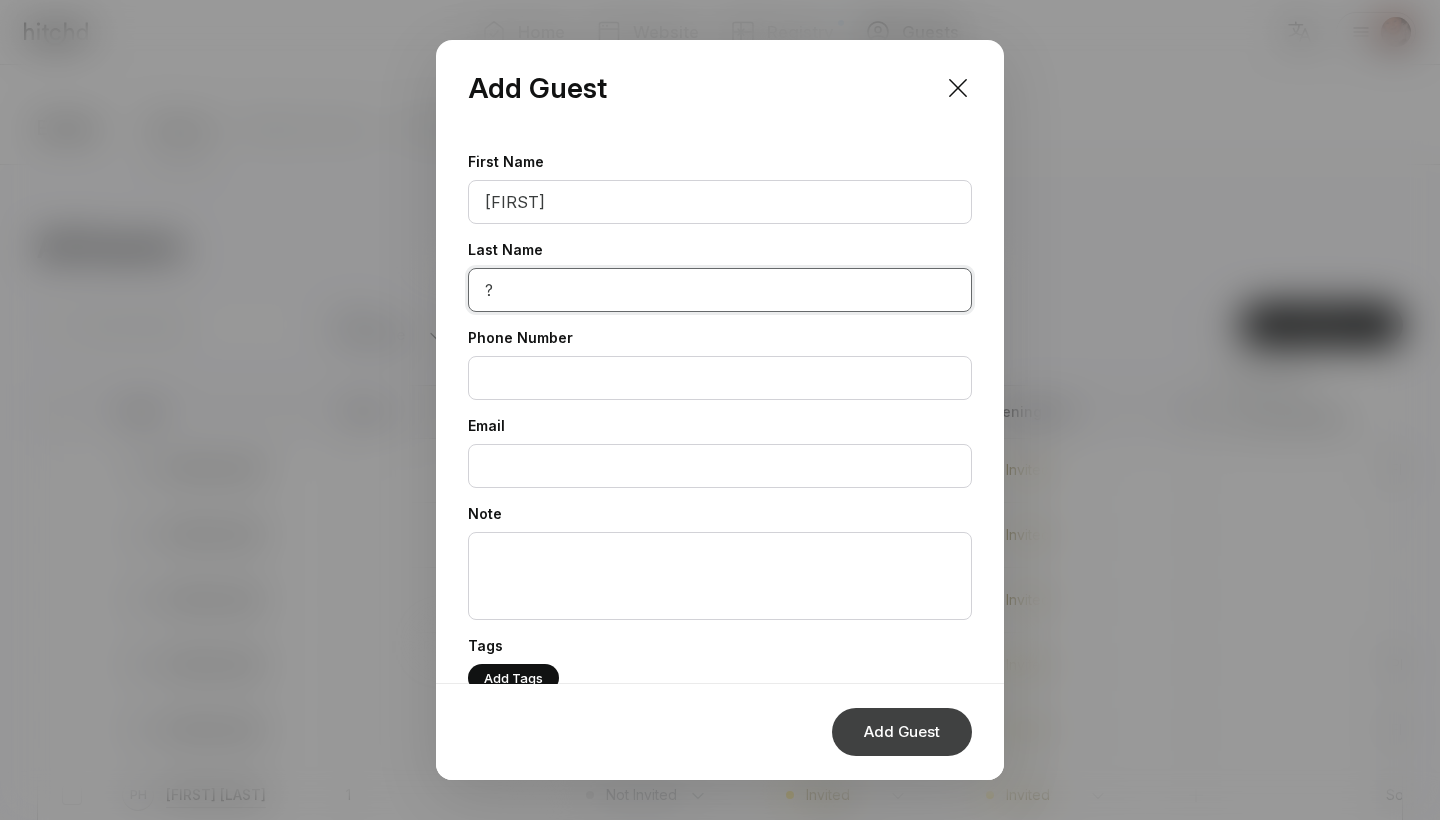 type on "?" 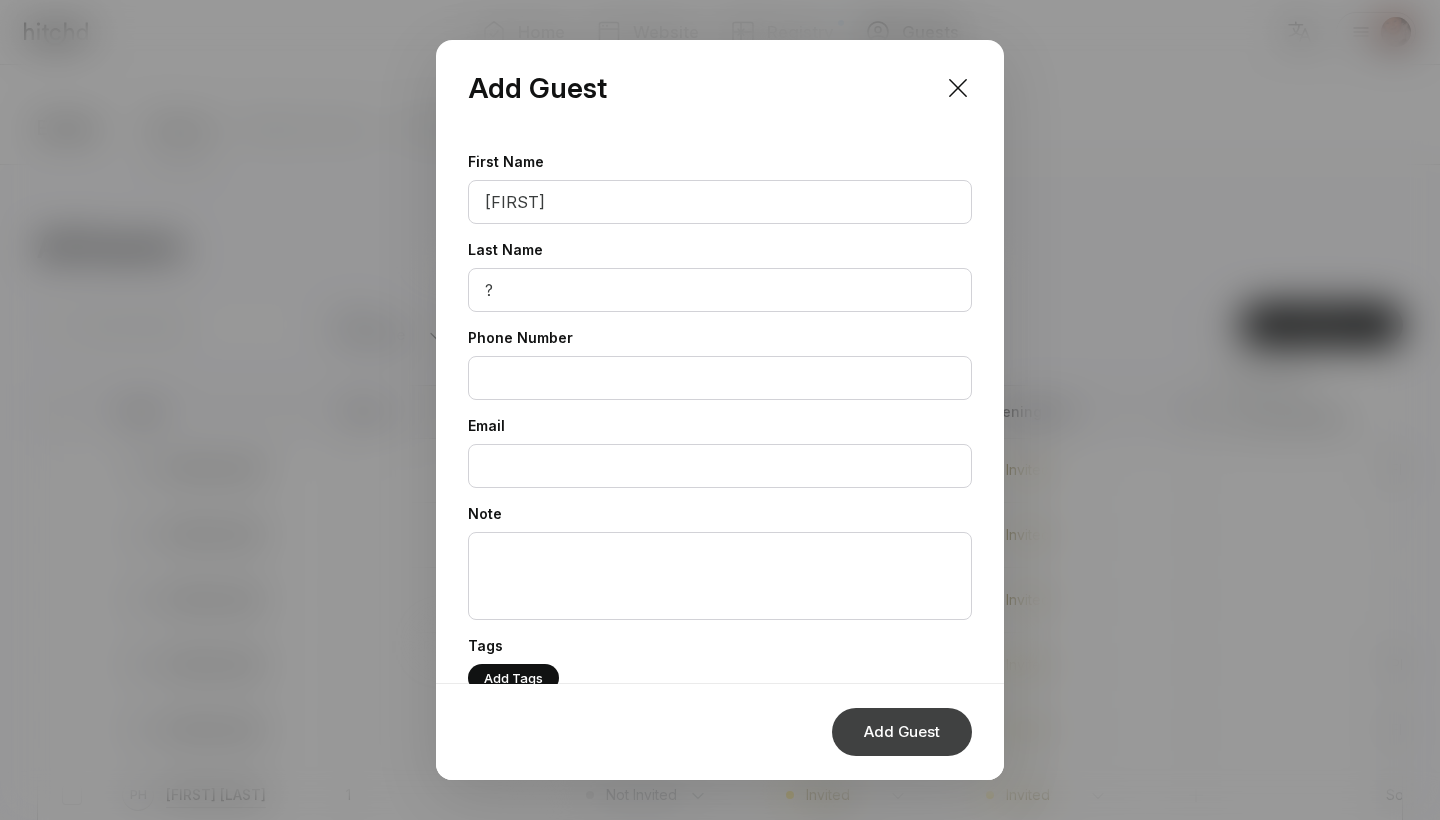 click on "Add Guest" at bounding box center (902, 732) 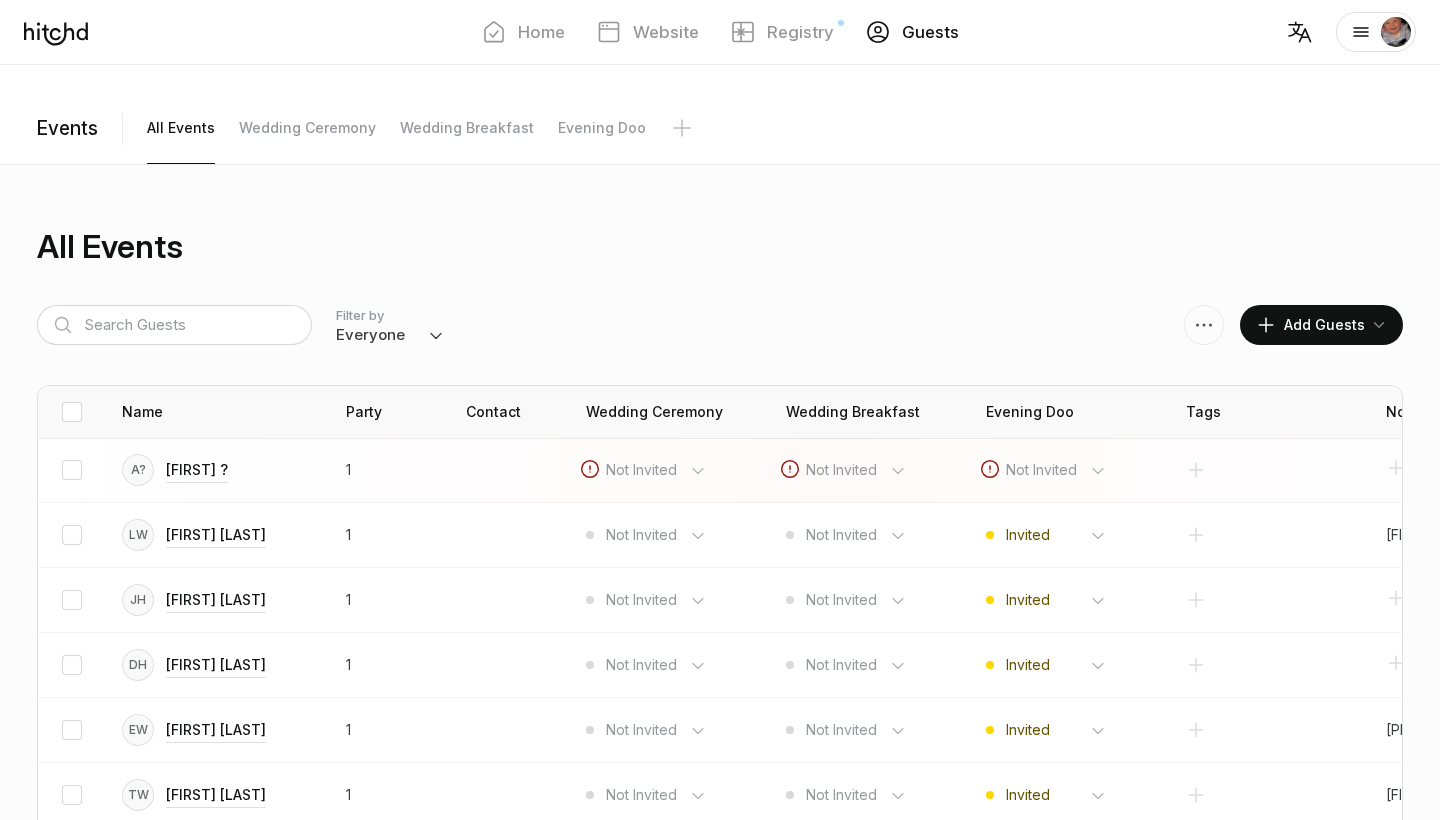 click on "Add Guests" at bounding box center [1310, 325] 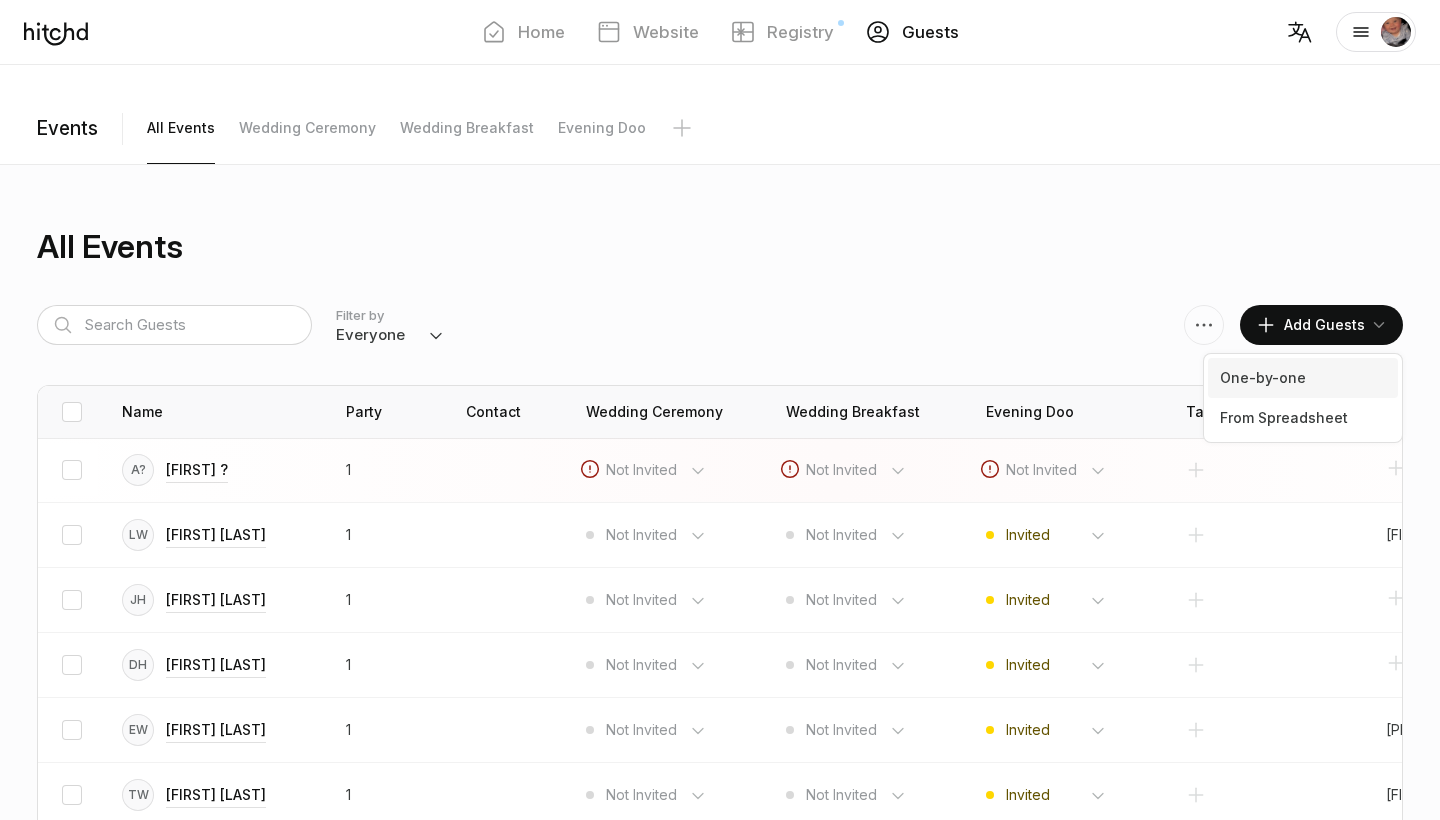 click on "One-by-one" at bounding box center [1303, 378] 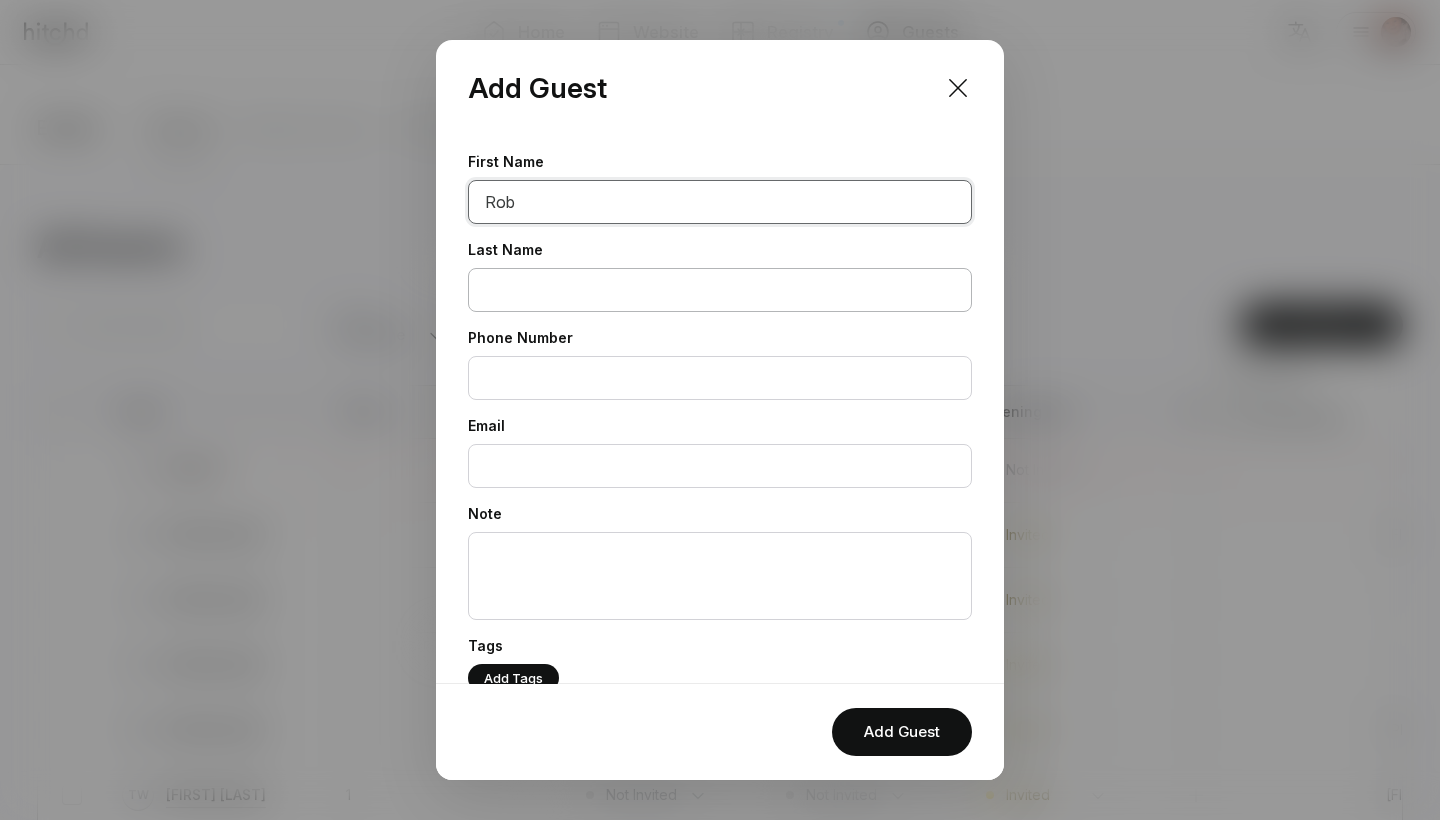 type on "Rob" 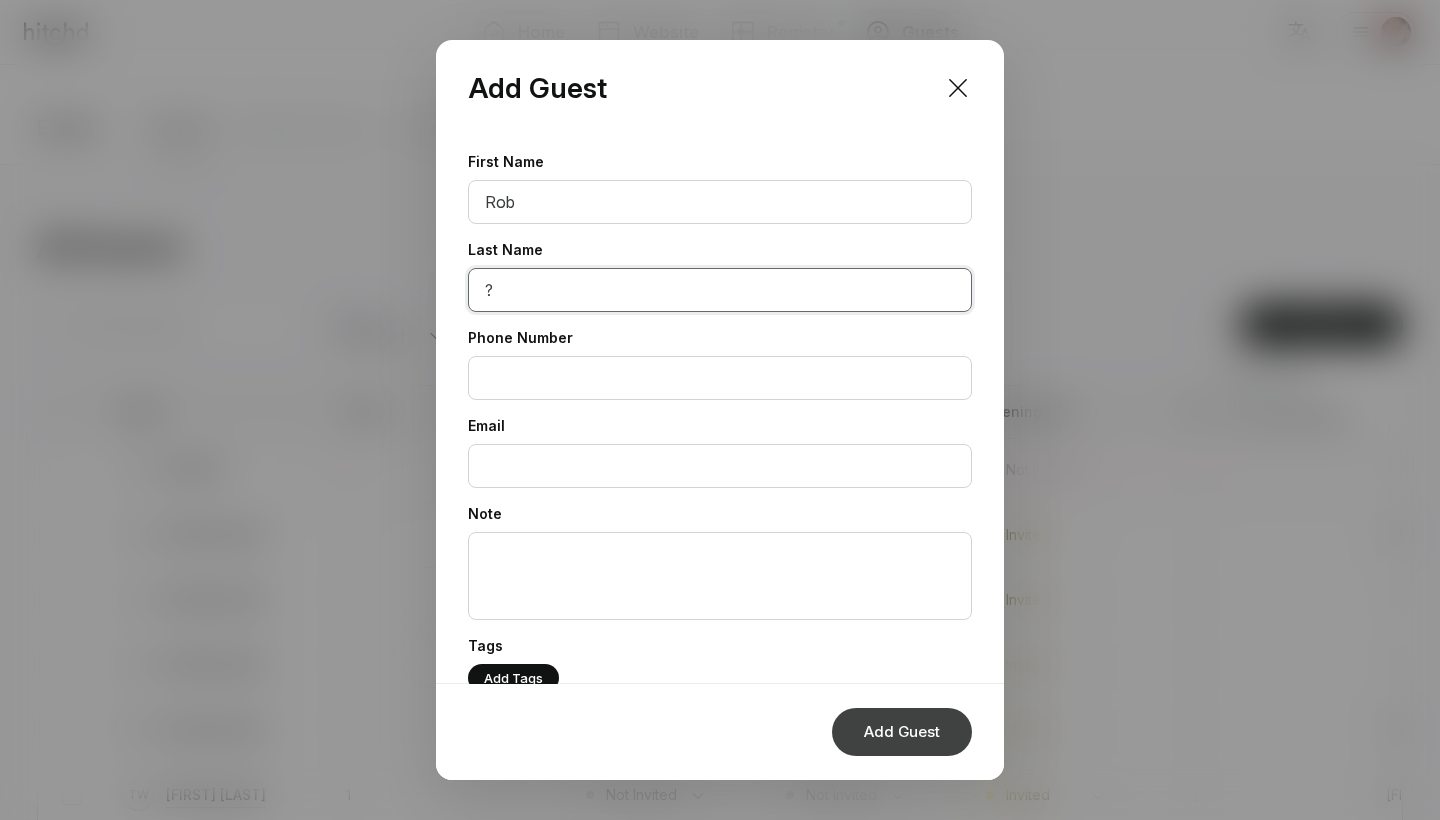 type on "?" 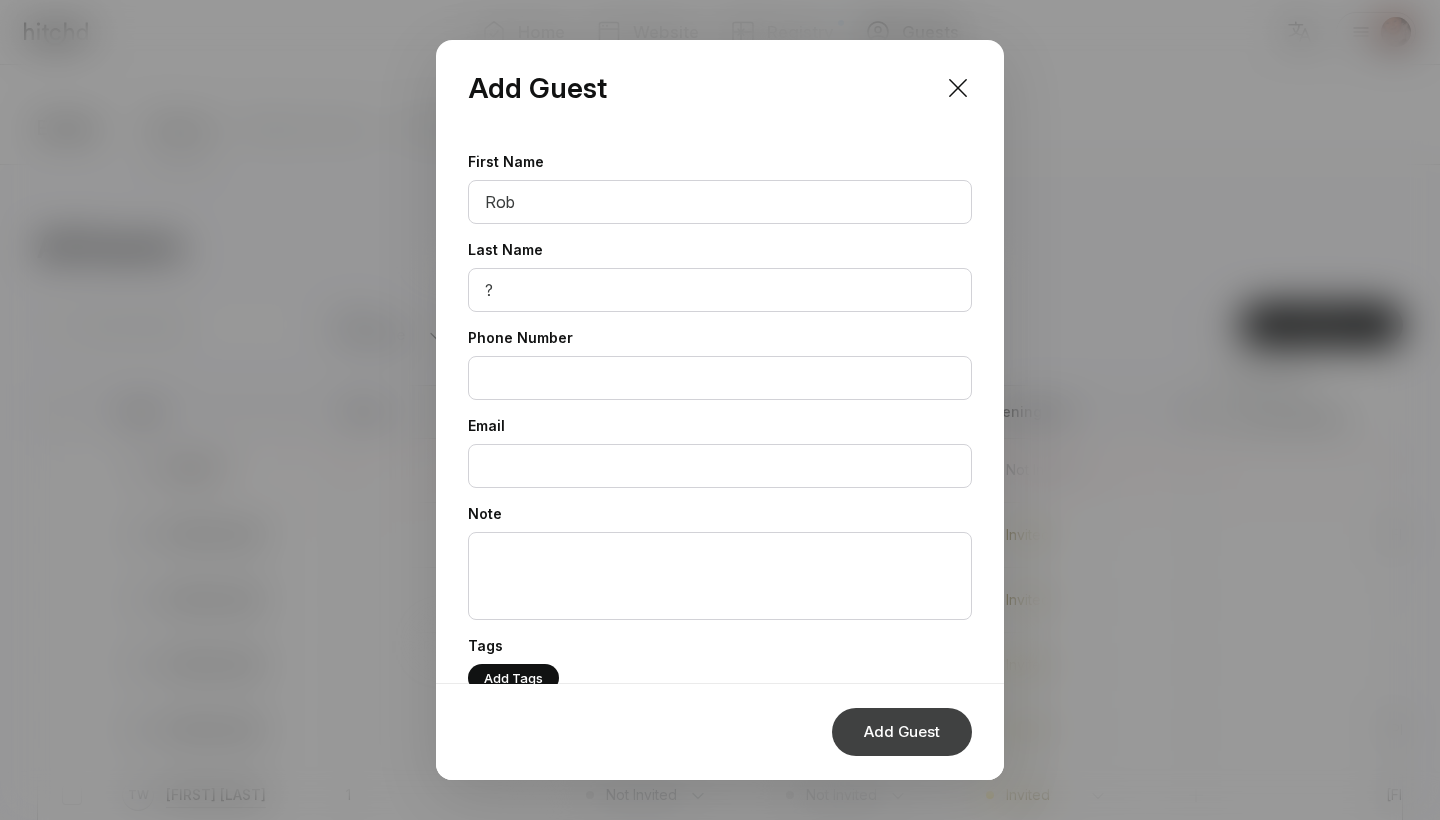click on "Add Guest" at bounding box center [902, 732] 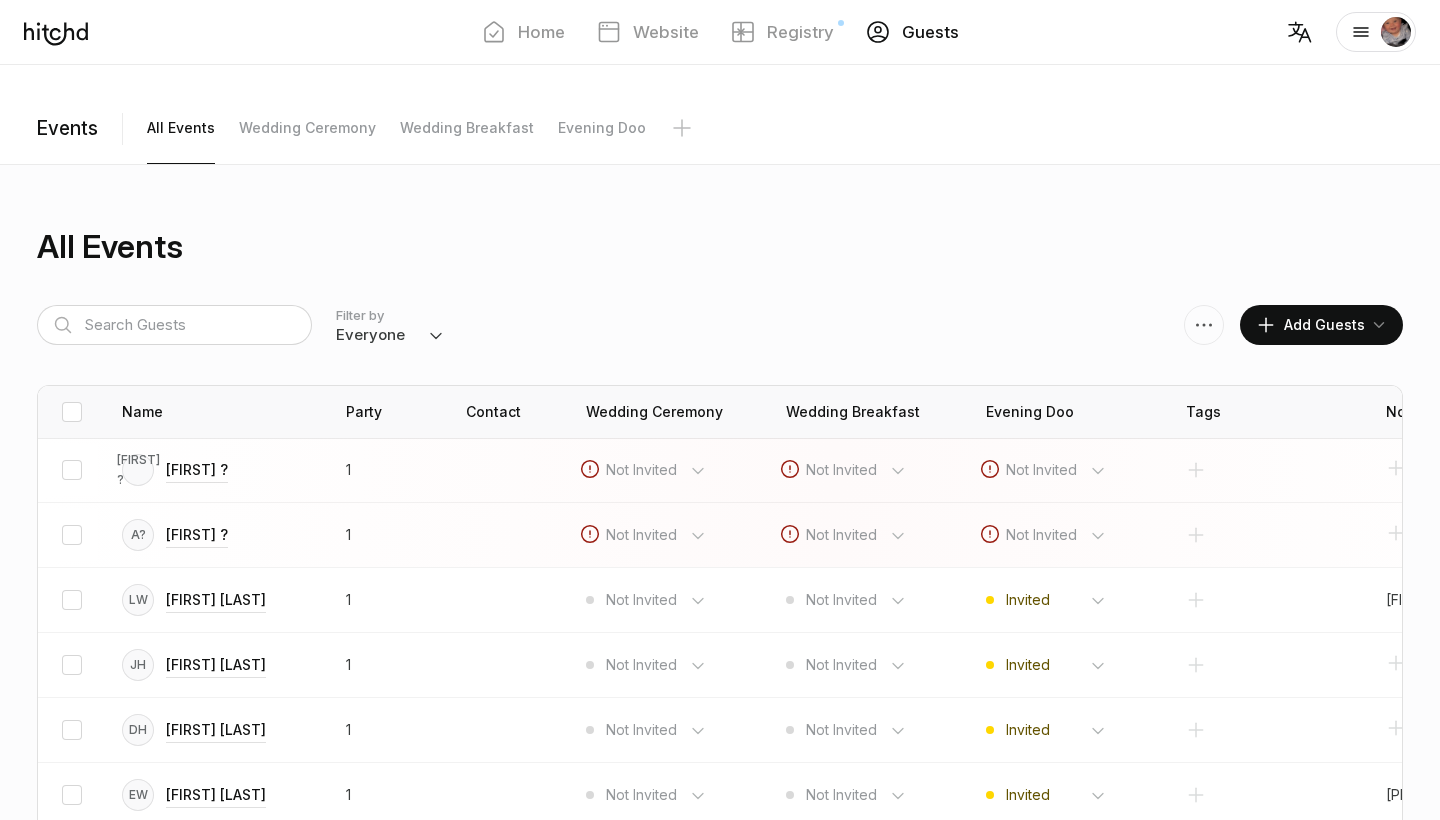 click on "Add Guests" at bounding box center [1310, 325] 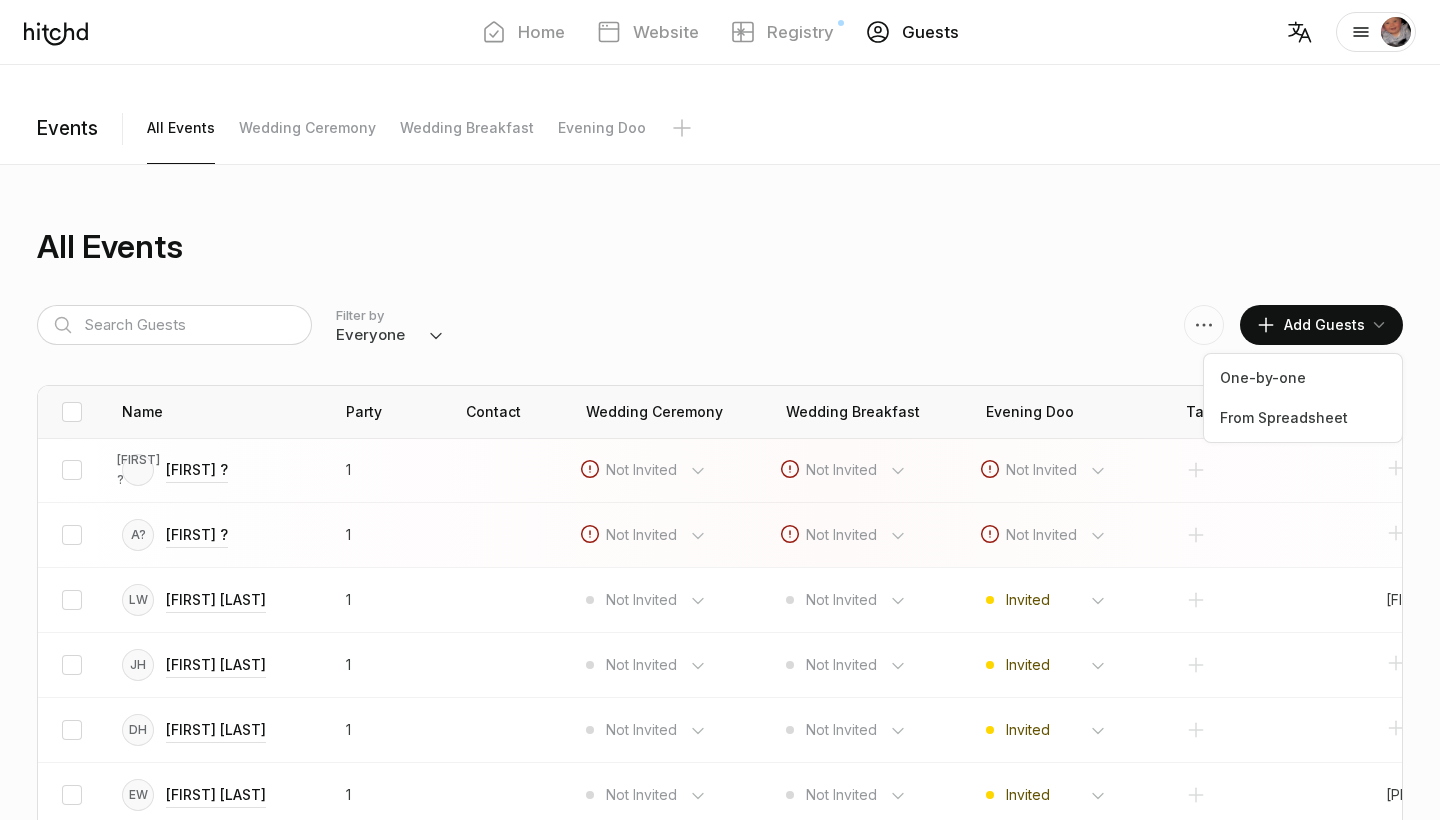 click on "Add Guests" at bounding box center [1310, 325] 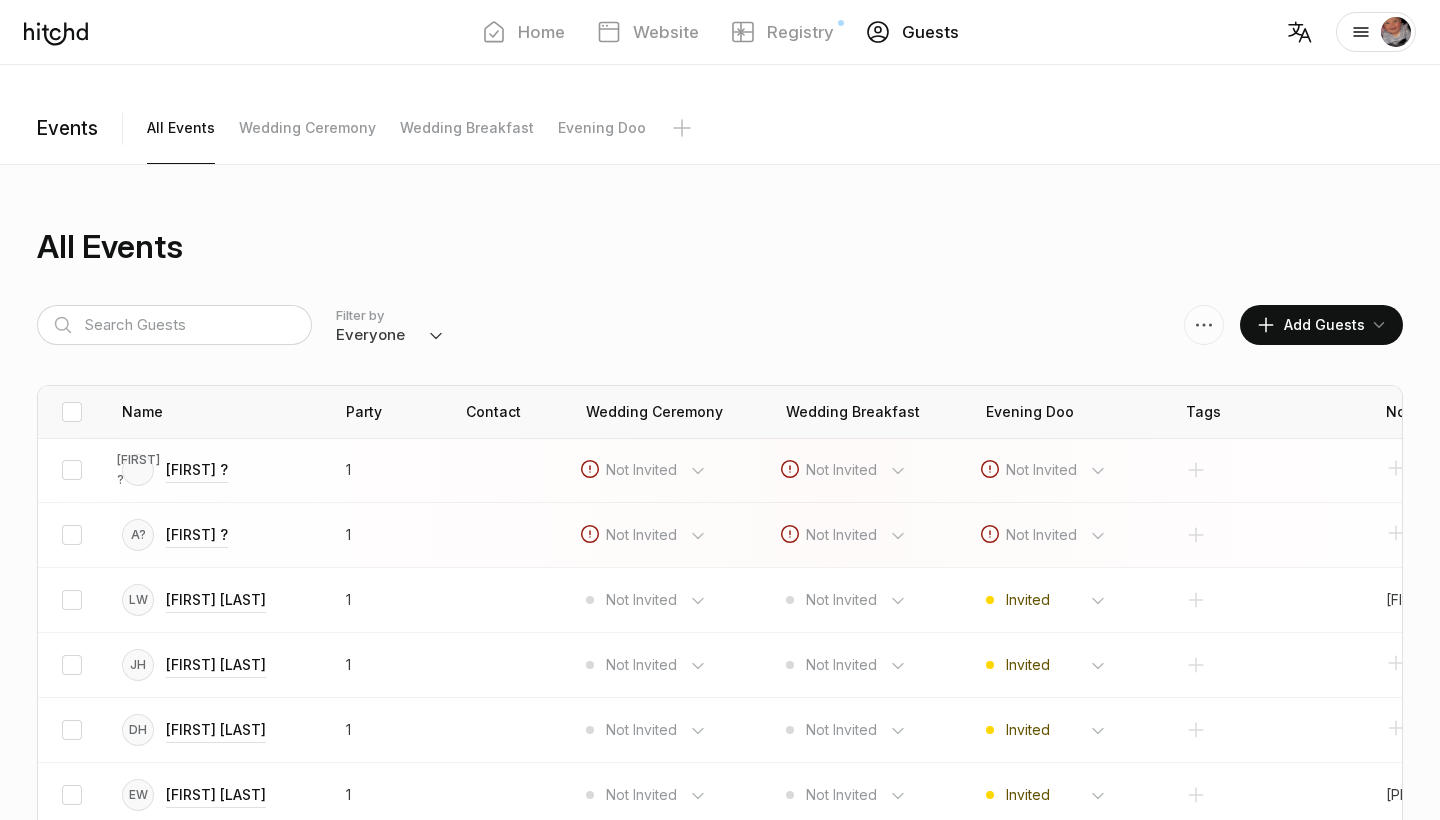 click on "Add Guests" at bounding box center (1310, 325) 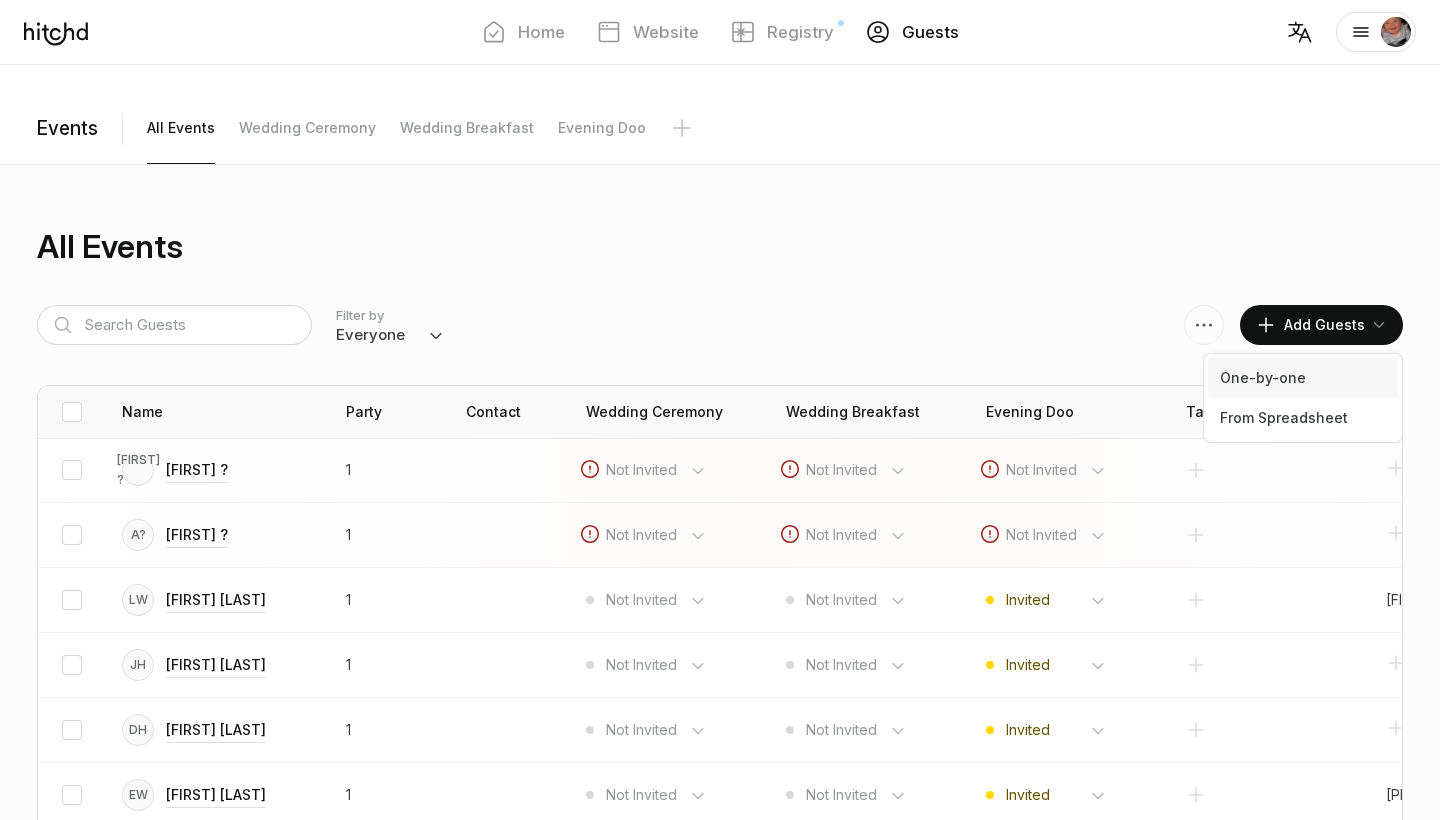click on "One-by-one" at bounding box center (1303, 378) 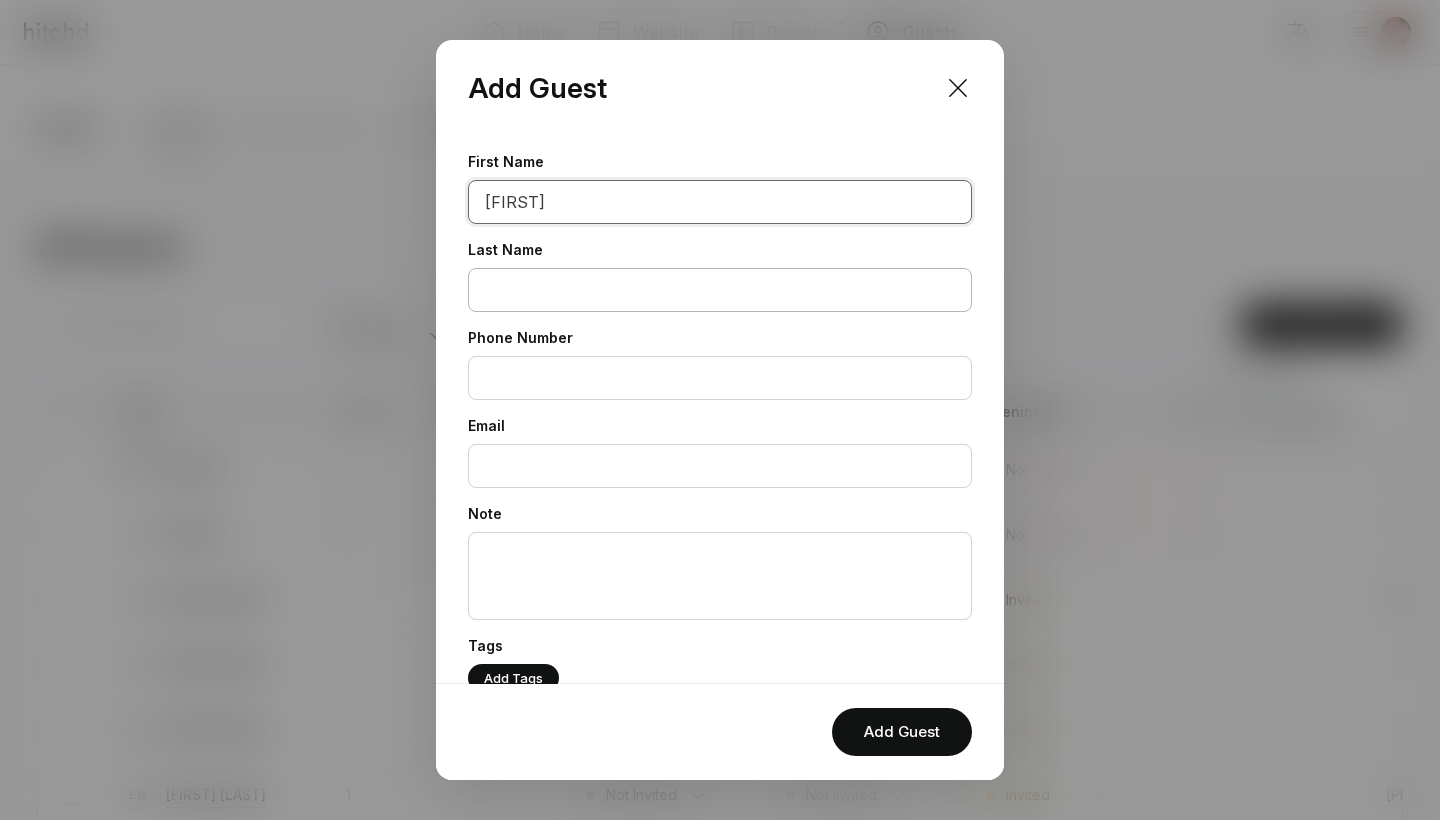 type on "[FIRST]" 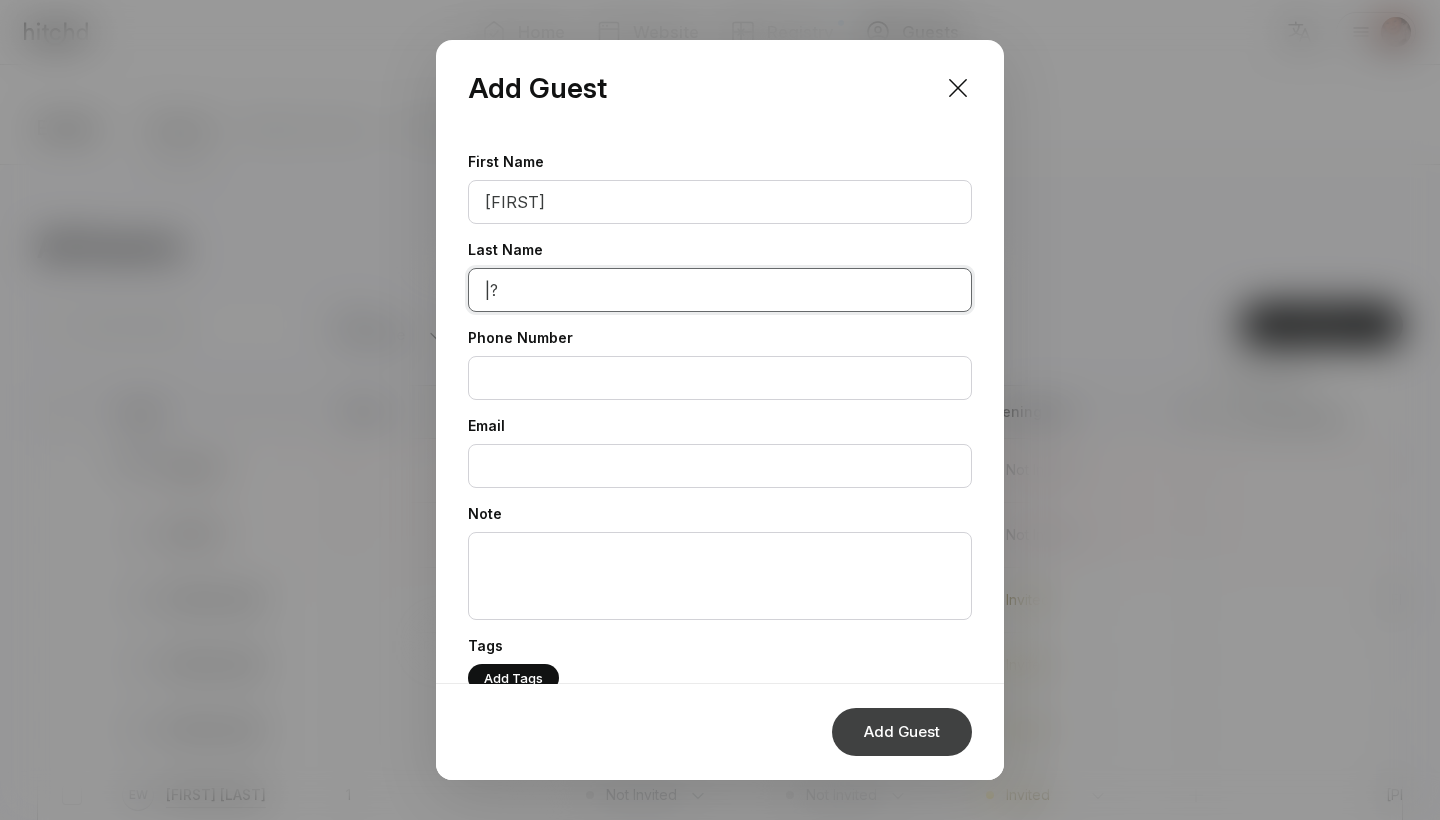 type on "|?" 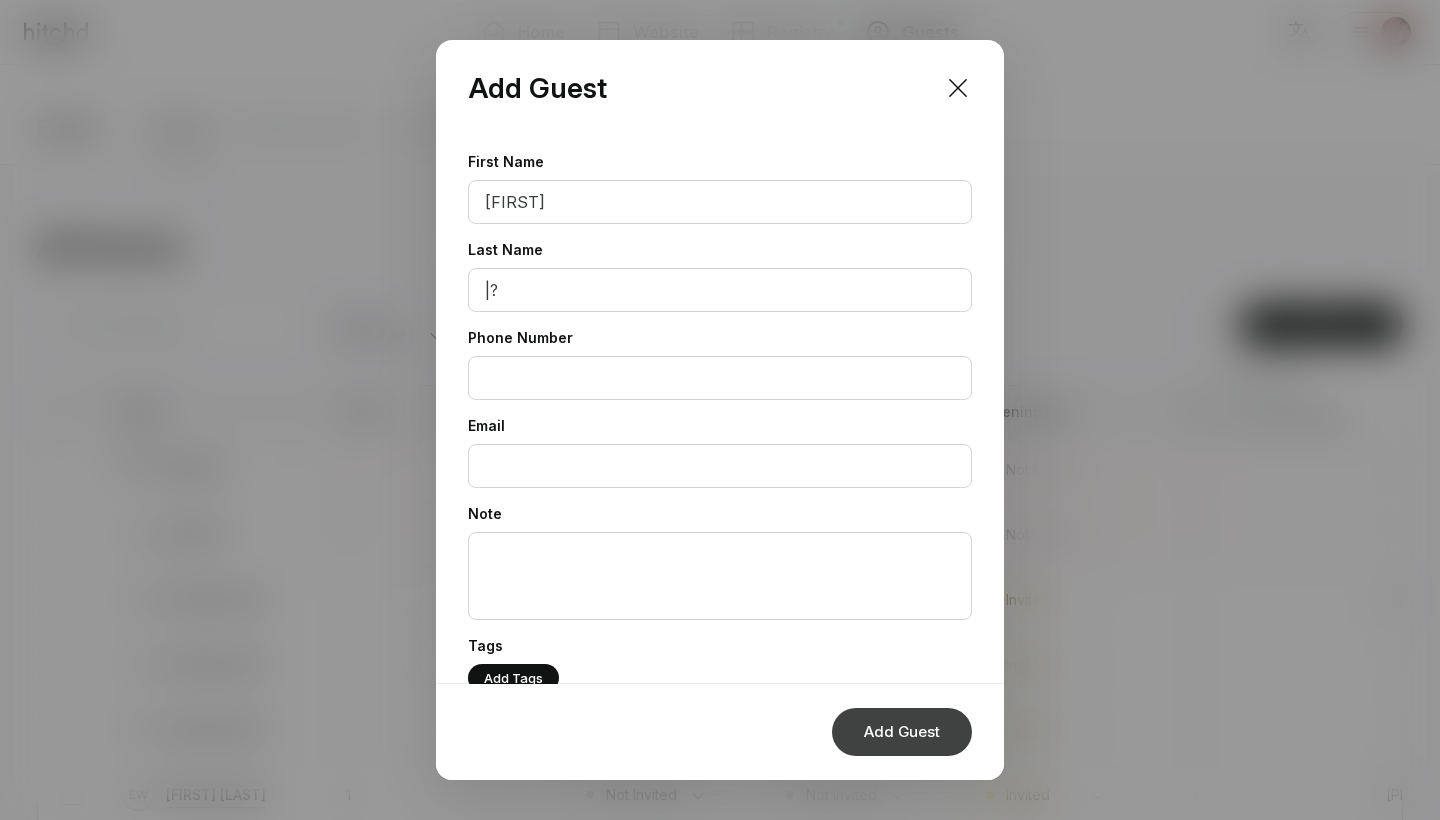 click on "Add Guest" at bounding box center [902, 732] 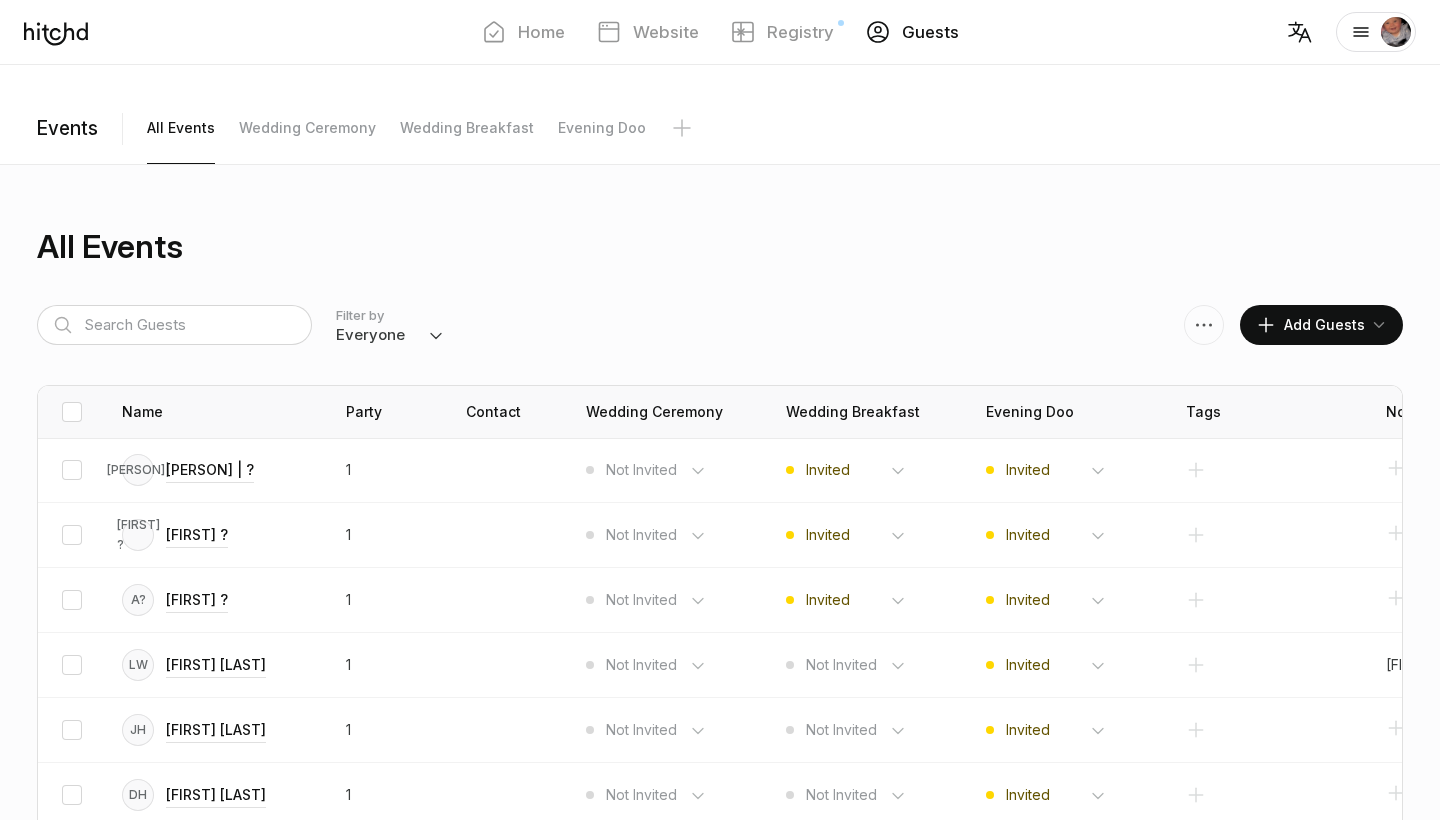 click on "Add Guests" at bounding box center (1310, 325) 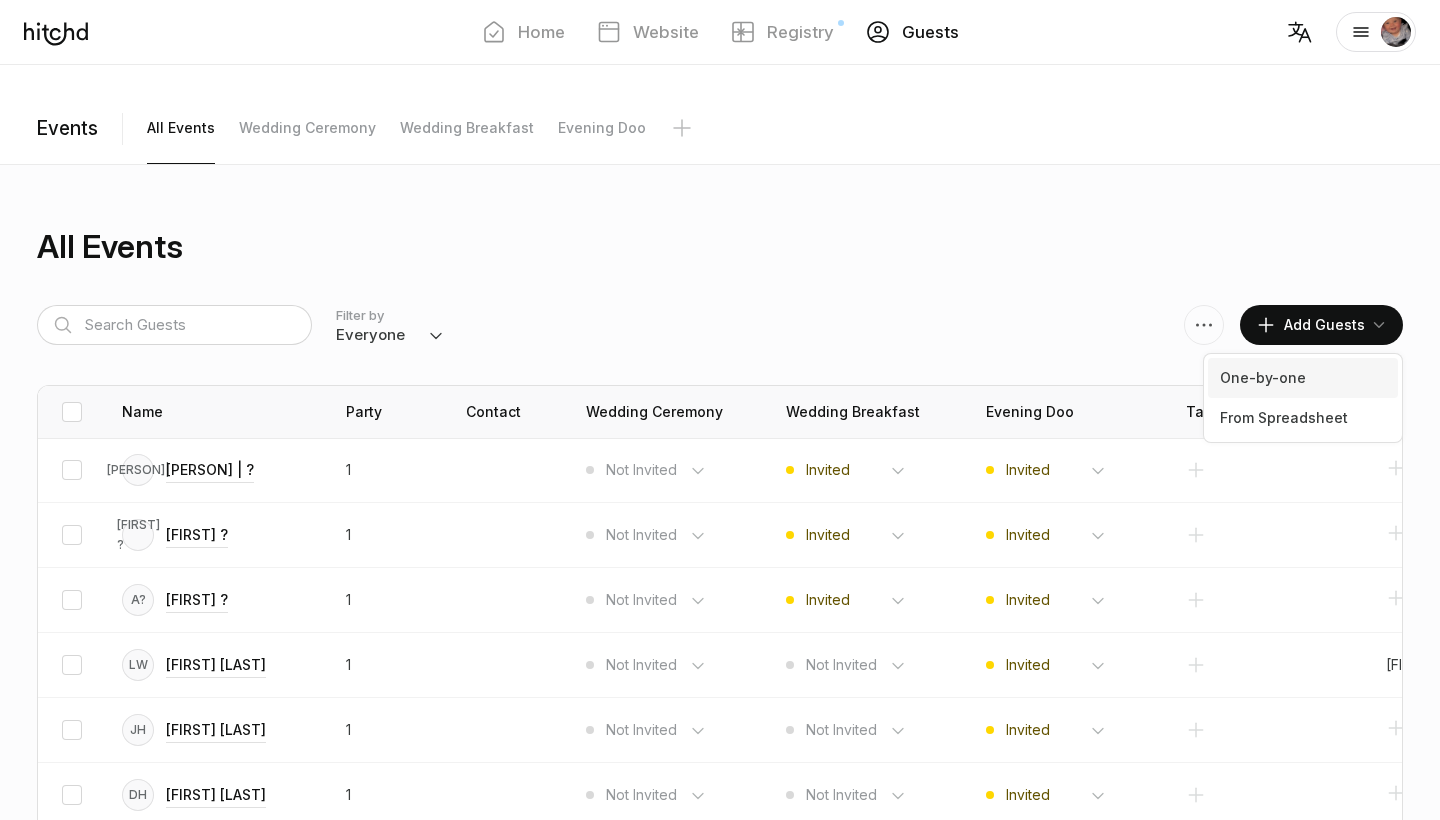 click on "One-by-one" at bounding box center [1303, 378] 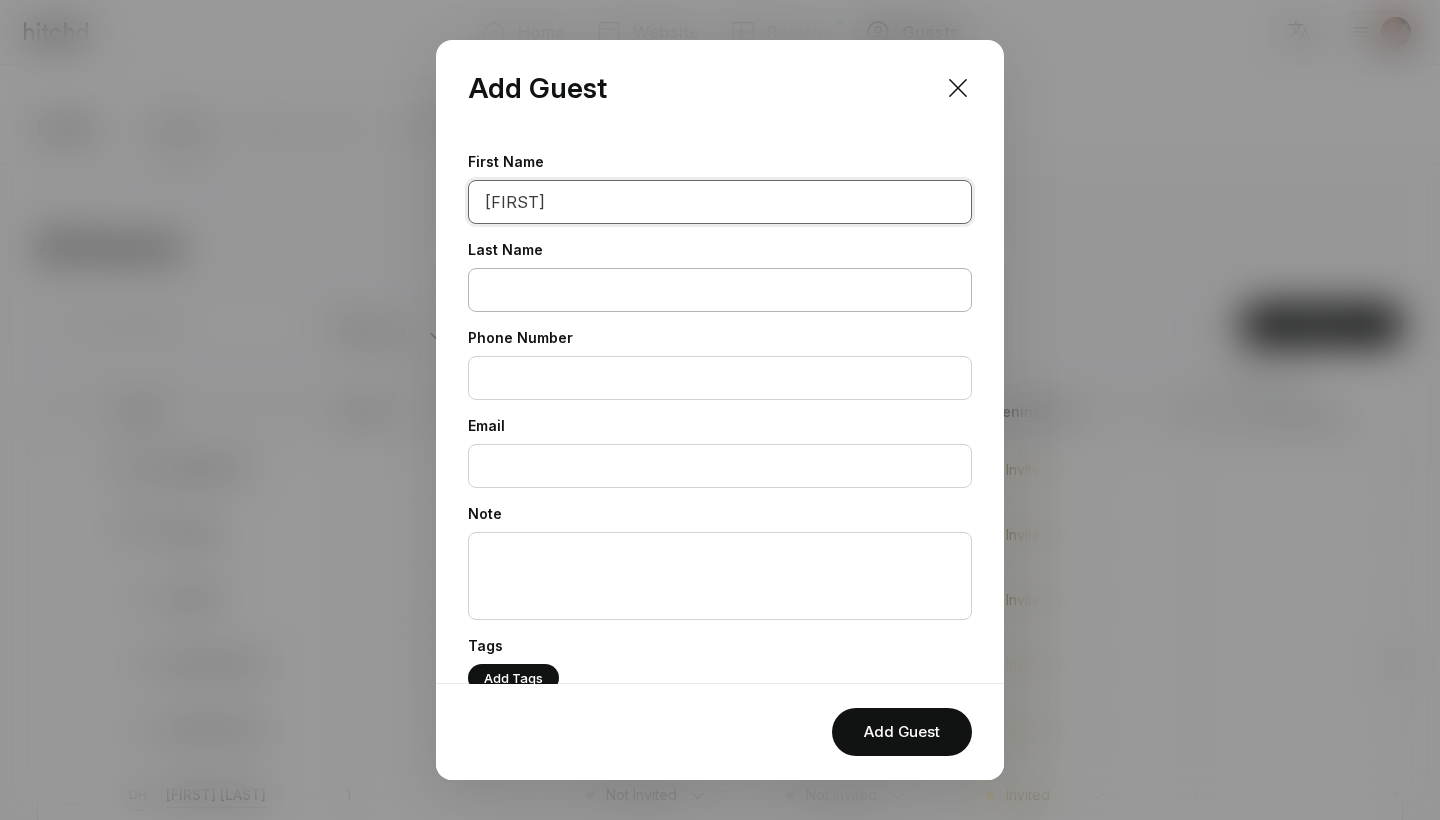 type on "[FIRST]" 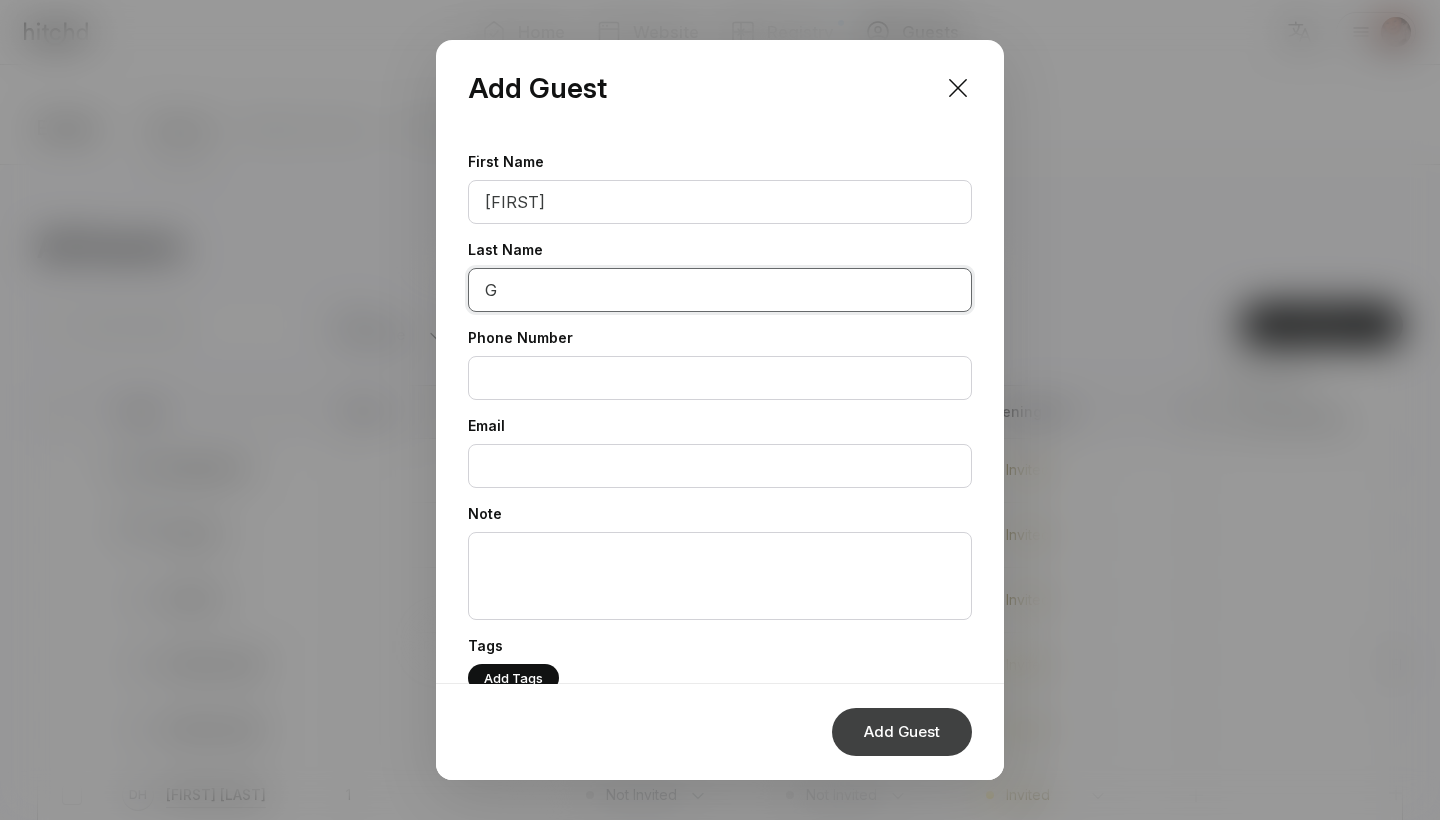 type on "G" 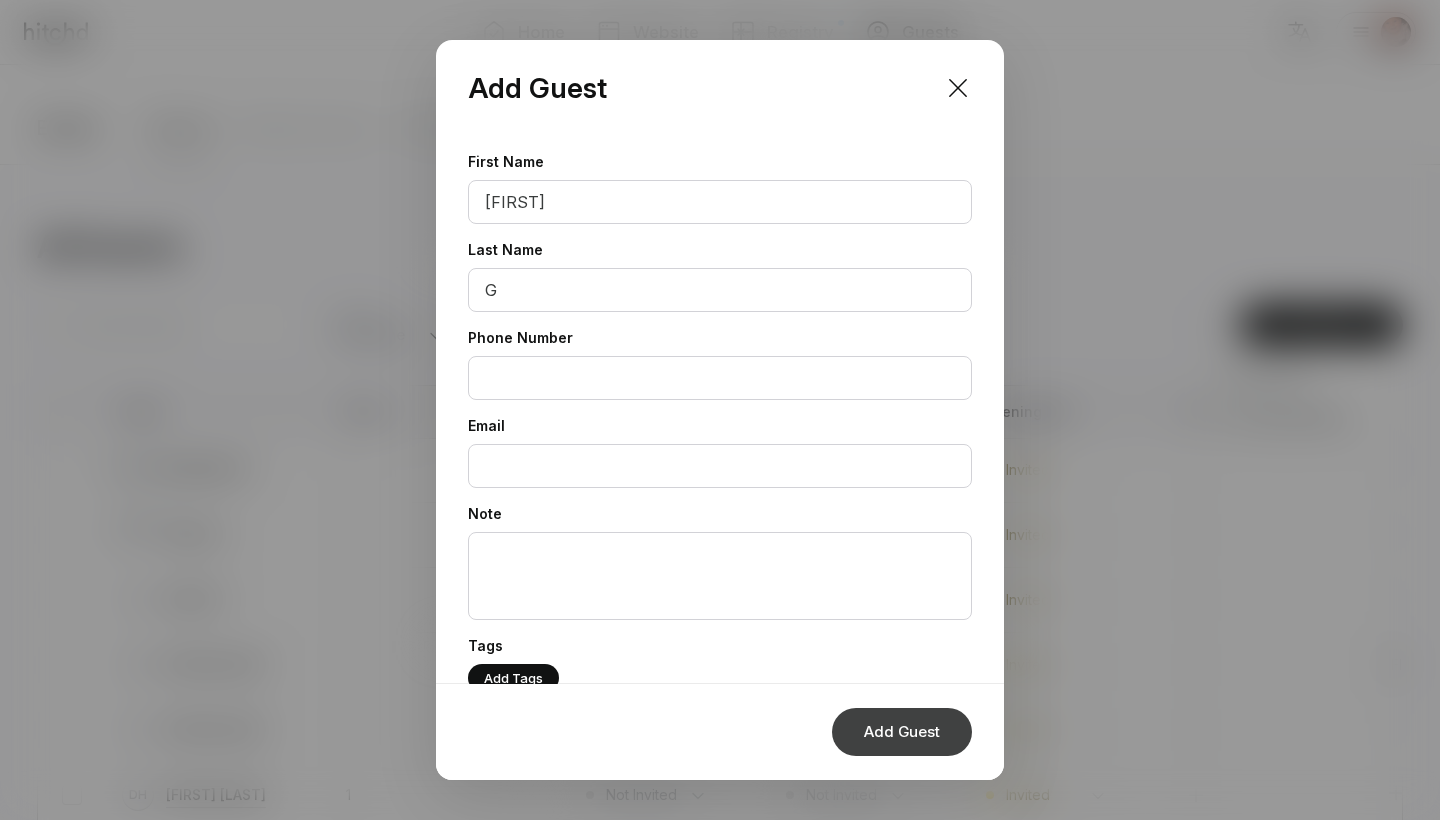 click on "Add Guest" at bounding box center (902, 732) 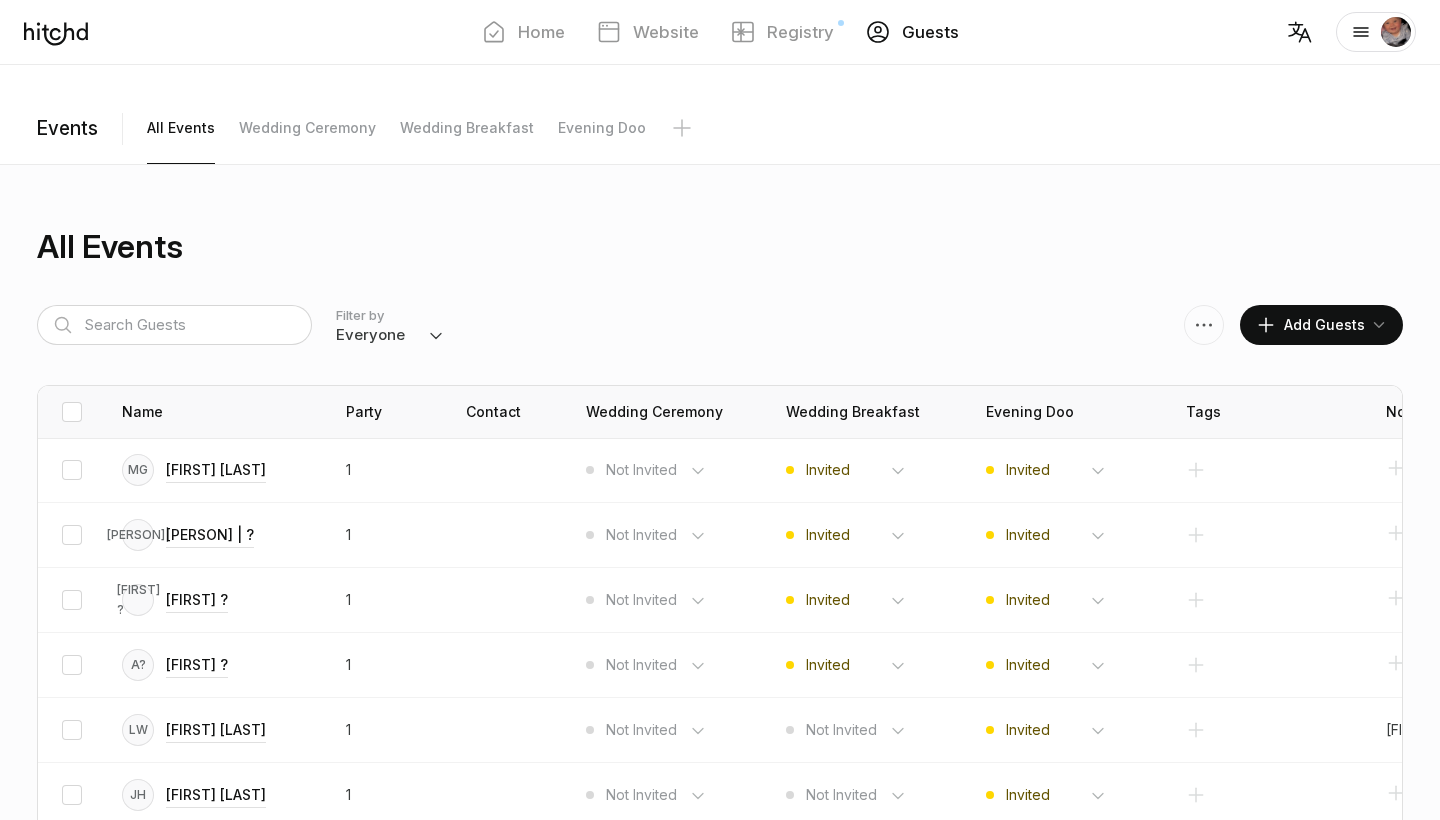 click on "Add Guests" at bounding box center (1310, 325) 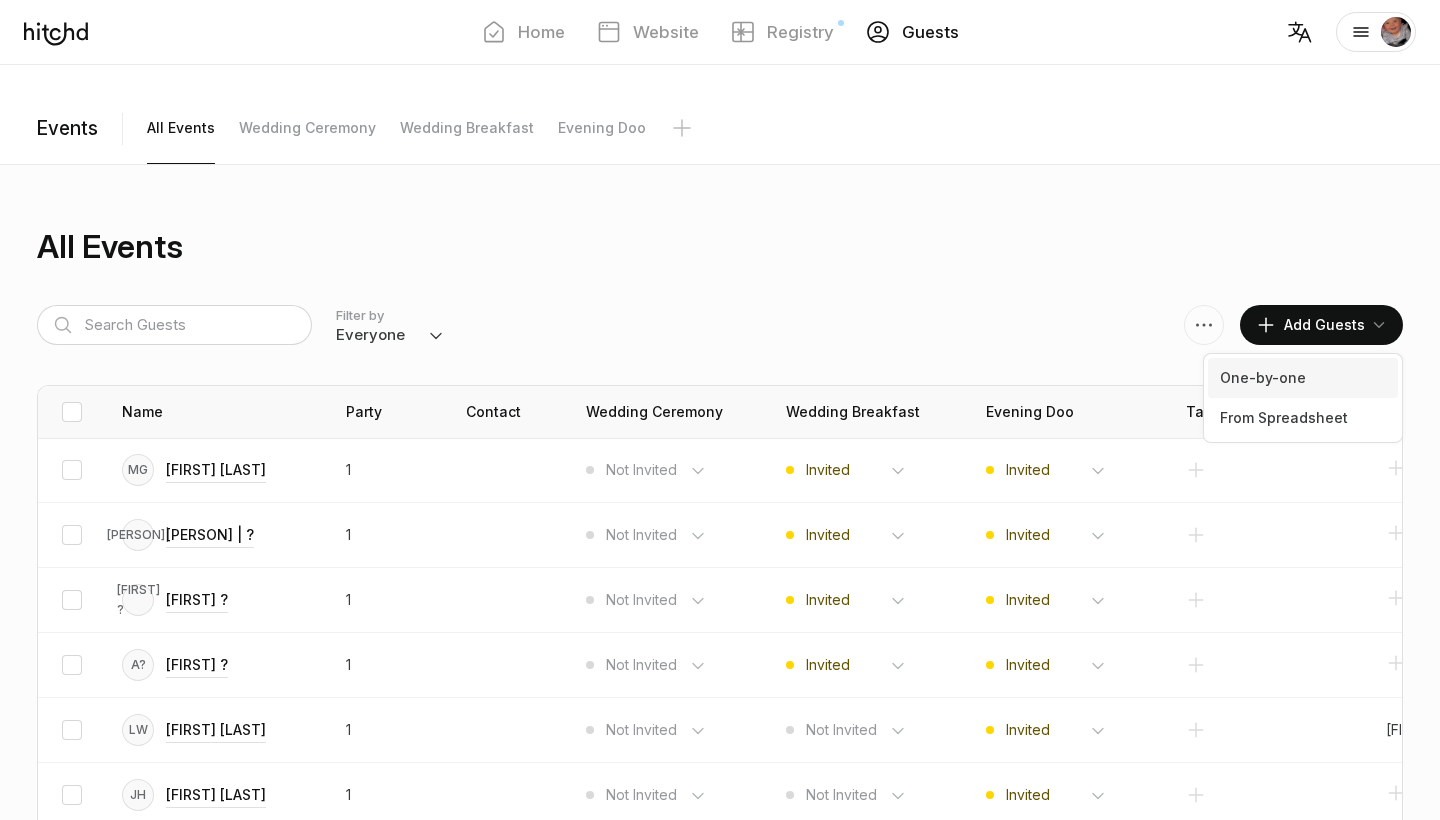 click on "One-by-one" at bounding box center (1303, 378) 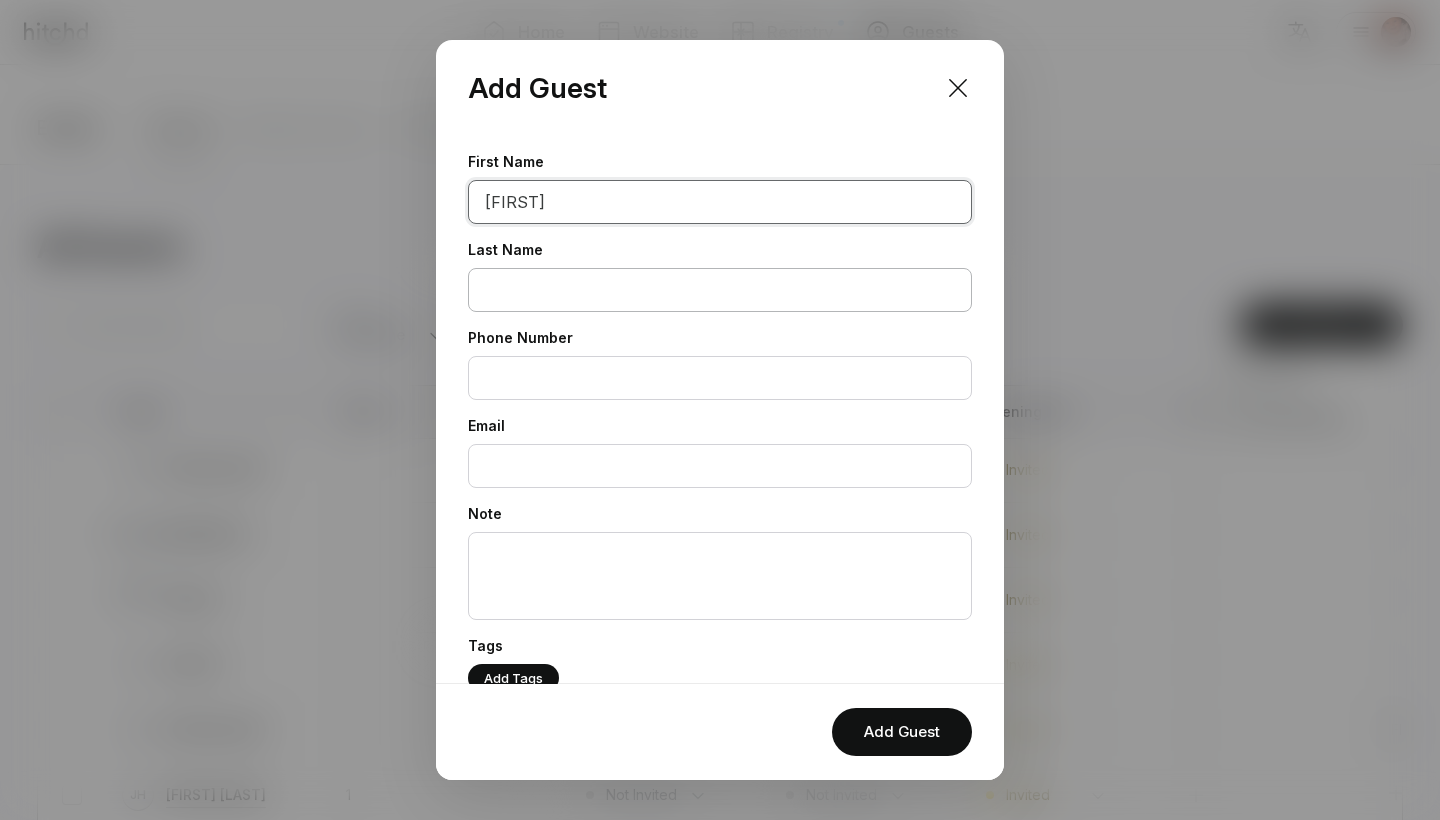 type on "[FIRST]" 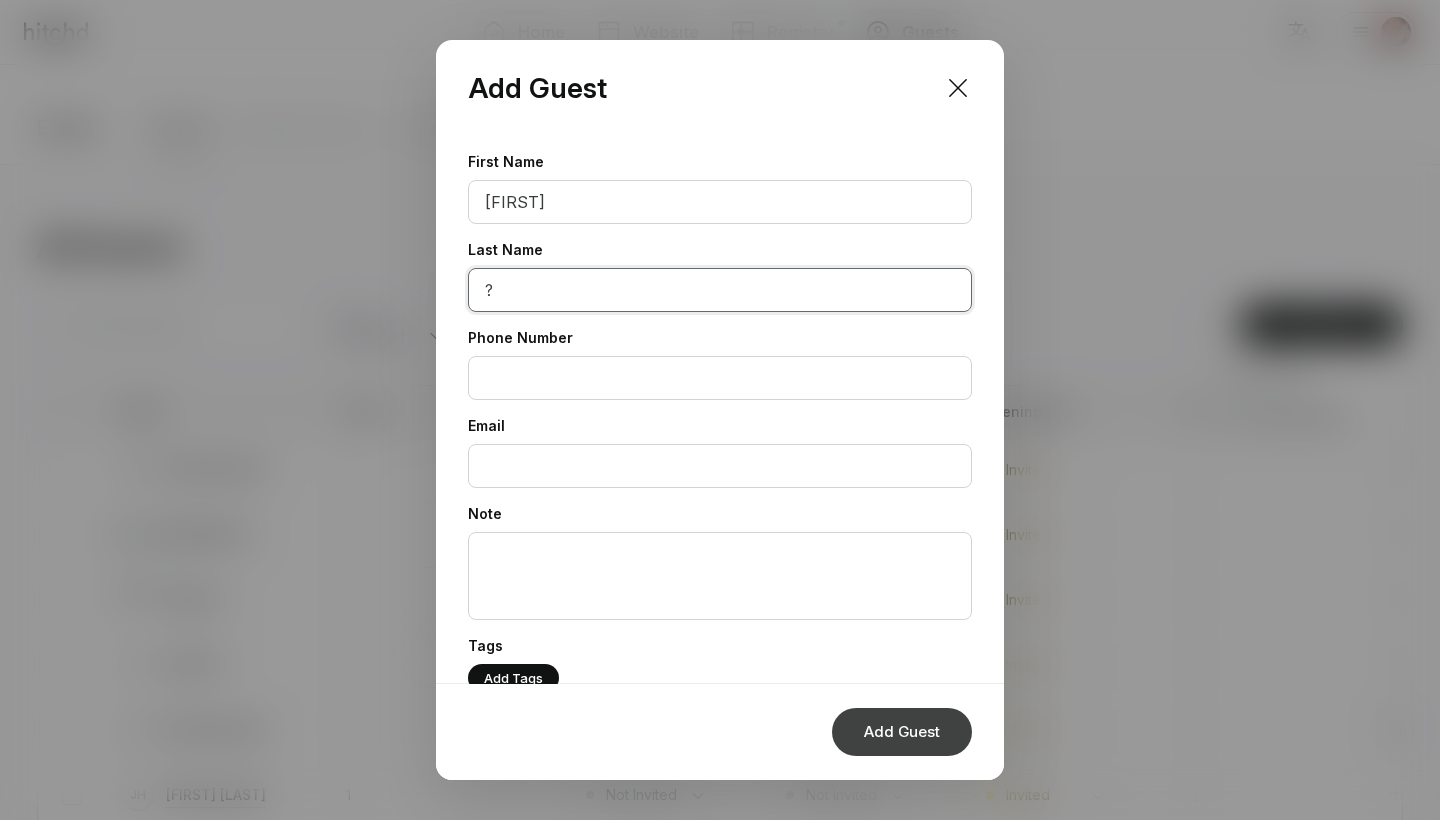 type on "?" 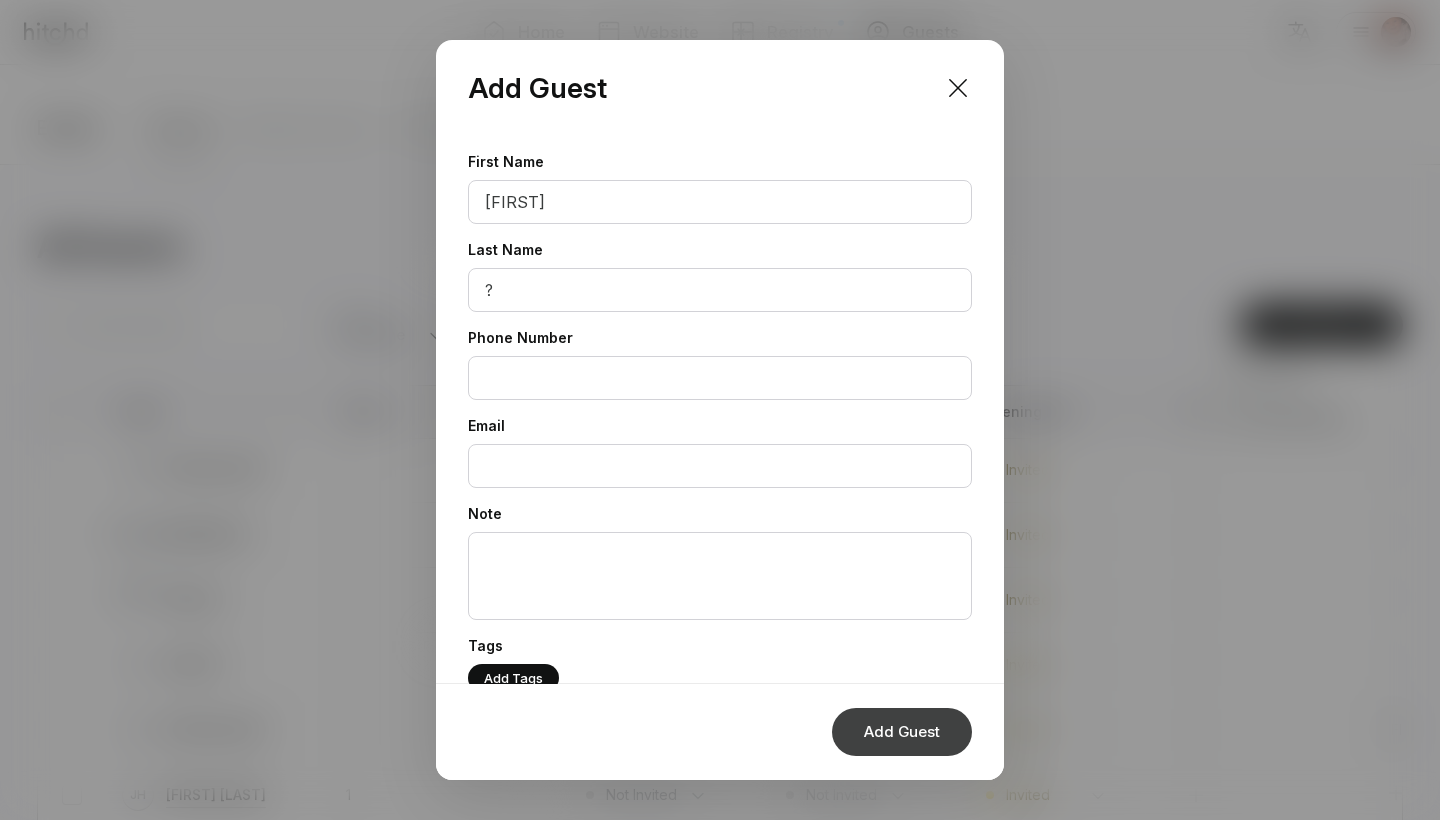 click on "Add Guest" at bounding box center (902, 732) 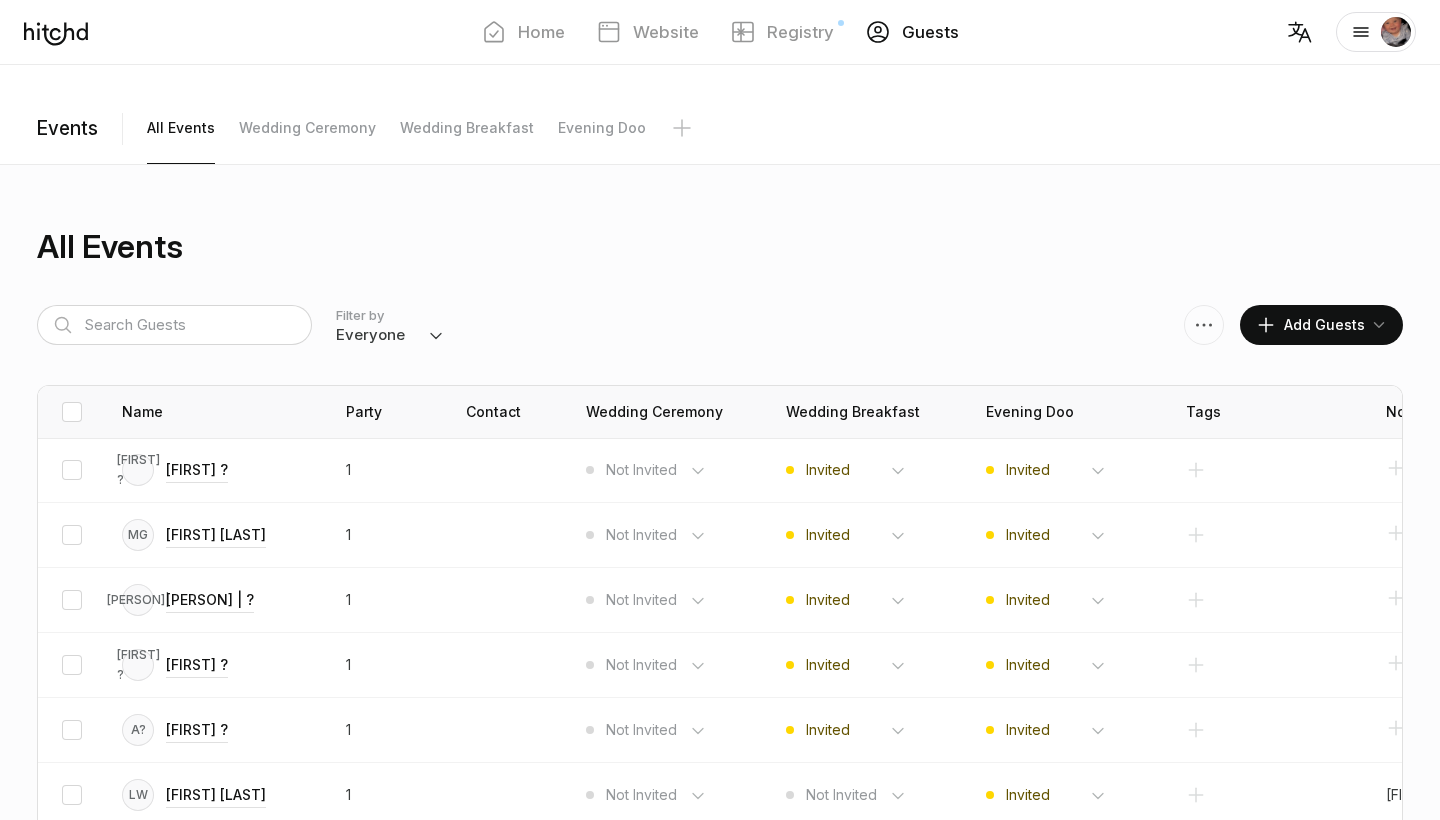 click on "Add Guests" at bounding box center [1310, 325] 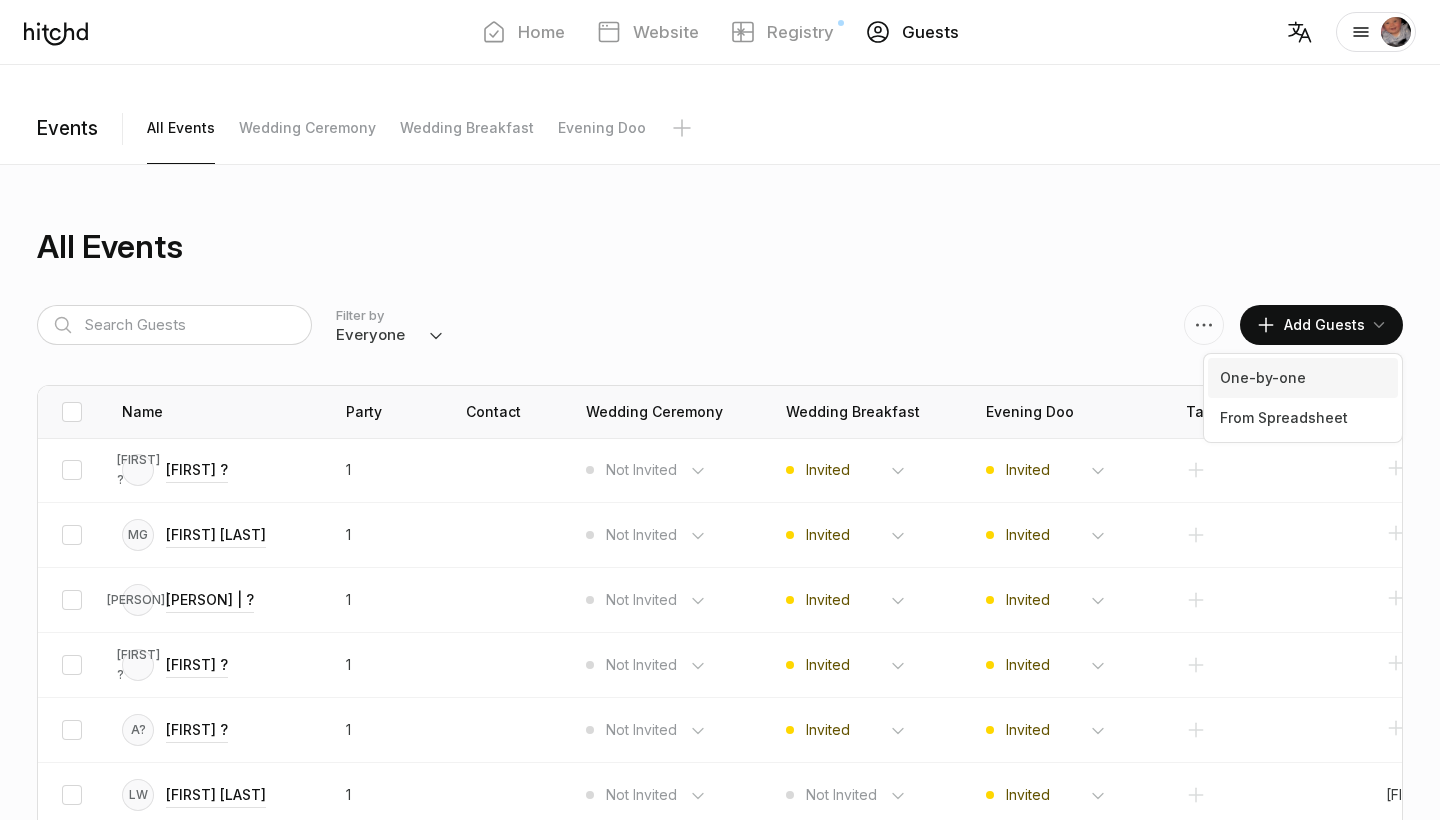 click on "One-by-one" at bounding box center [1303, 378] 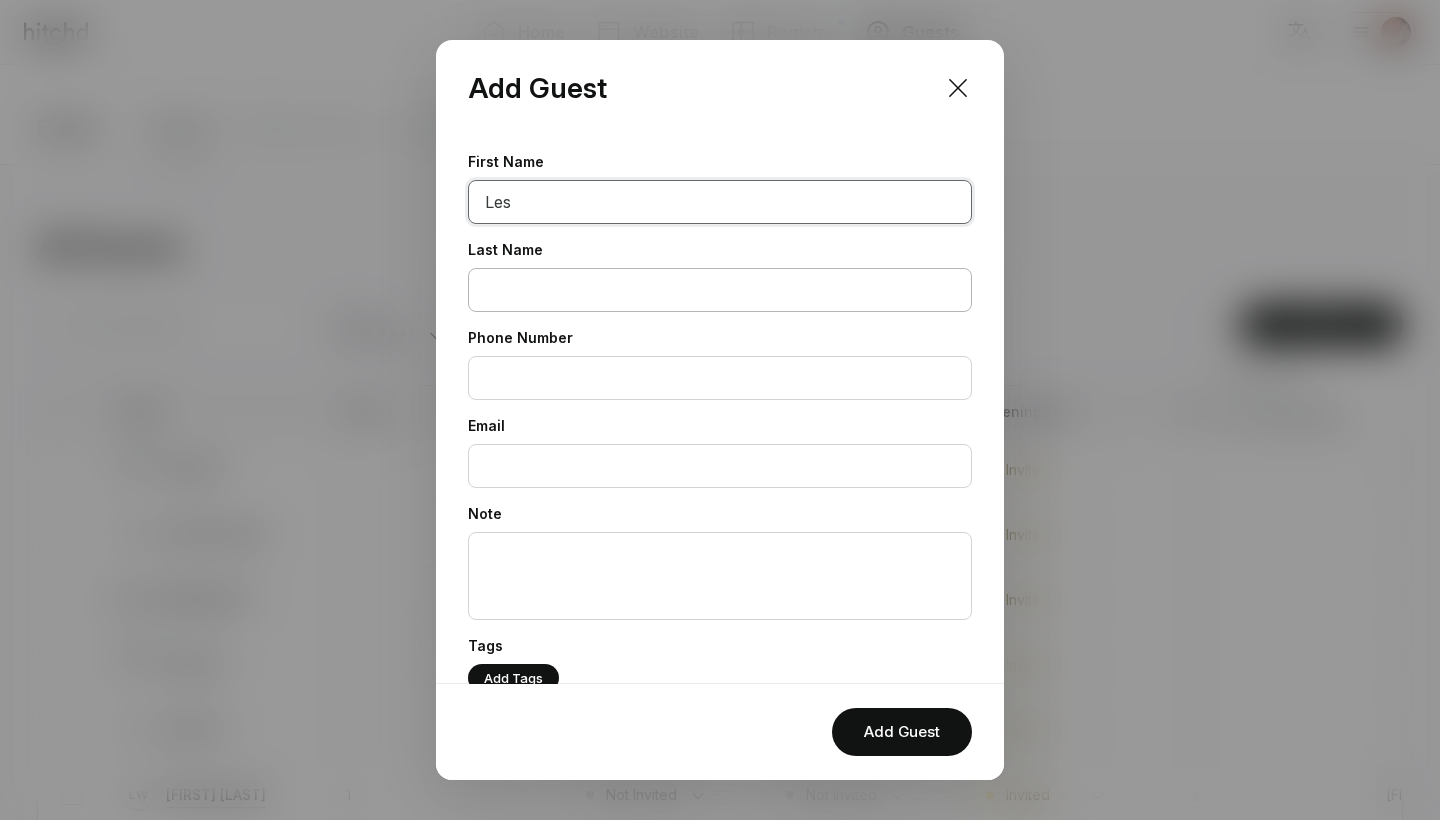 type on "Les" 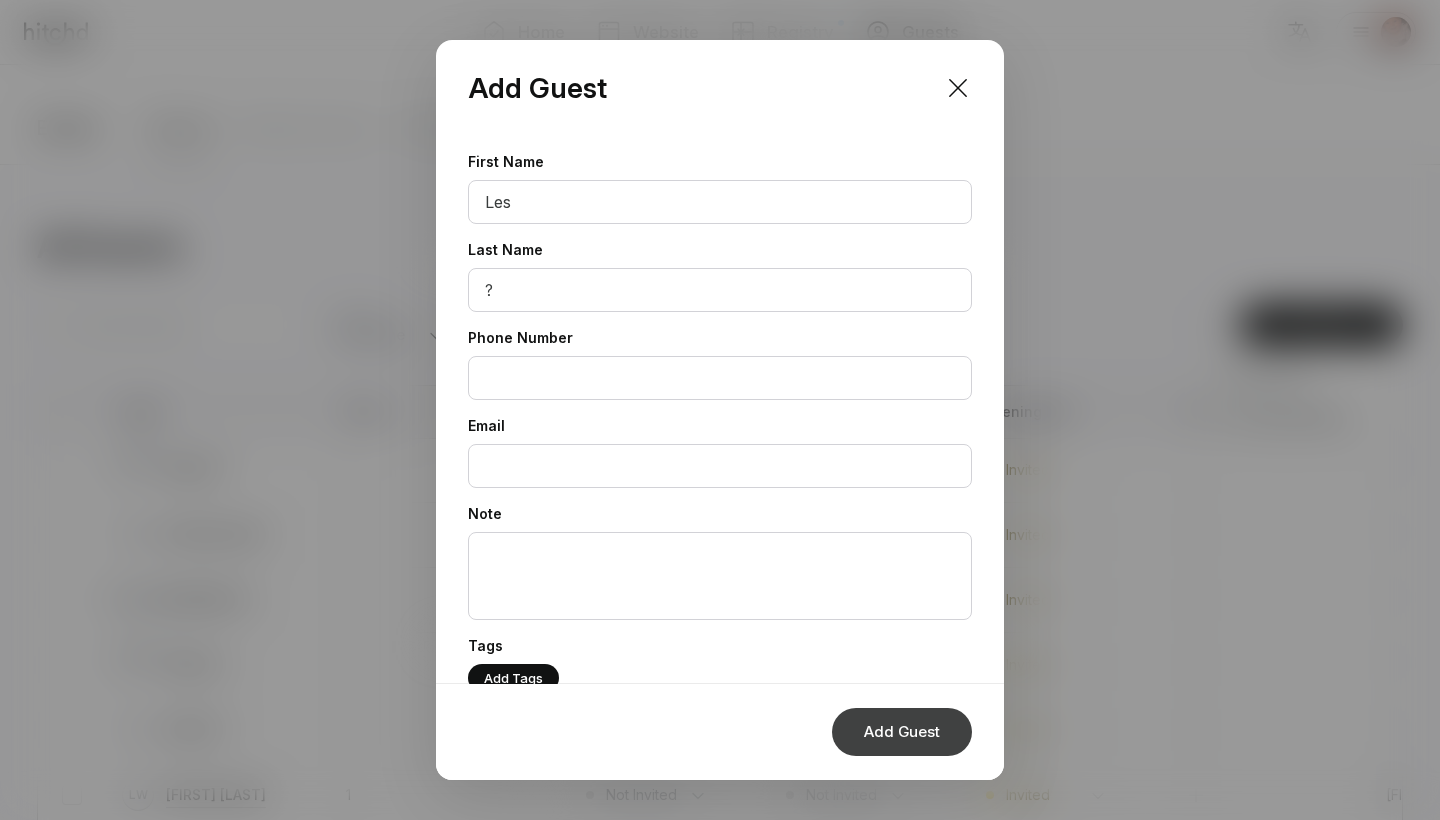 click on "Add Guest" at bounding box center (902, 732) 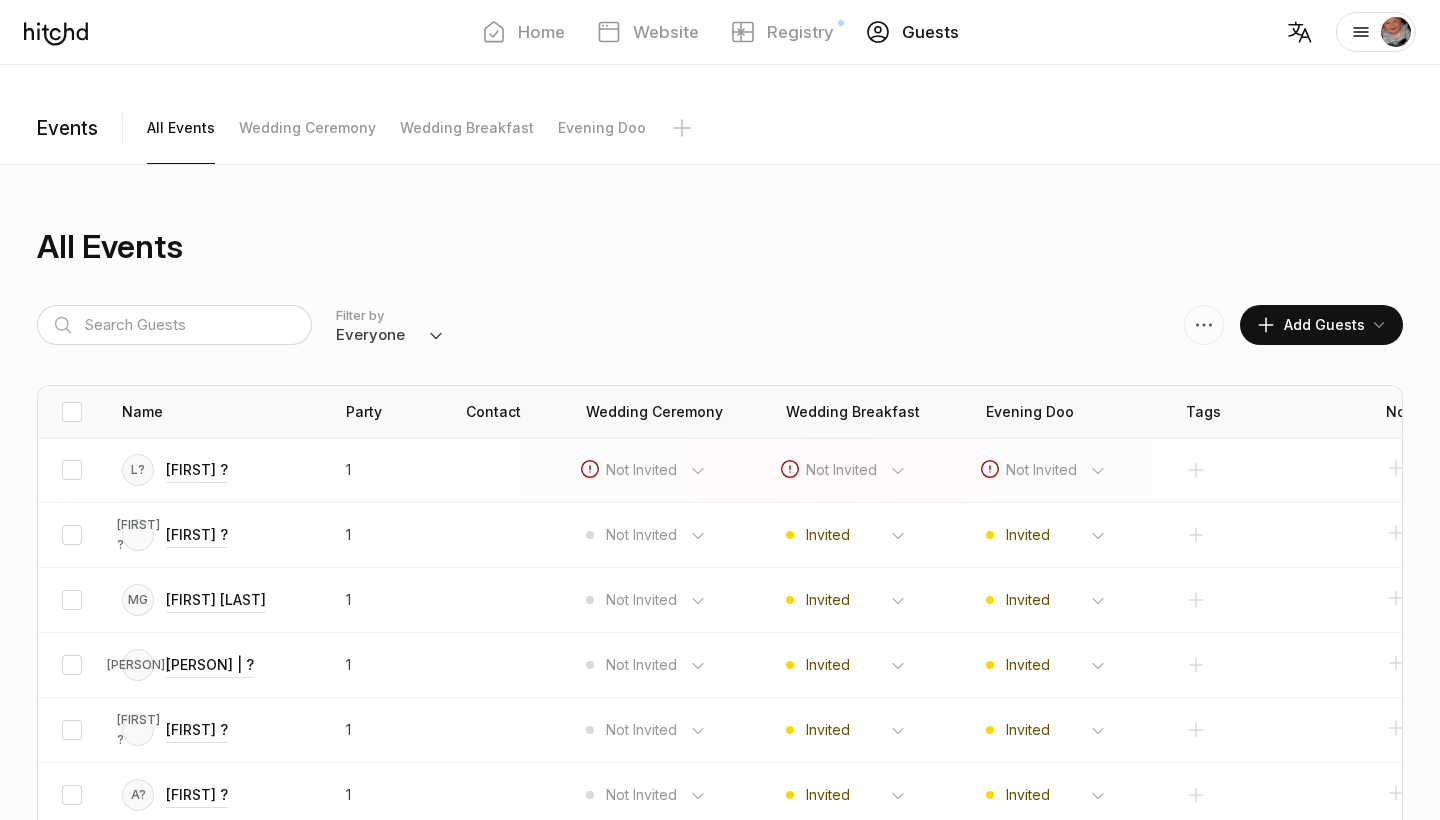 click on "Add Guests" at bounding box center [1310, 325] 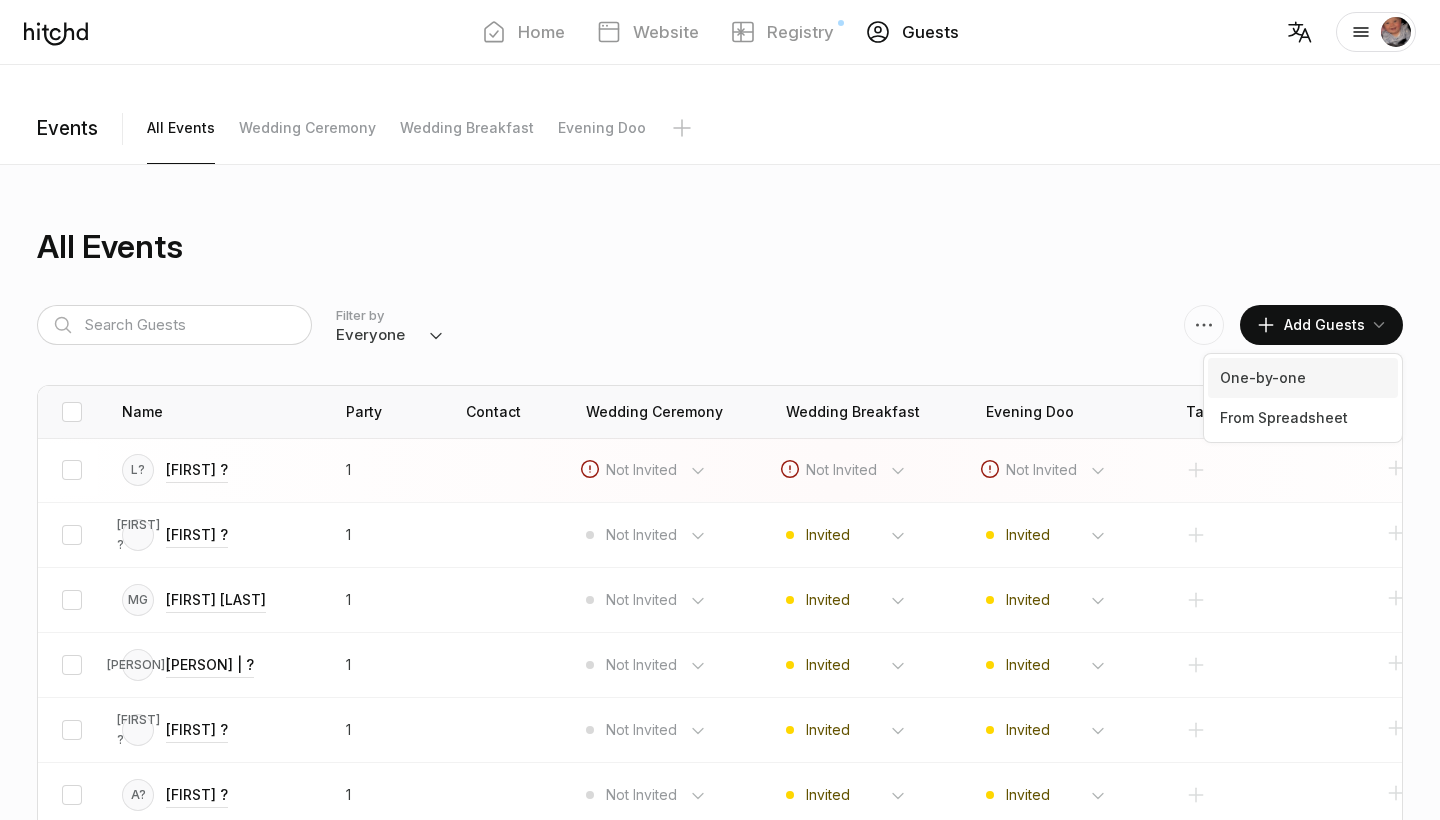 click on "One-by-one" at bounding box center (1303, 378) 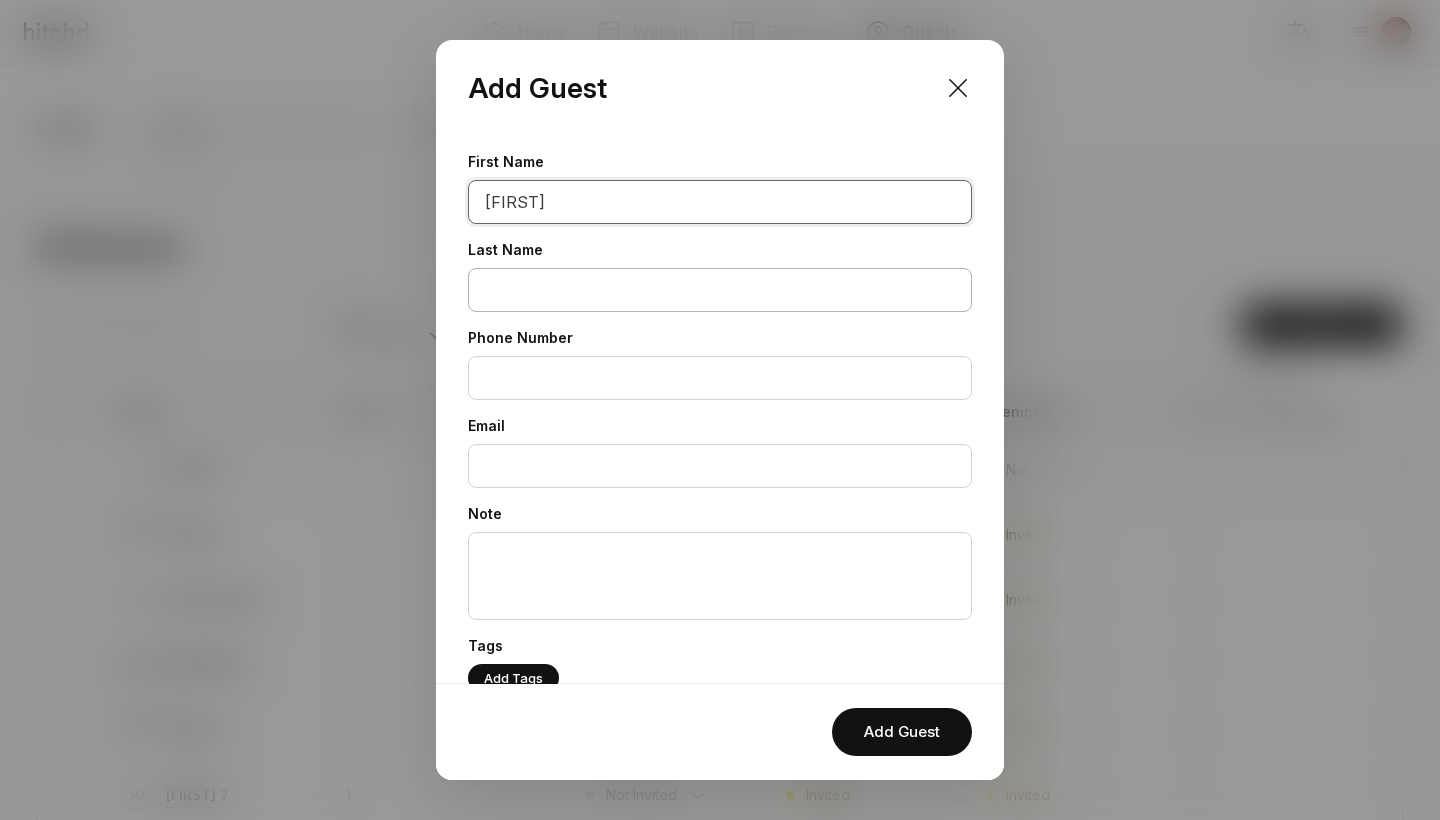 type on "[FIRST]" 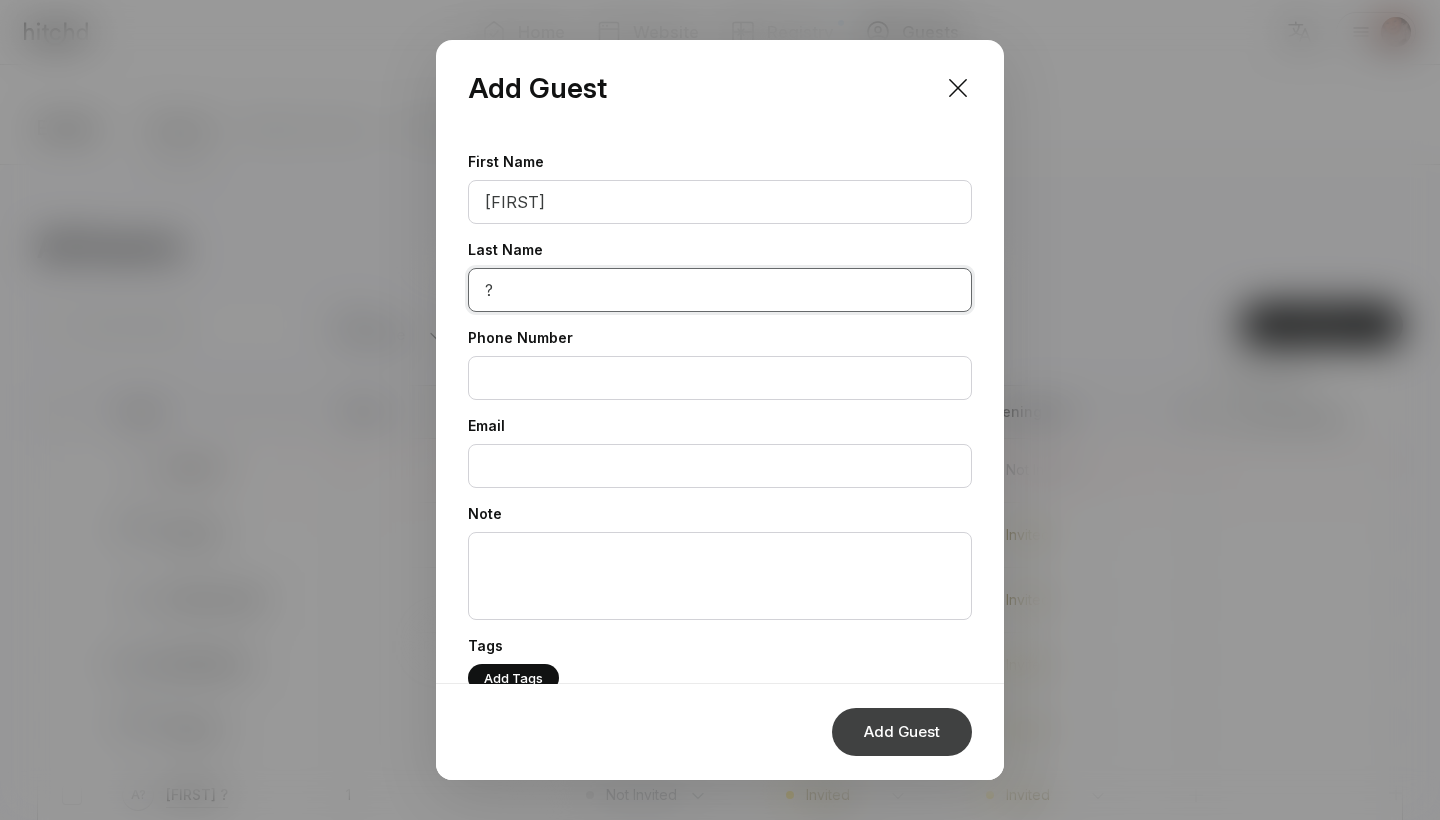 type on "?" 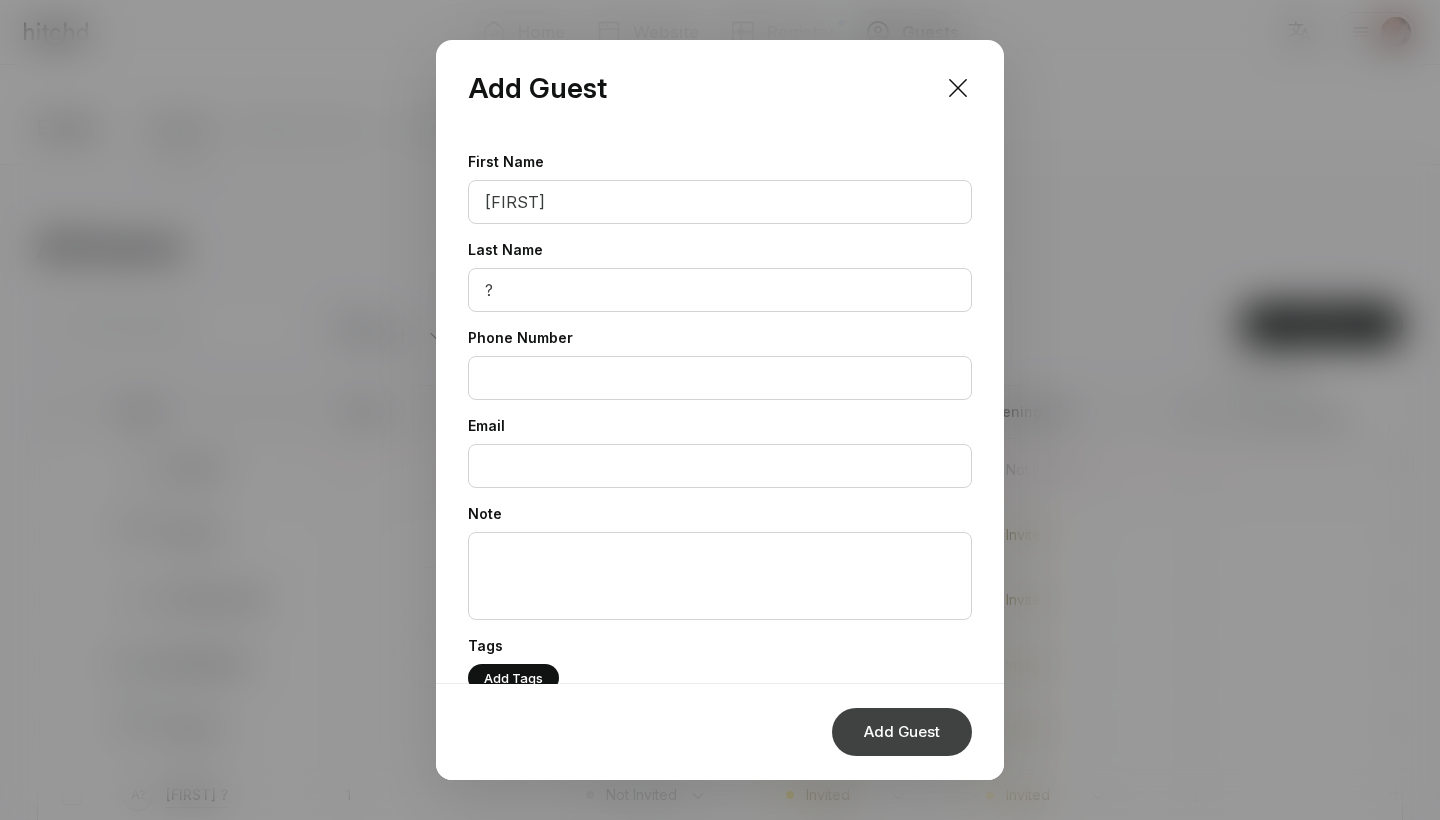 click on "Add Guest" at bounding box center [902, 732] 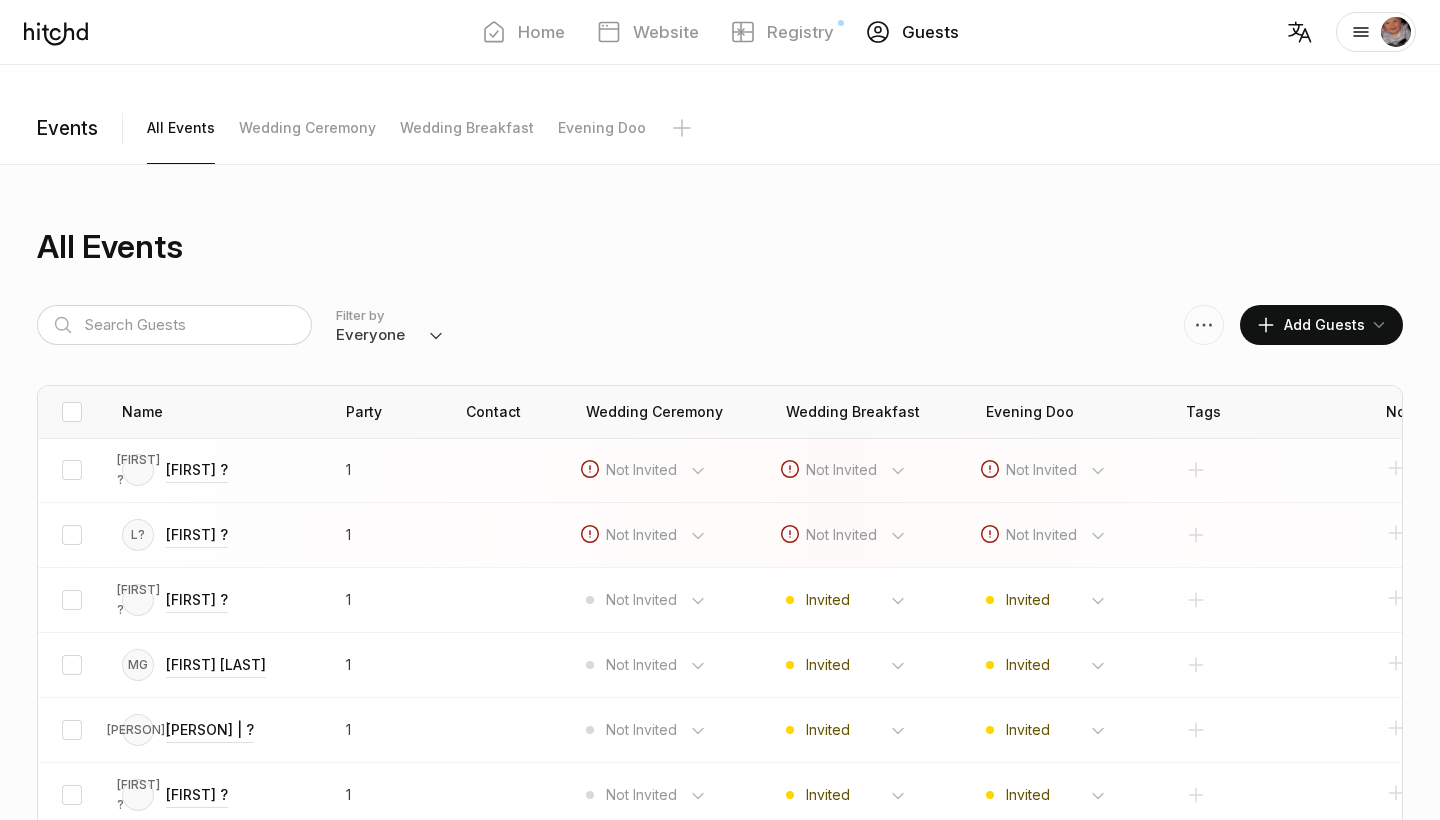 click on "Add Guests" at bounding box center (1310, 325) 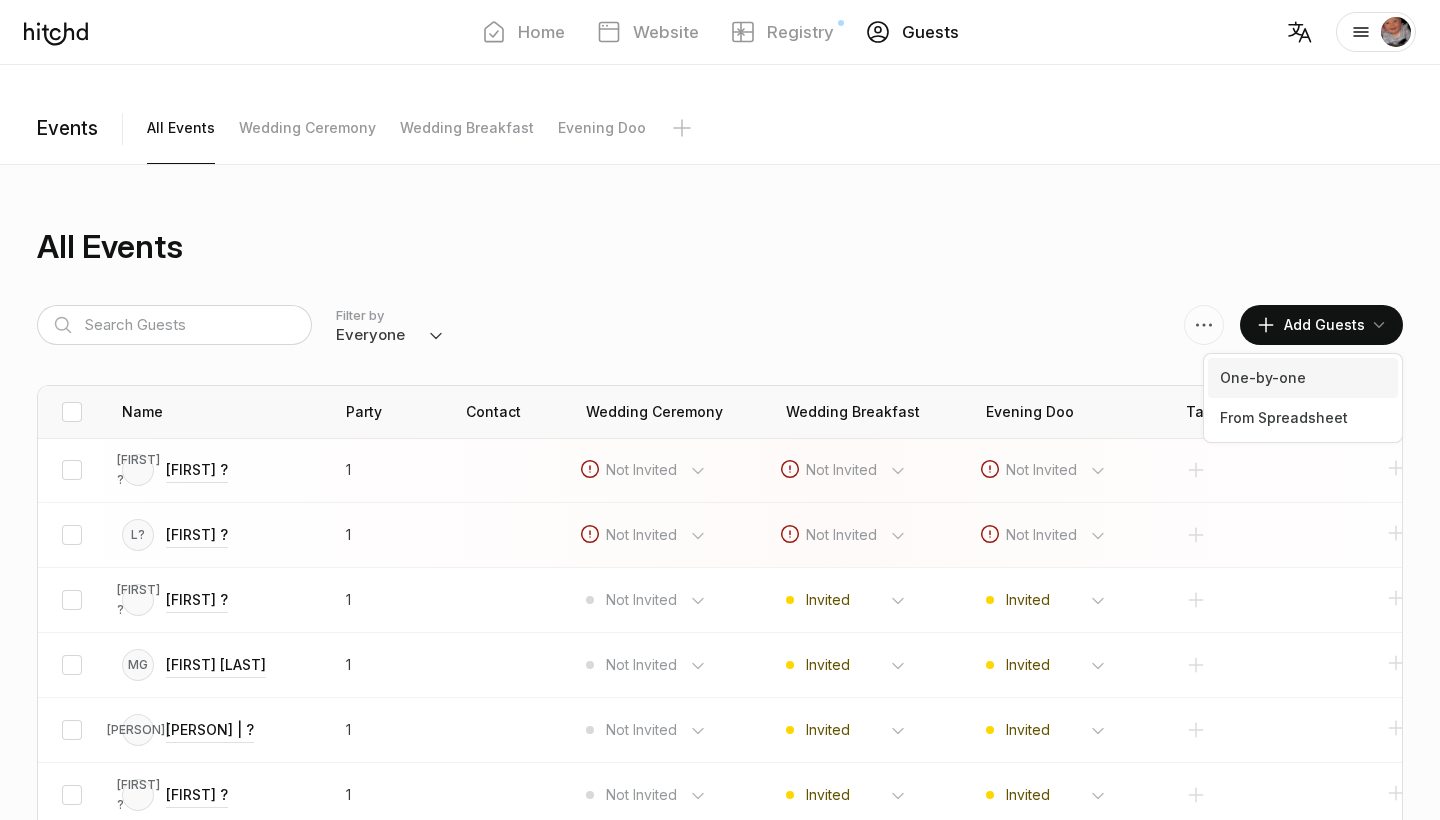 click on "One-by-one" at bounding box center [1303, 378] 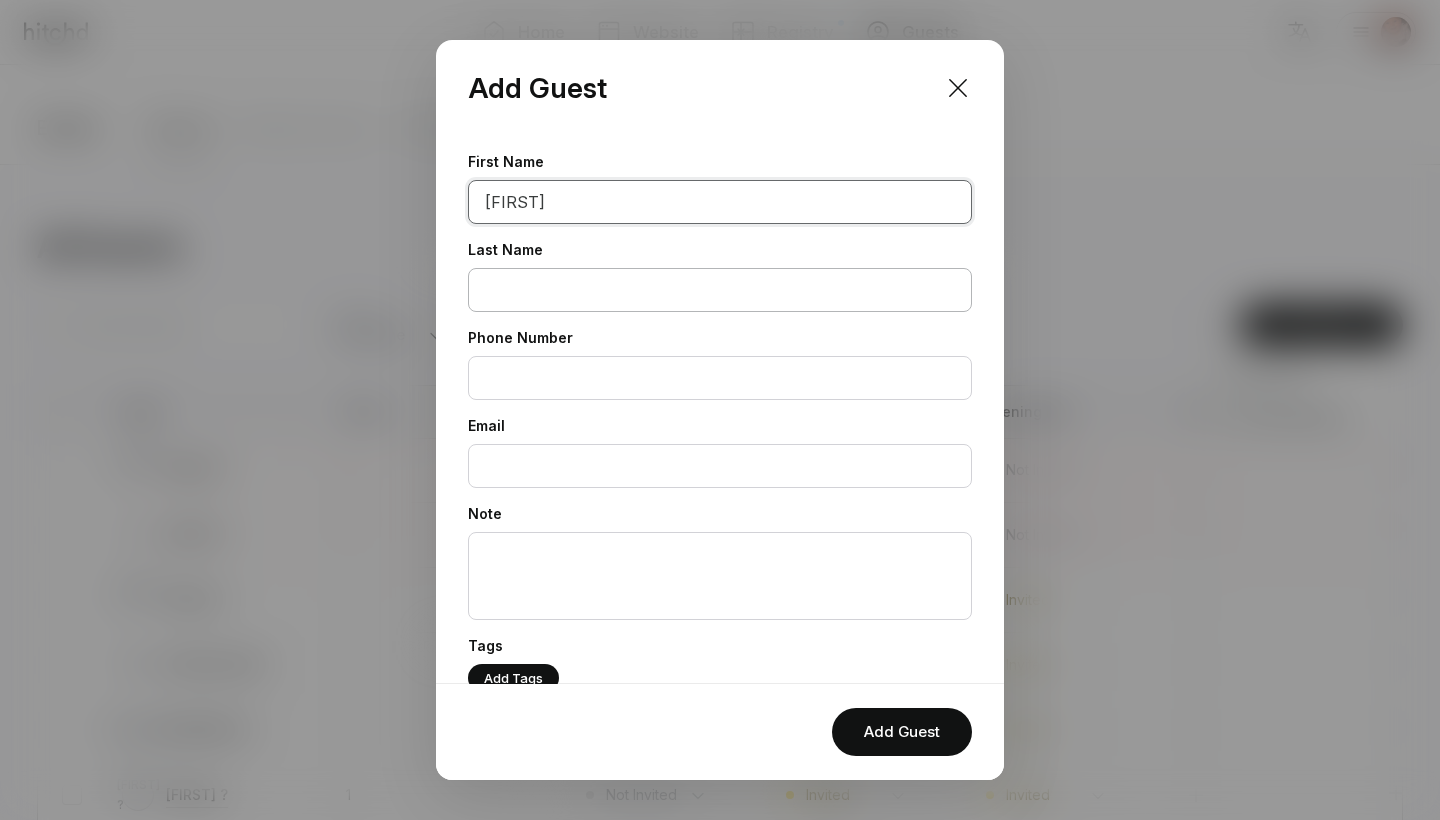 type on "[FIRST]" 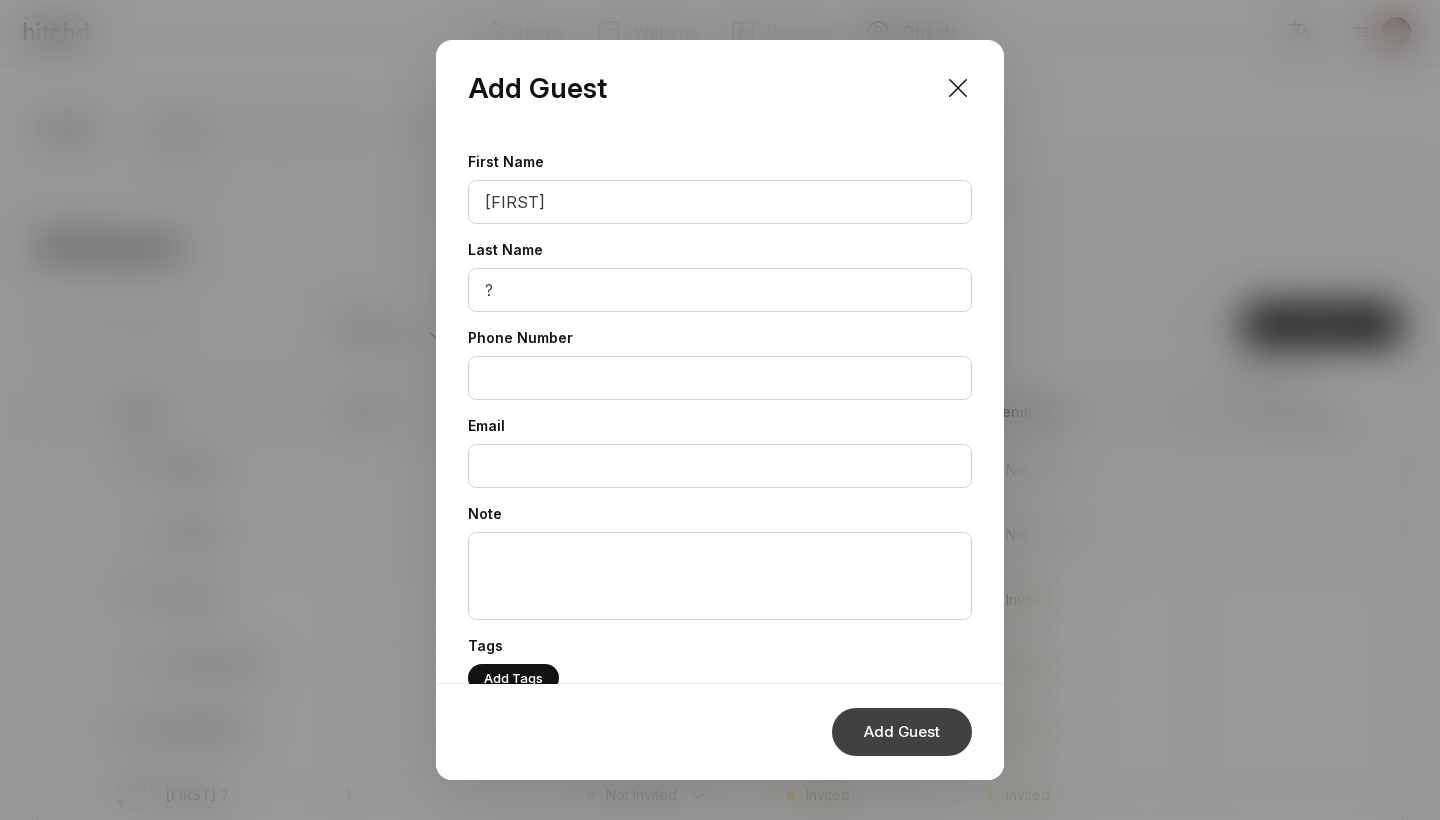 click on "Add Guest" at bounding box center (902, 732) 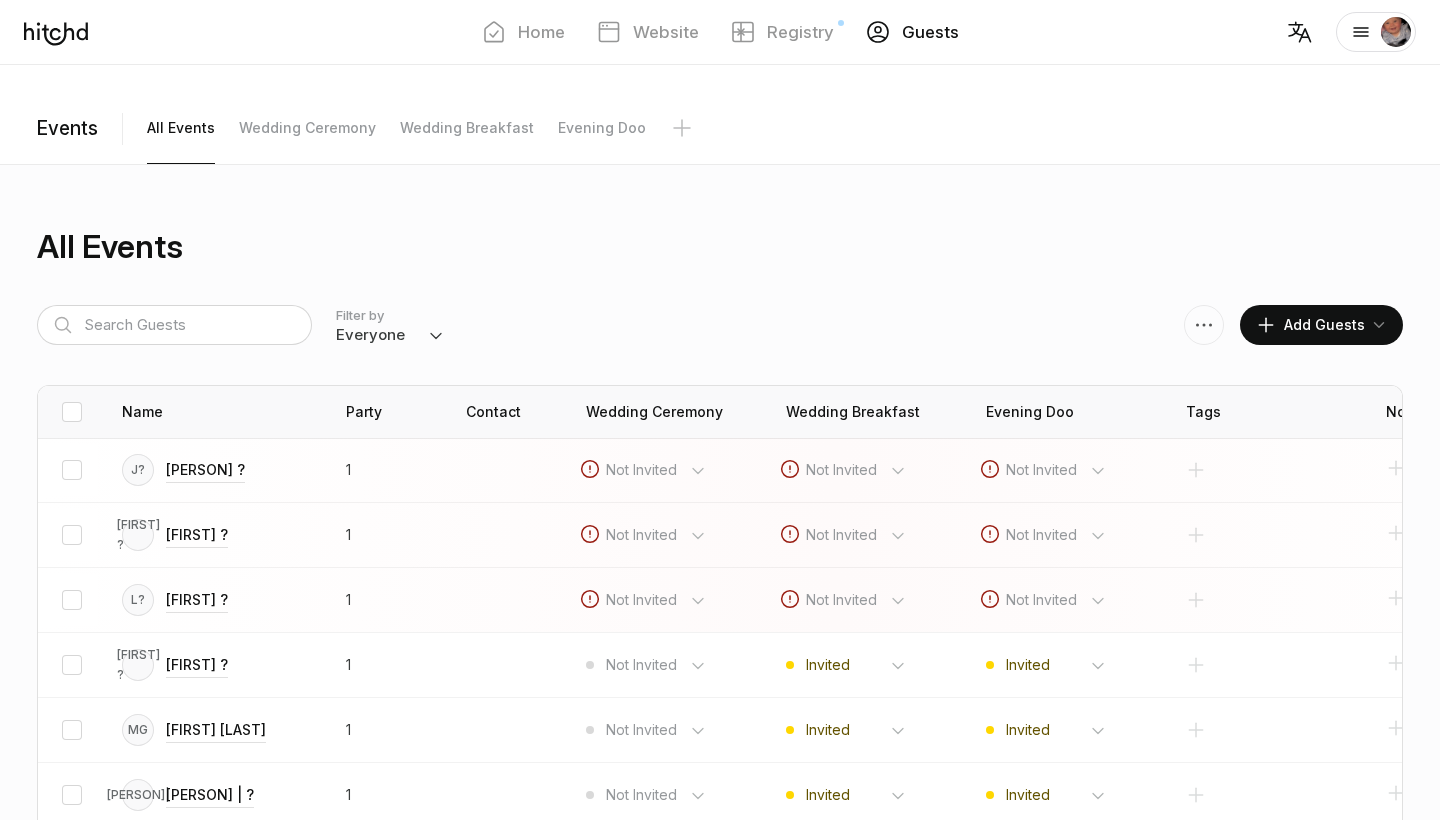 click on "Add Guests" at bounding box center (1310, 325) 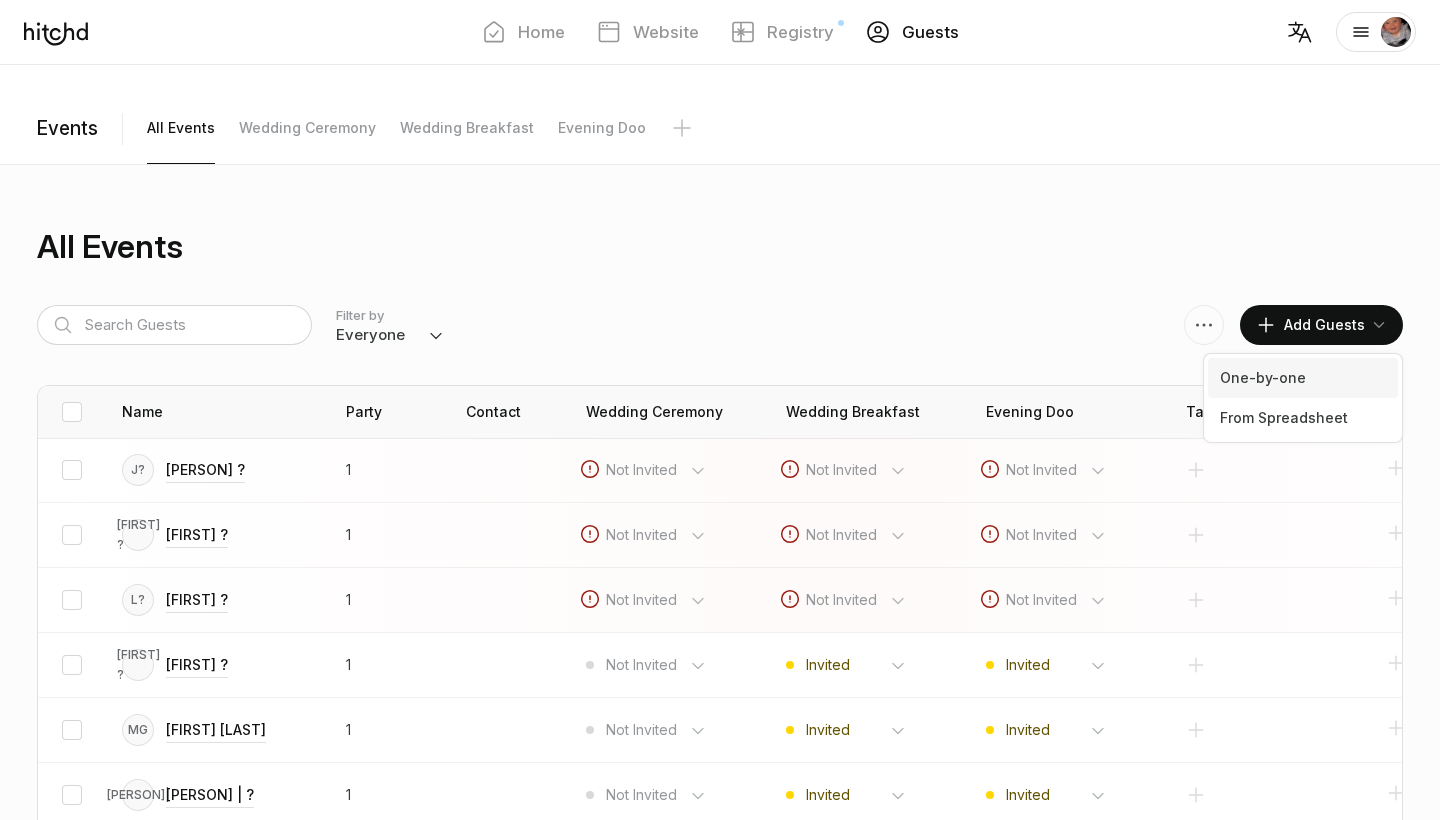 click on "One-by-one" at bounding box center (1303, 378) 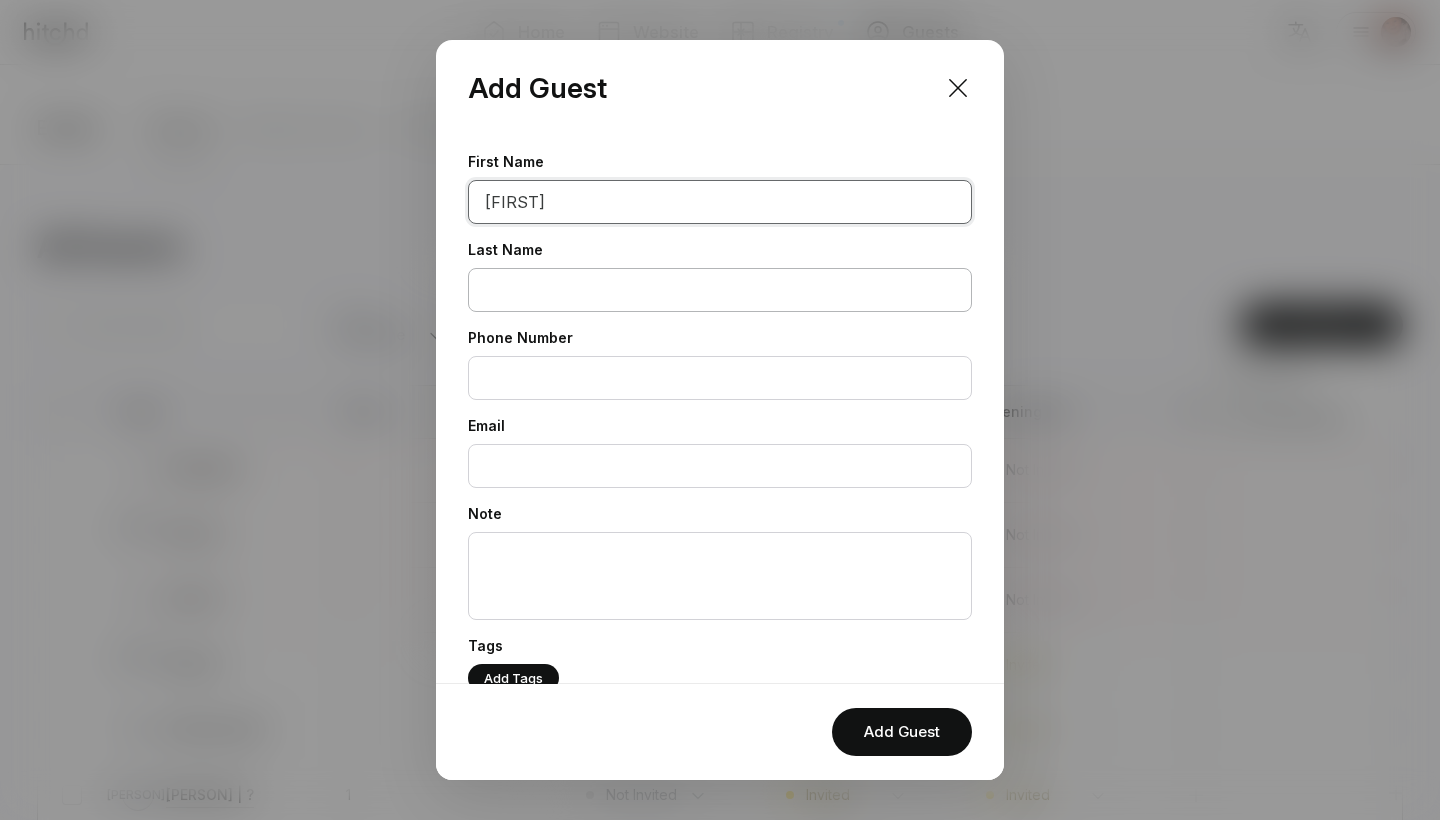 type on "[FIRST]" 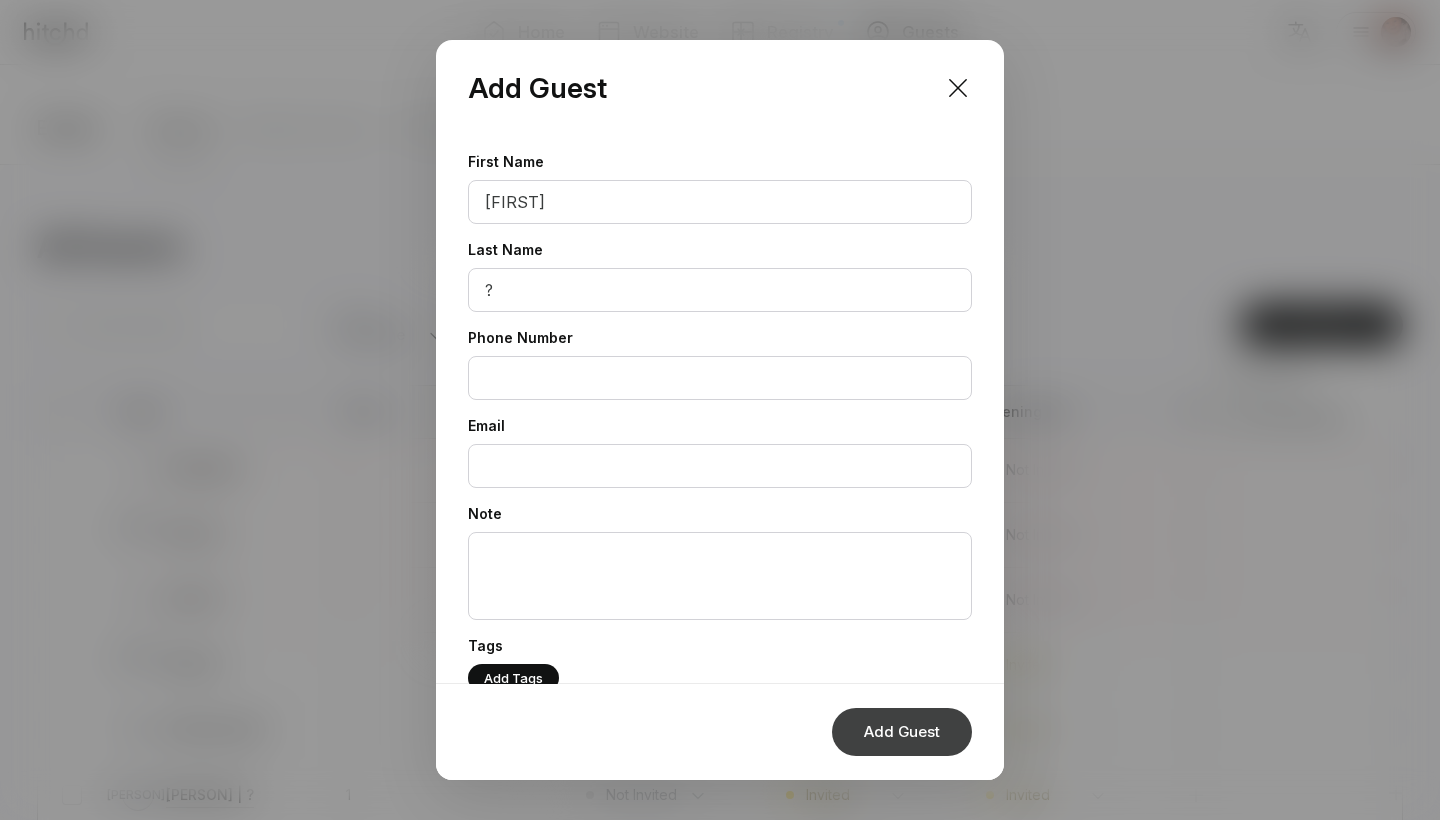 click on "Add Guest" at bounding box center [902, 732] 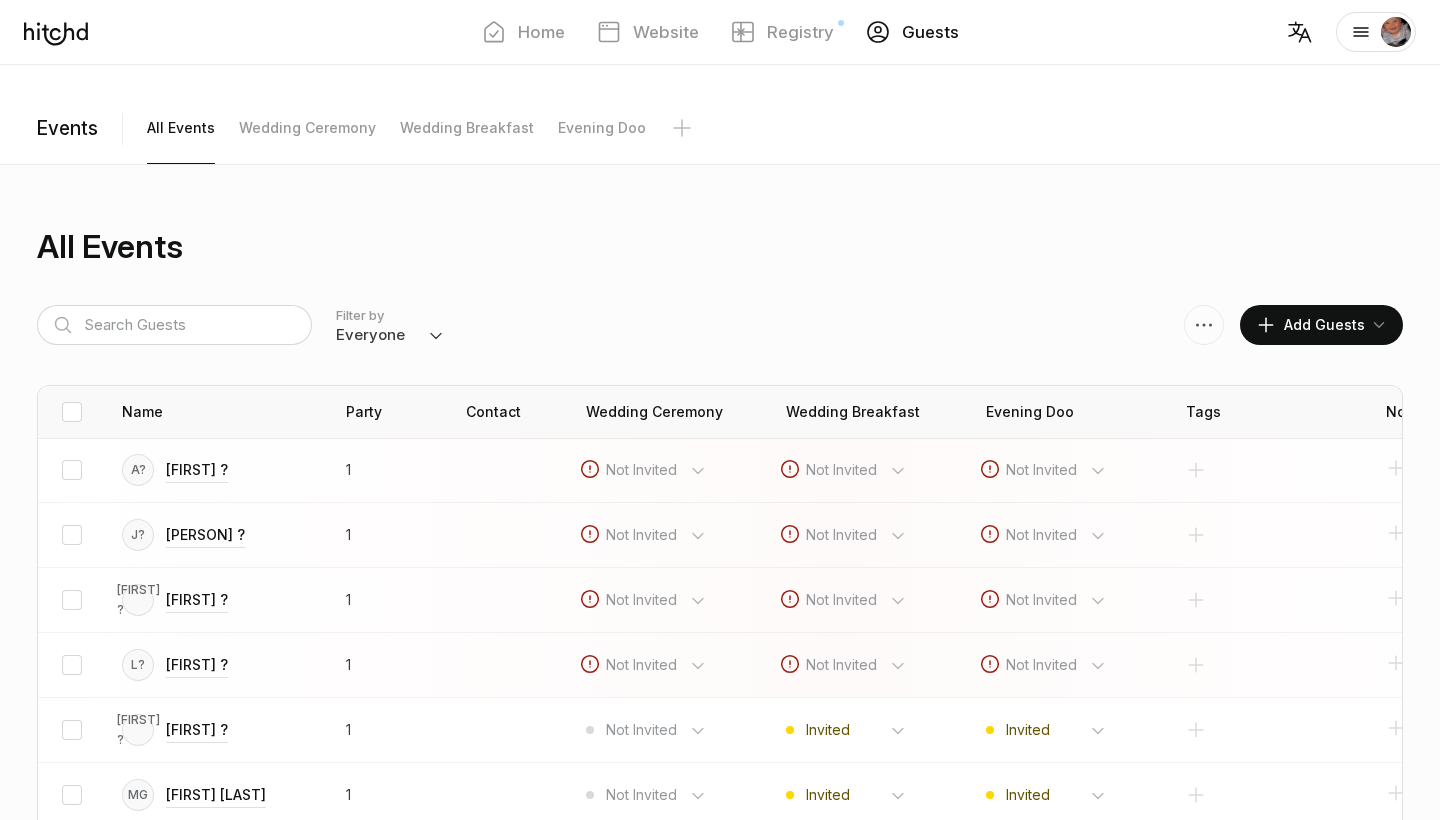 click on "Add Guests" at bounding box center [1310, 325] 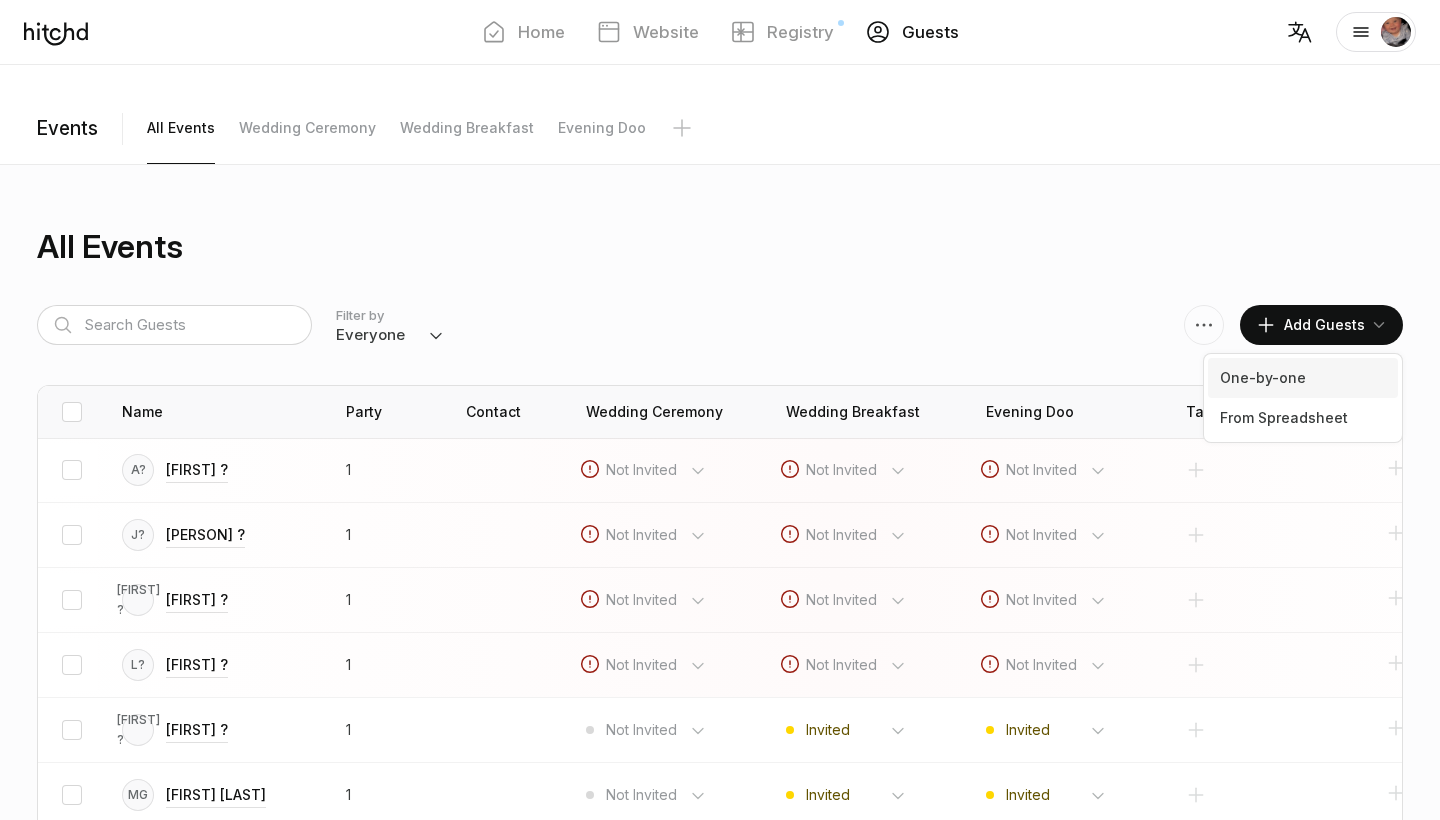 click on "One-by-one" at bounding box center (1303, 378) 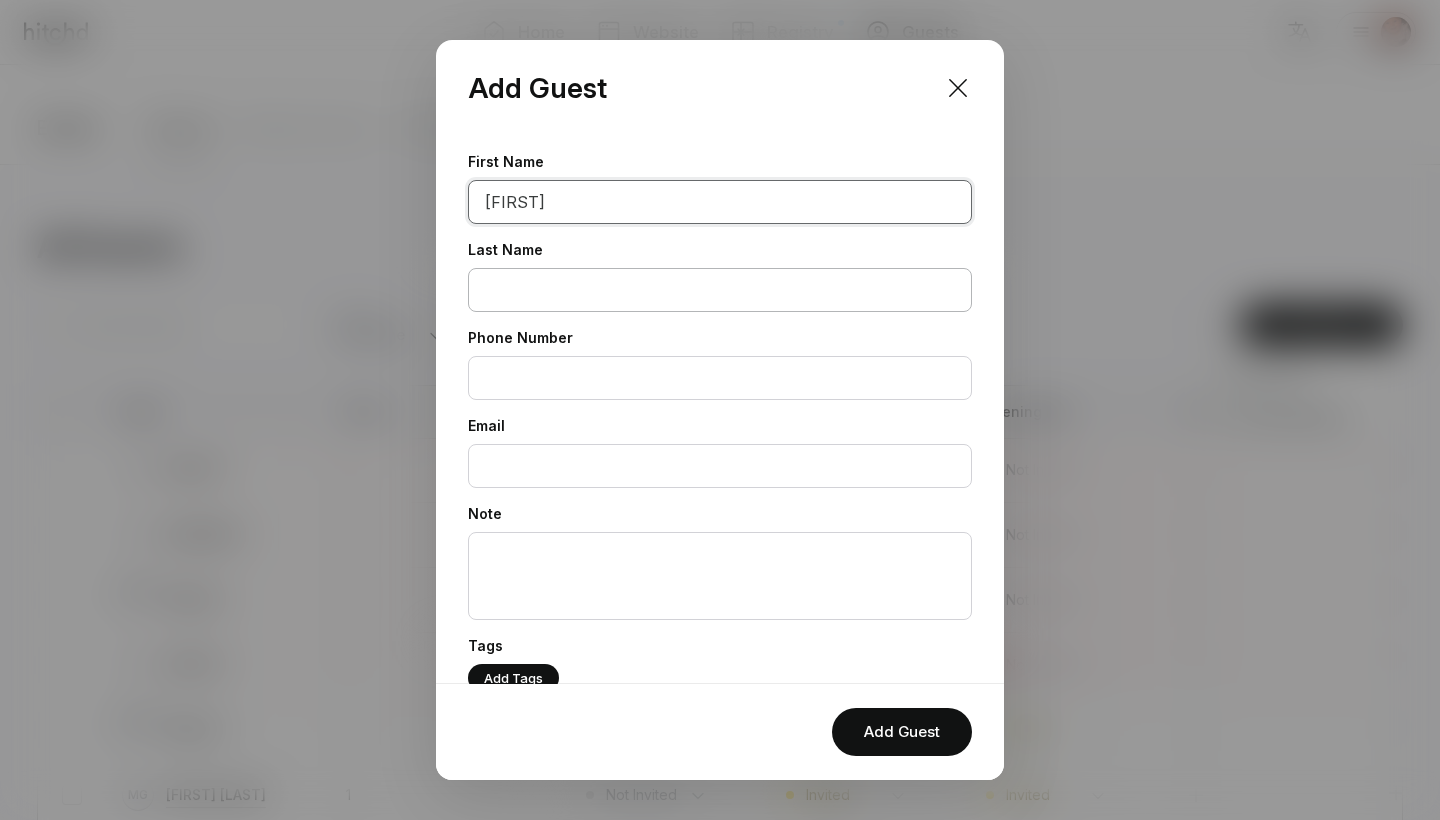 type on "[FIRST]" 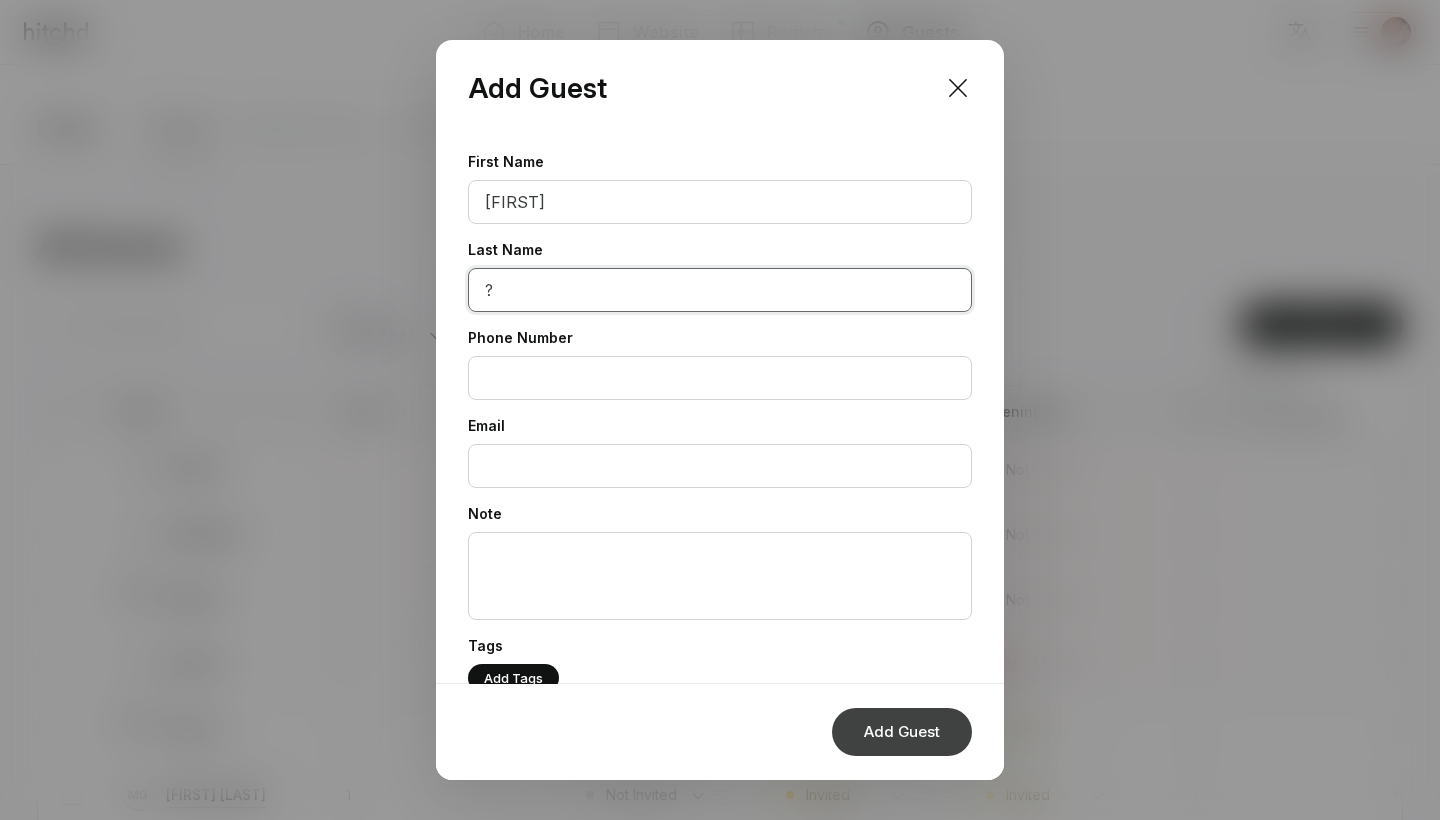 type on "?" 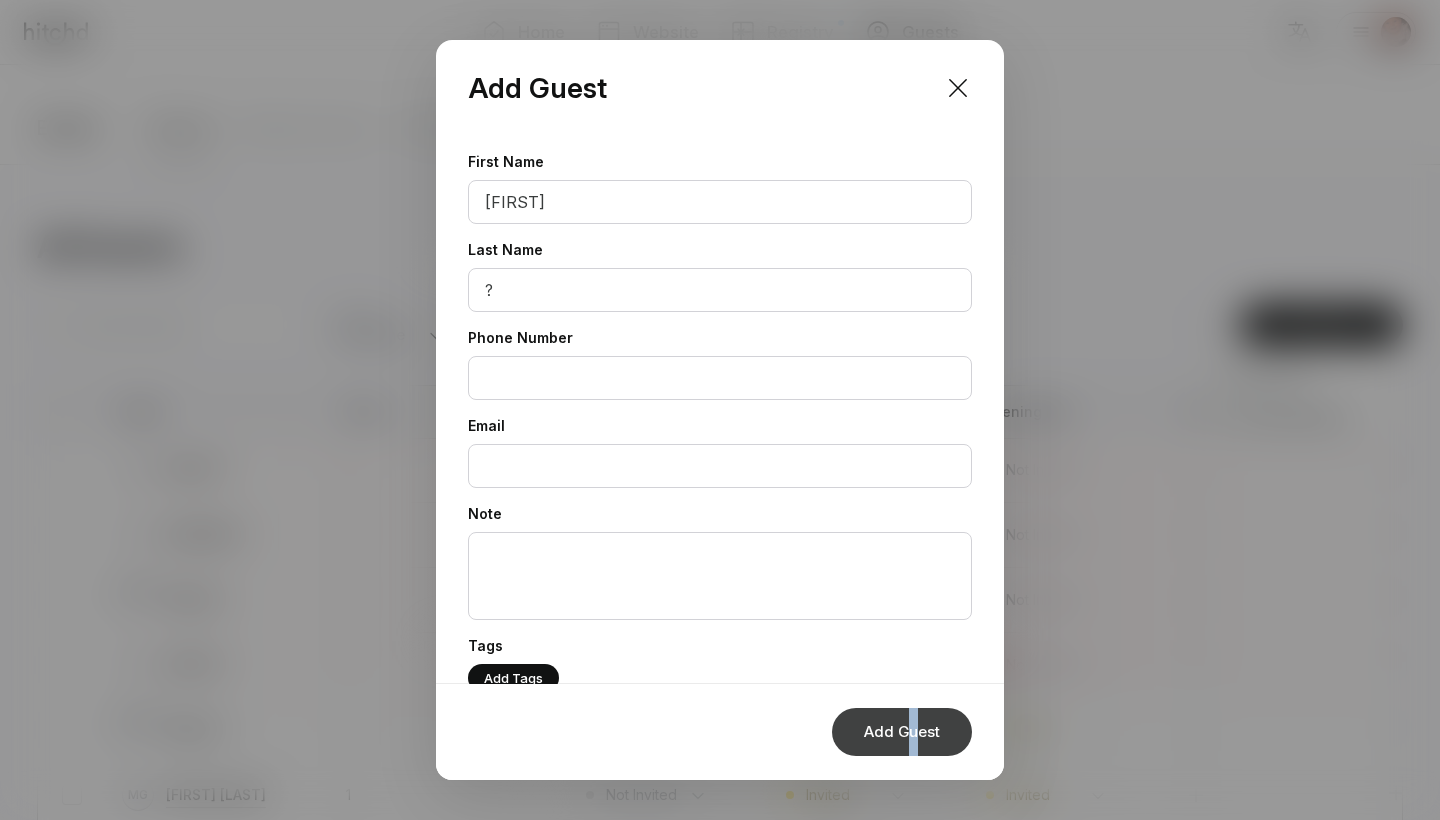 click on "Add Guest" at bounding box center (902, 732) 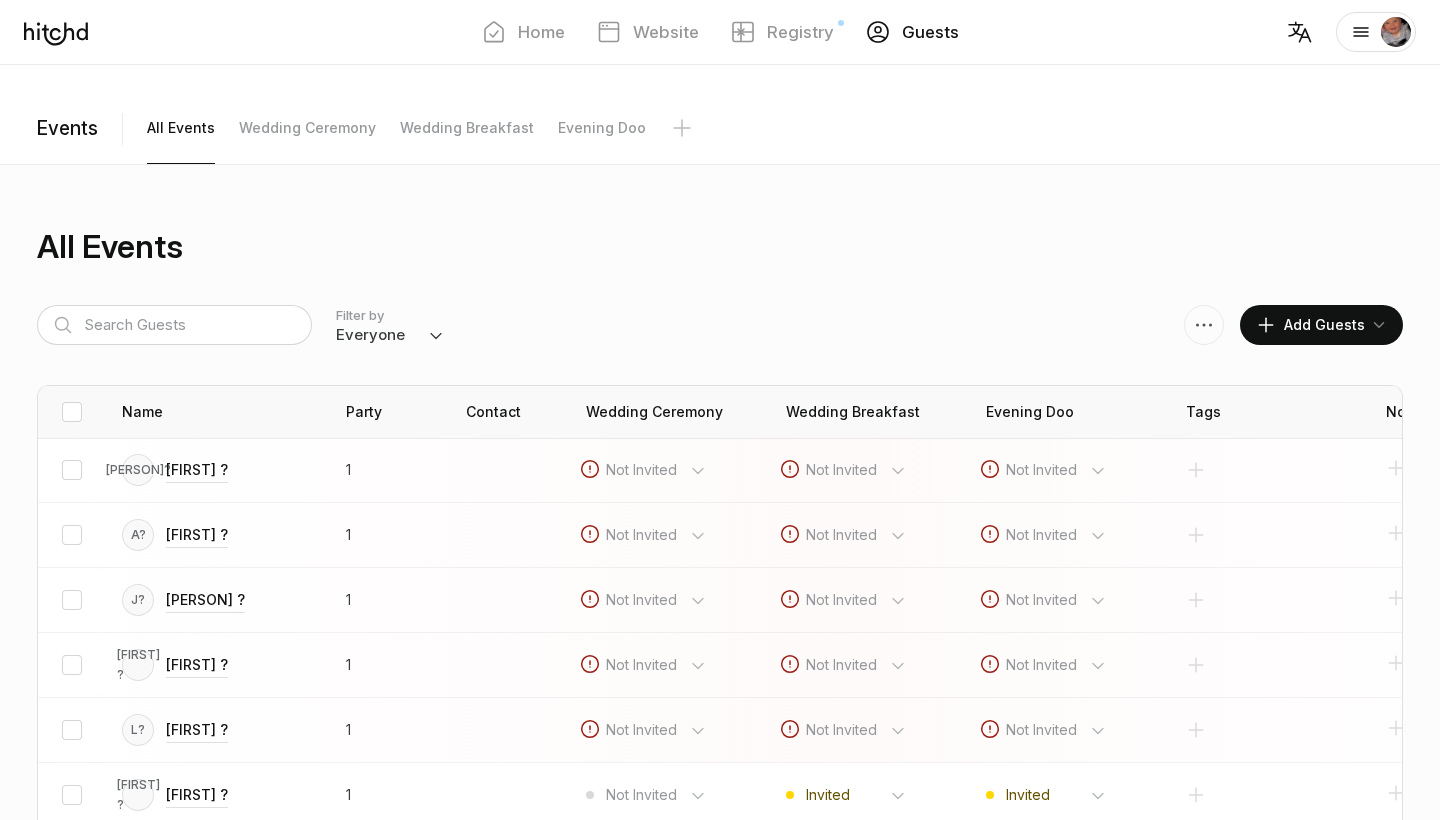 click on "Add Guests" at bounding box center (1310, 325) 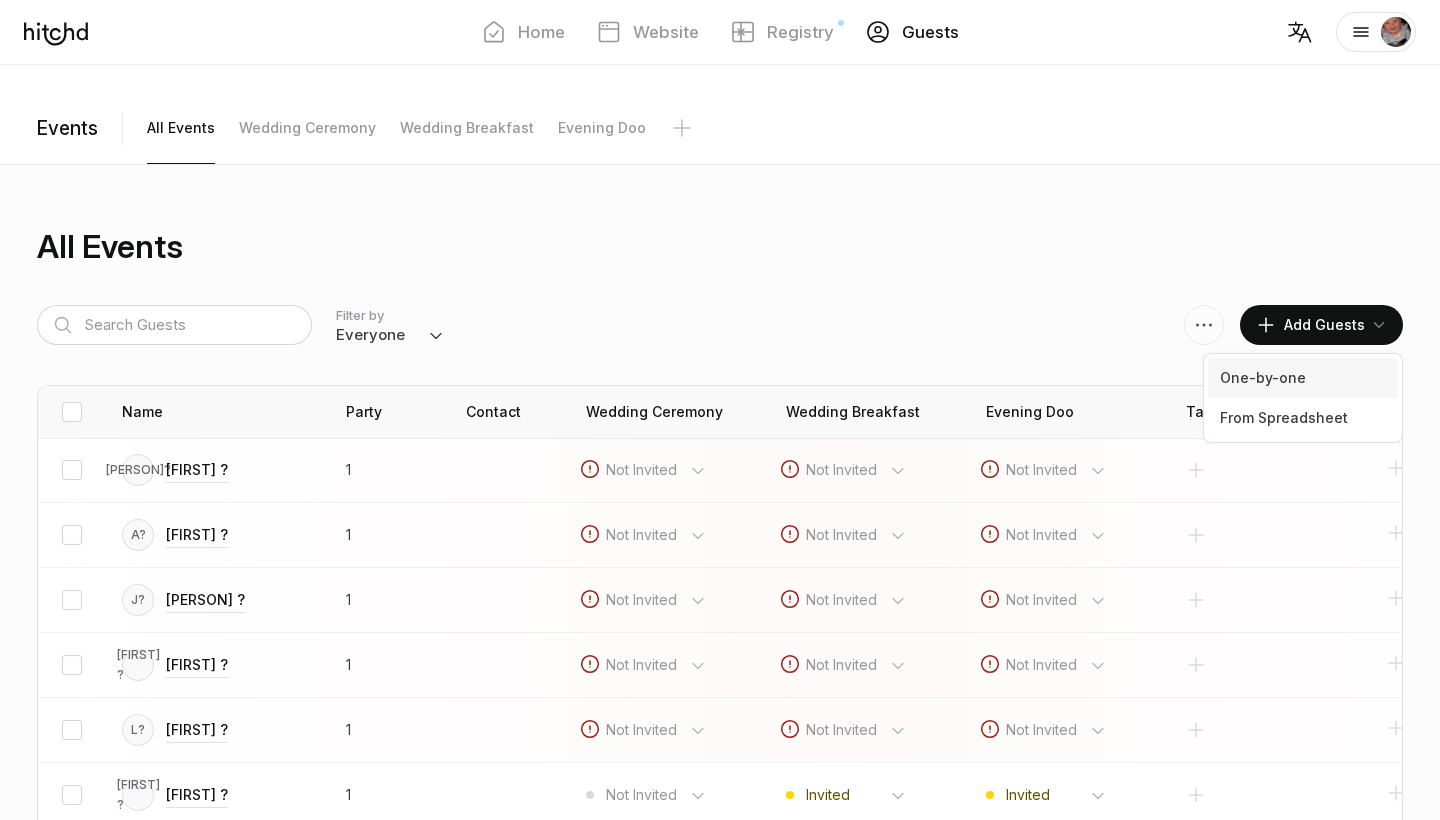 click on "One-by-one" at bounding box center (1303, 378) 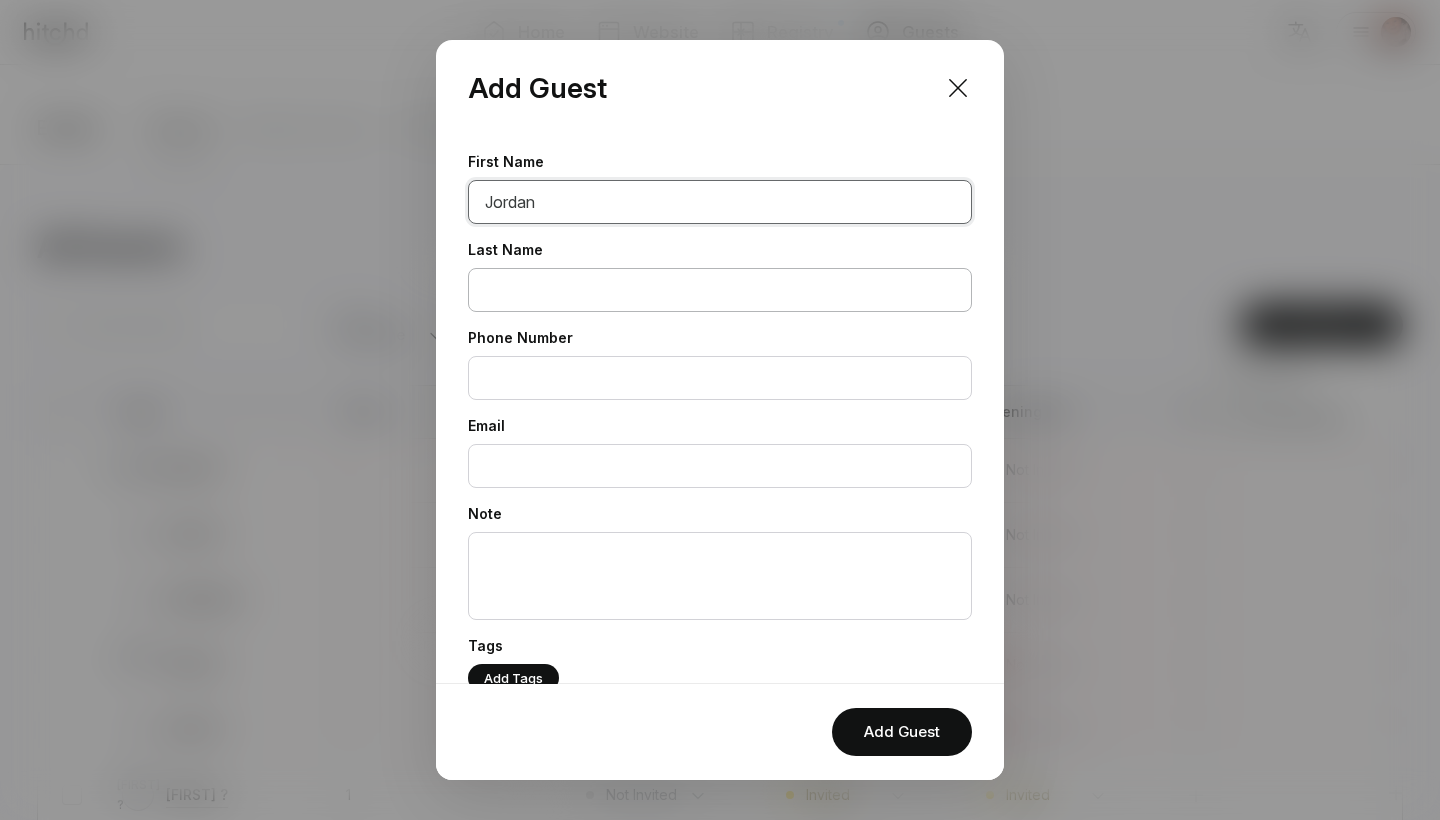 type on "Jordan" 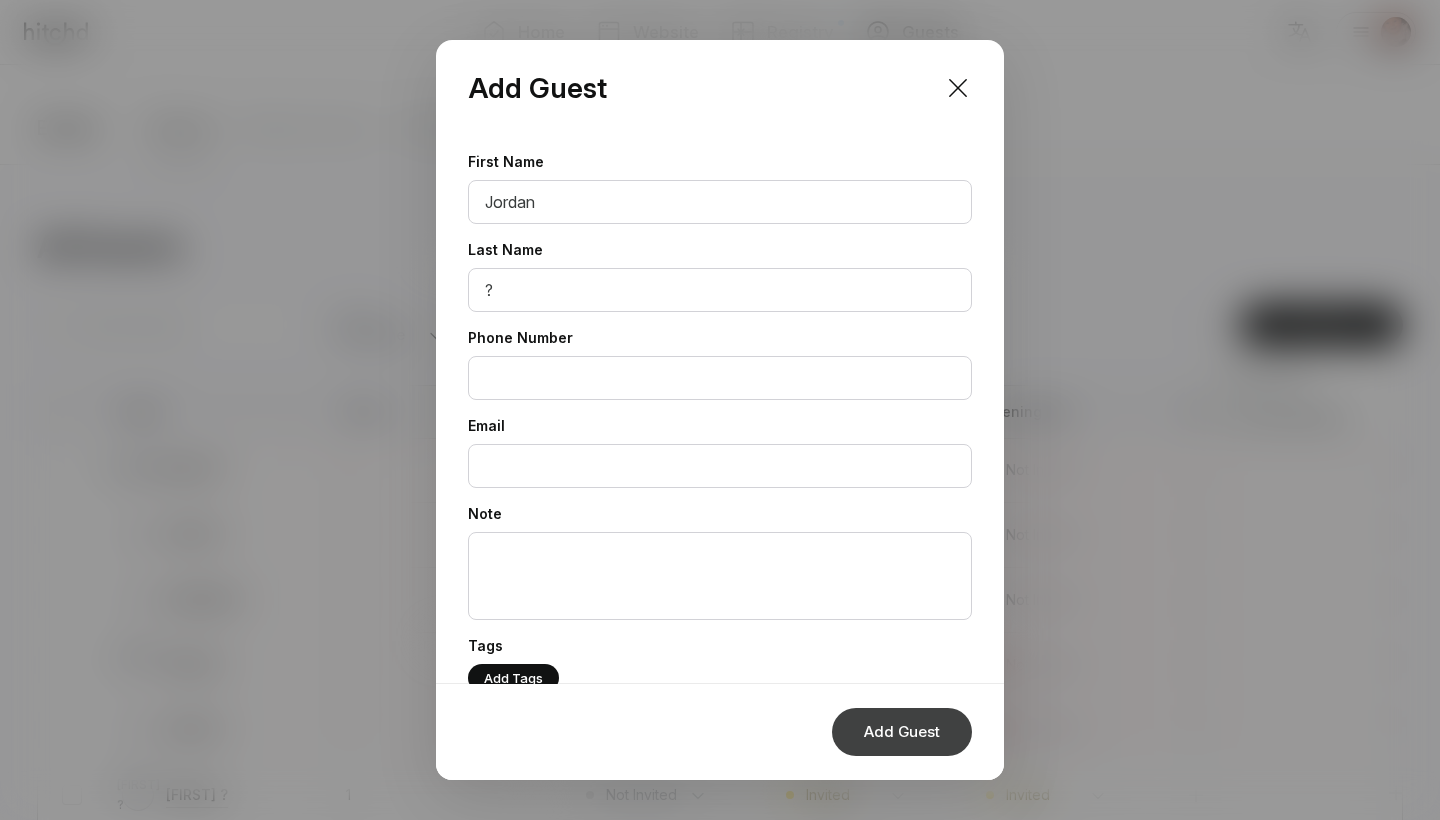 click on "Add Guest" at bounding box center (902, 732) 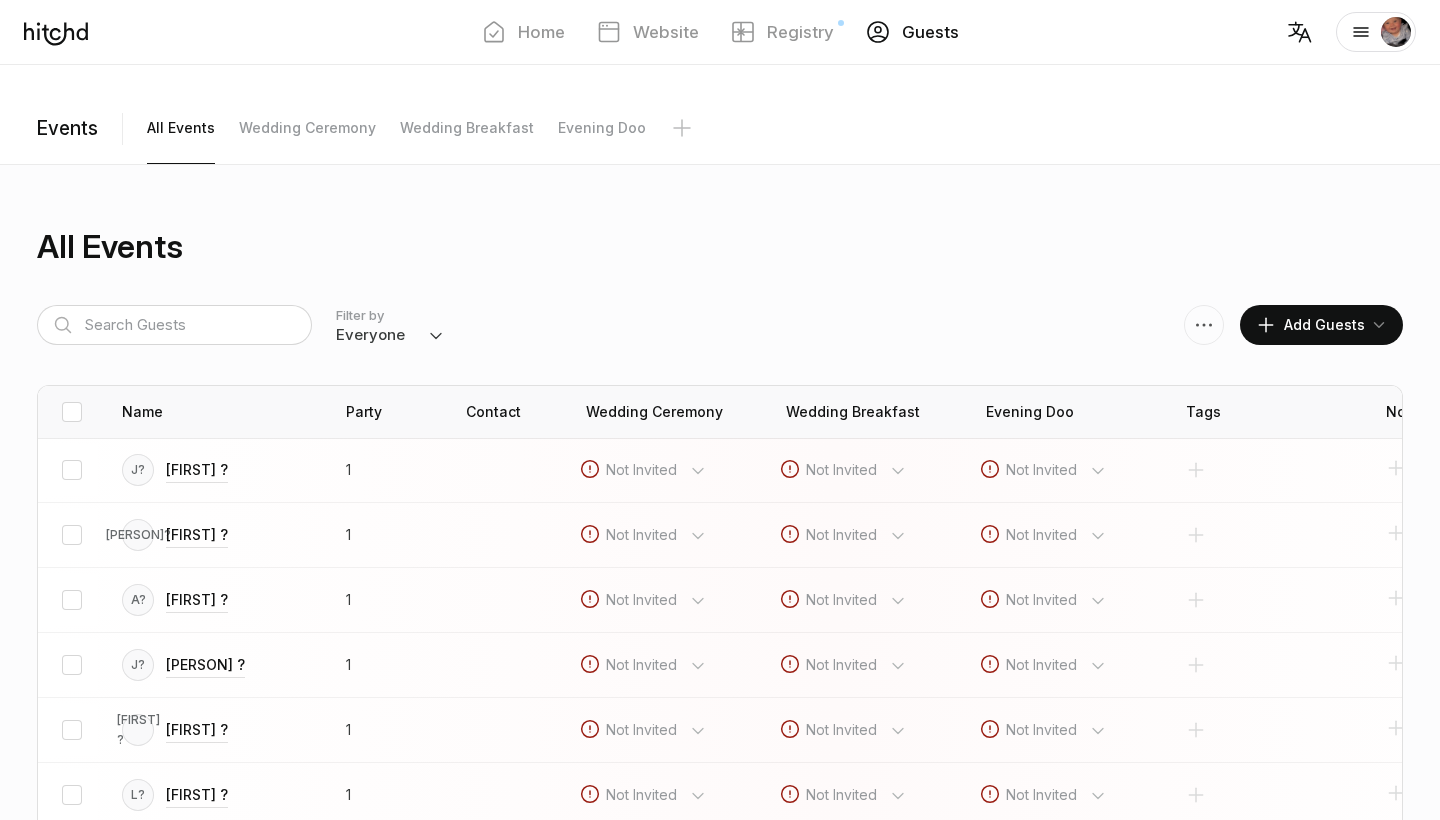 click on "Add Guests" at bounding box center (1310, 325) 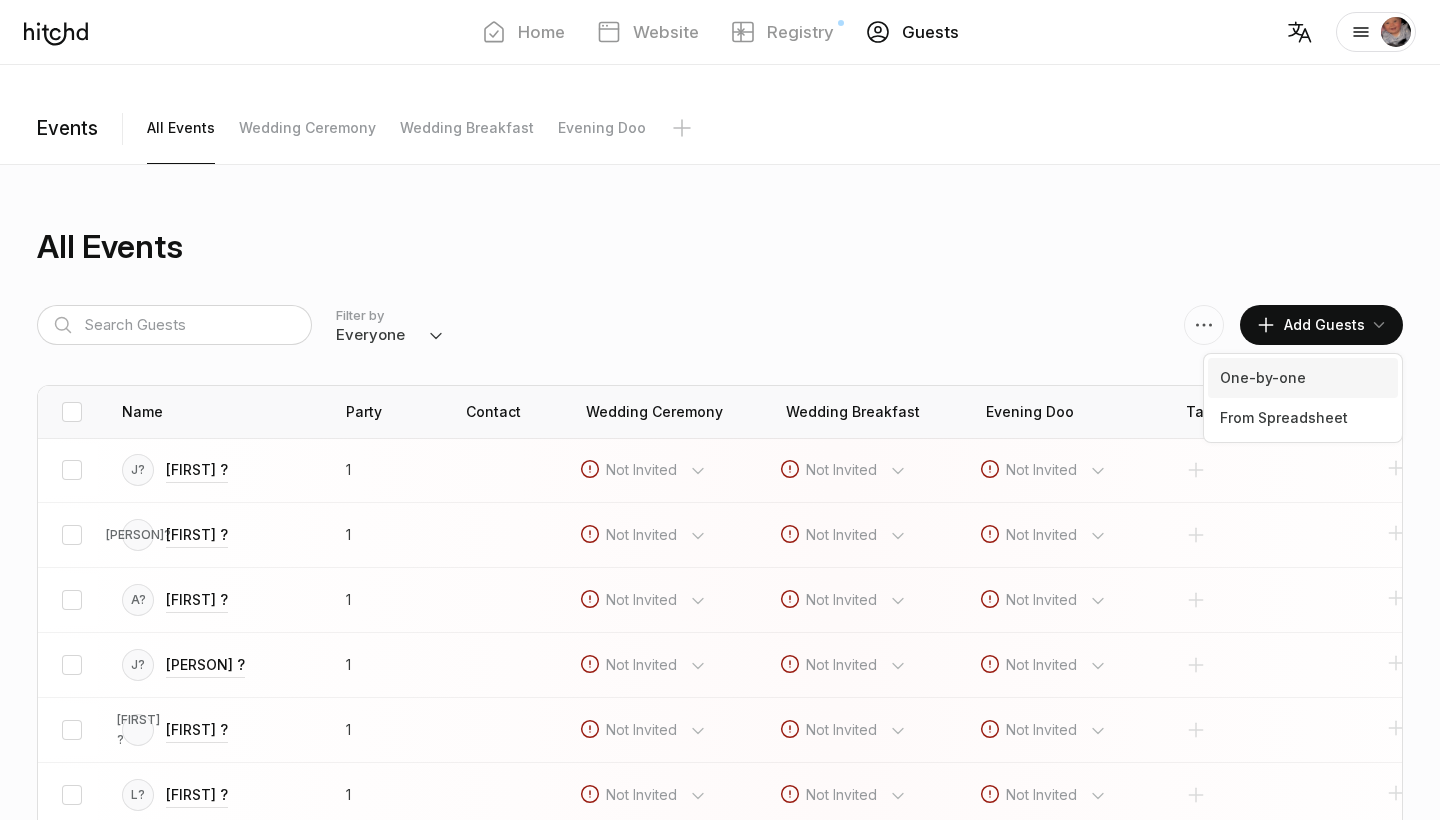 click on "One-by-one" at bounding box center (1303, 378) 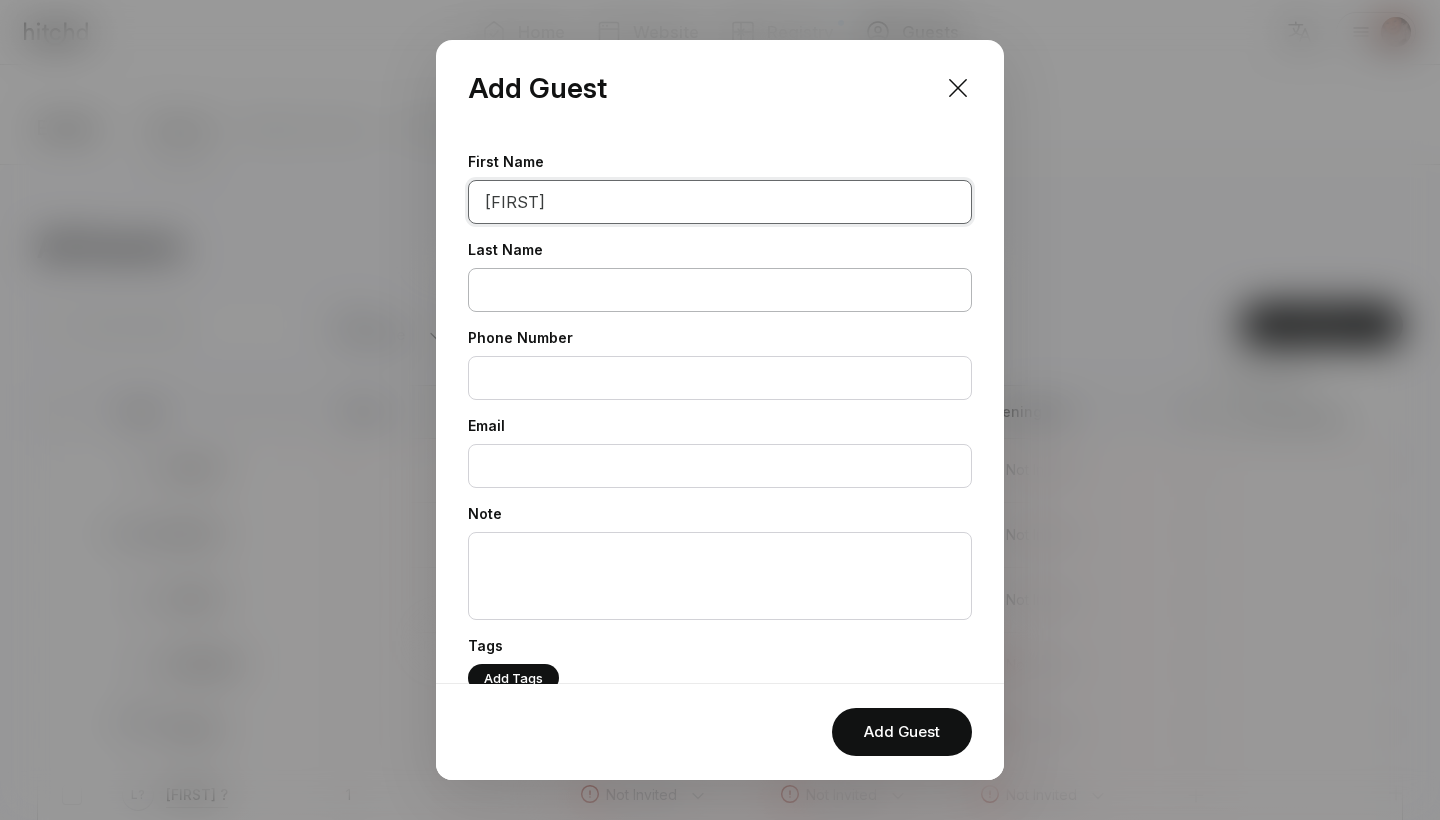 type on "[FIRST]" 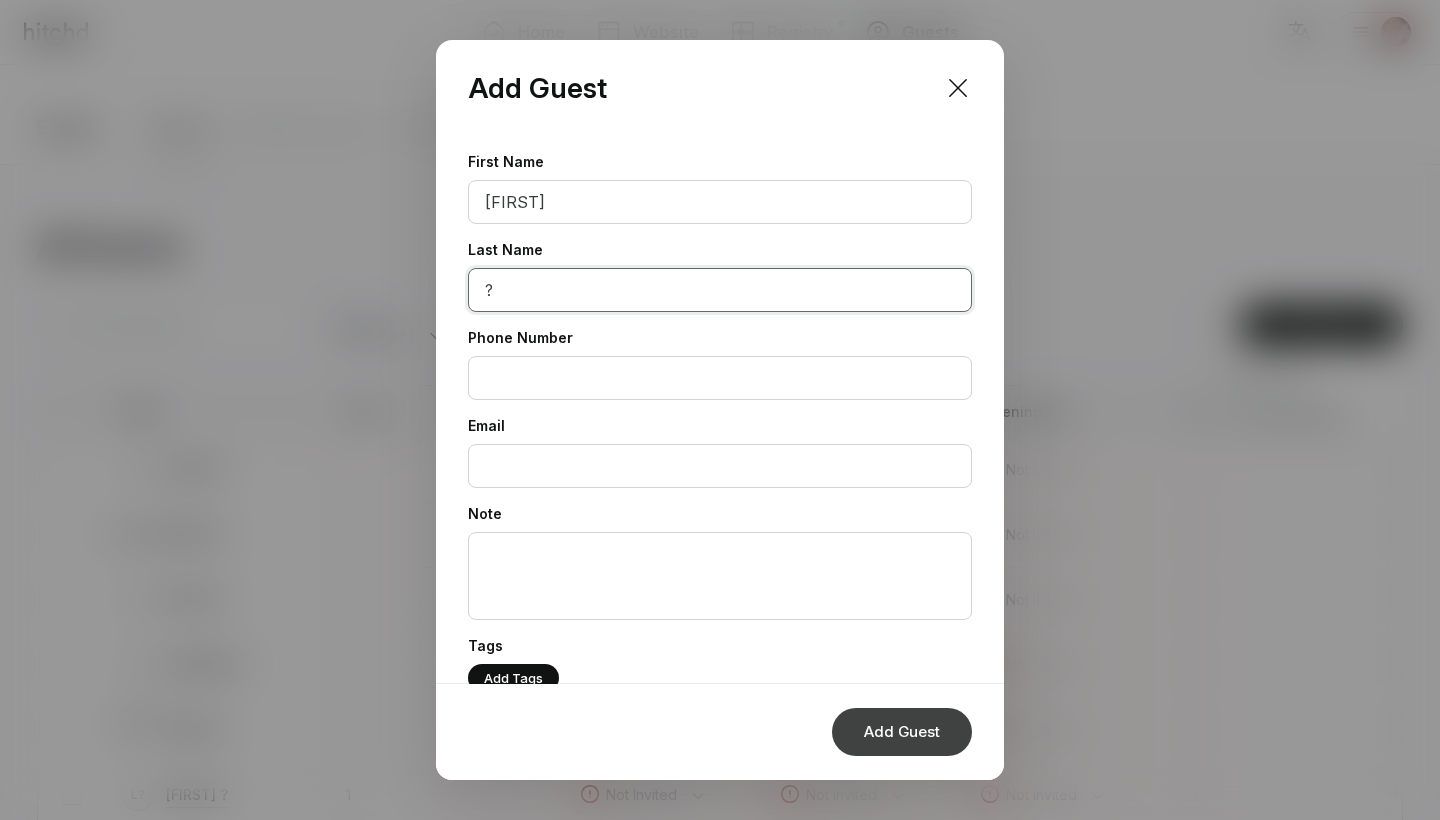 type on "?" 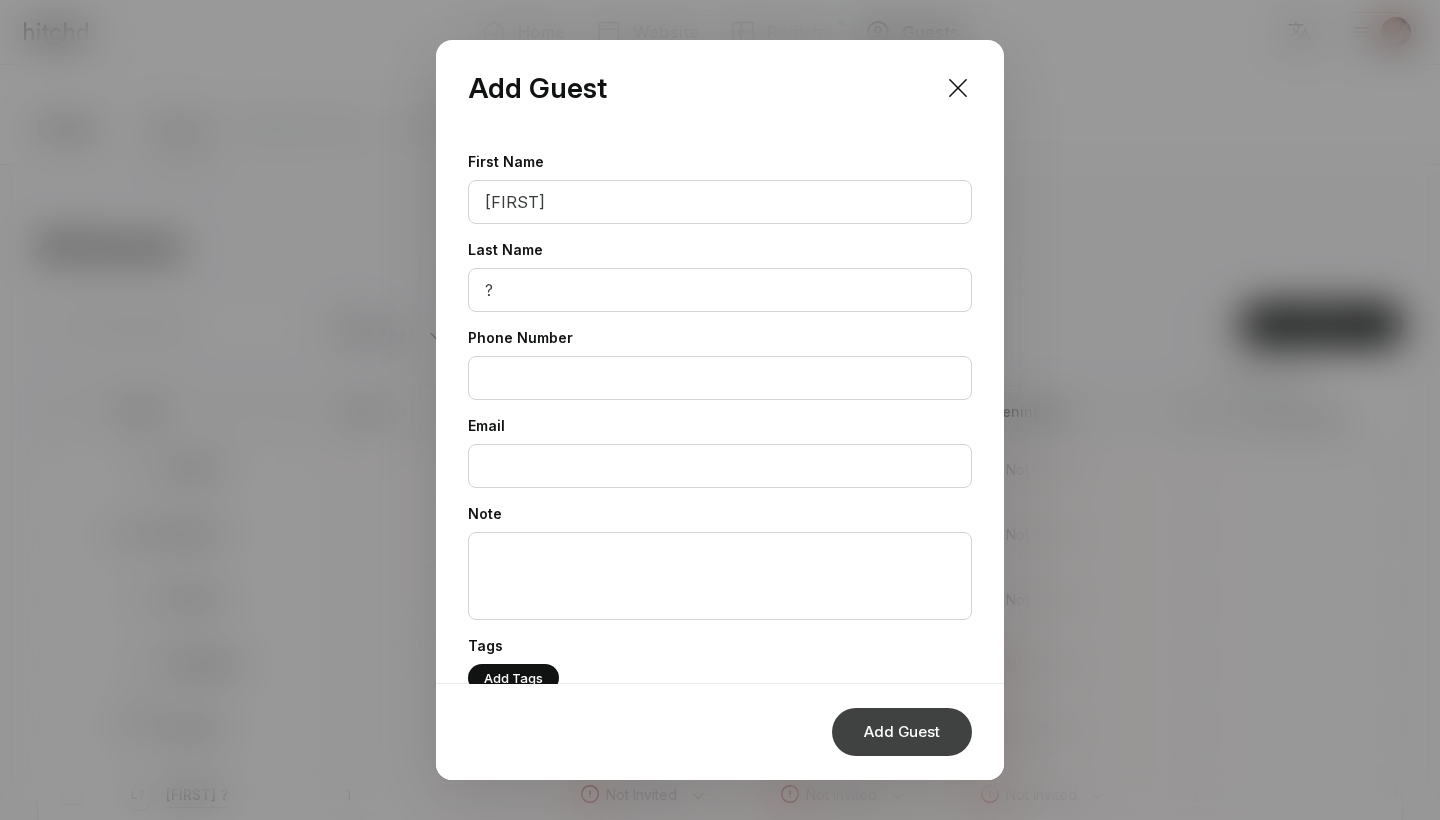 click on "Add Guest" at bounding box center (902, 732) 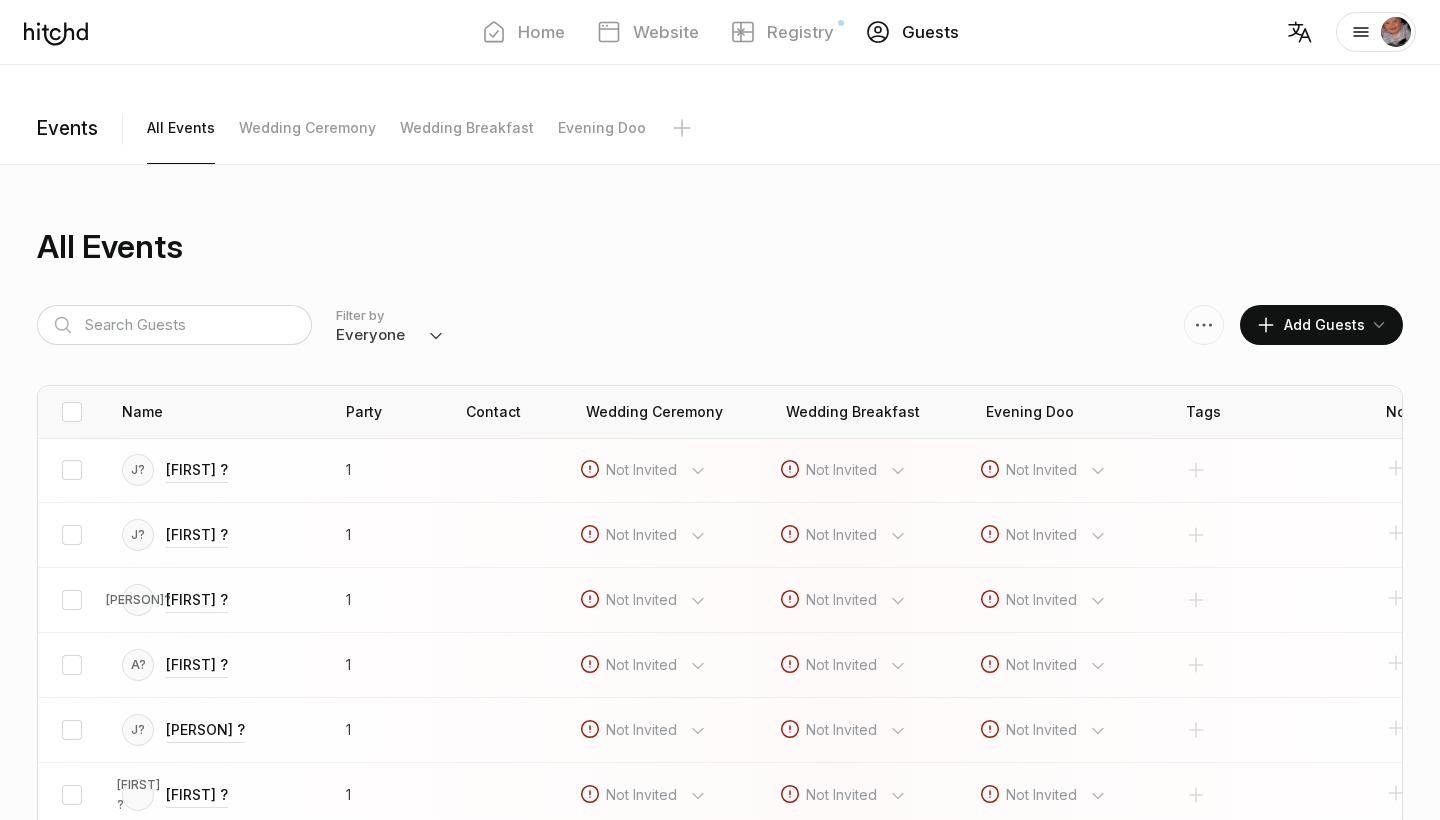 click on "Add Guests" at bounding box center (1310, 325) 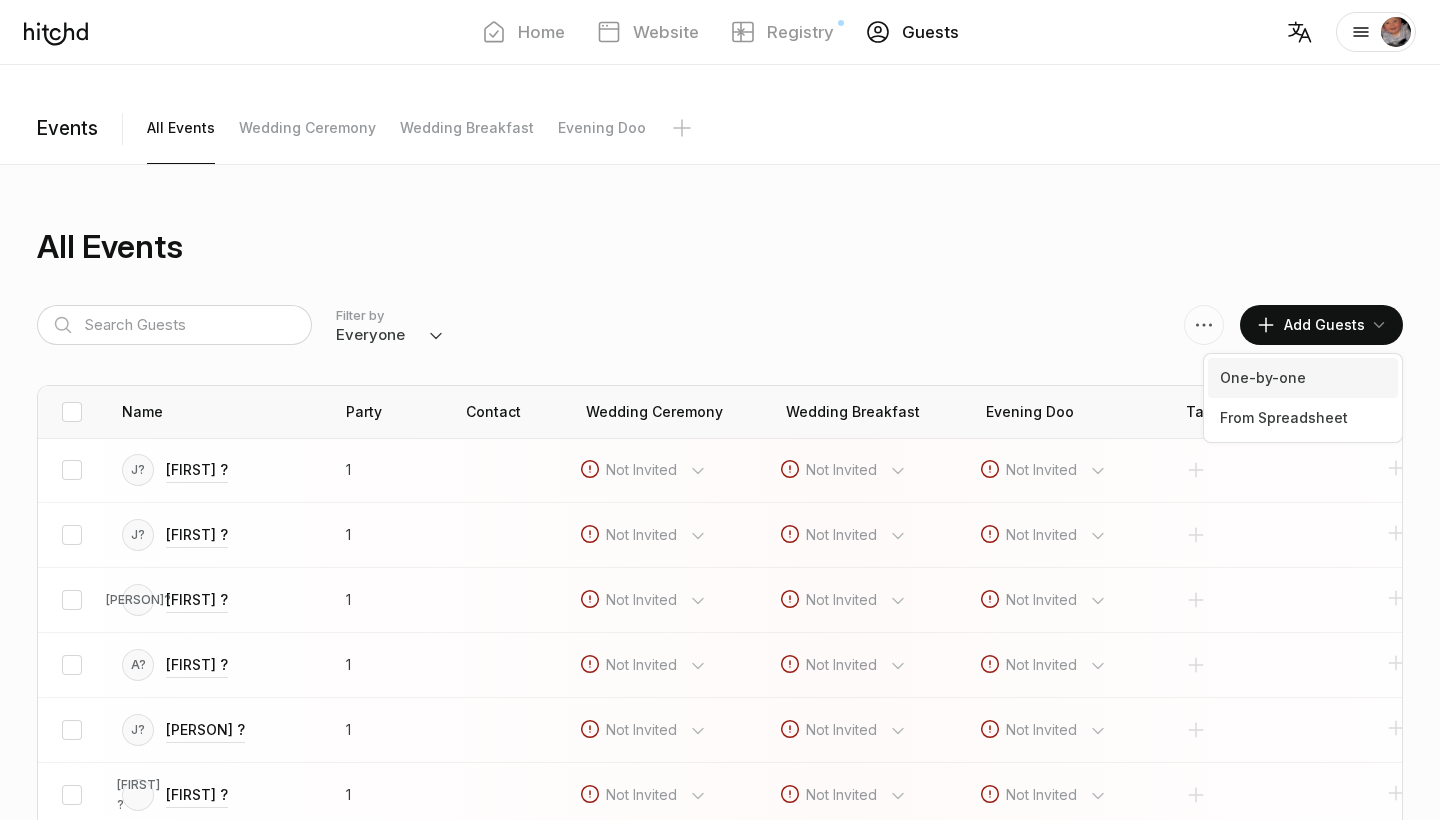 click on "One-by-one" at bounding box center (1303, 378) 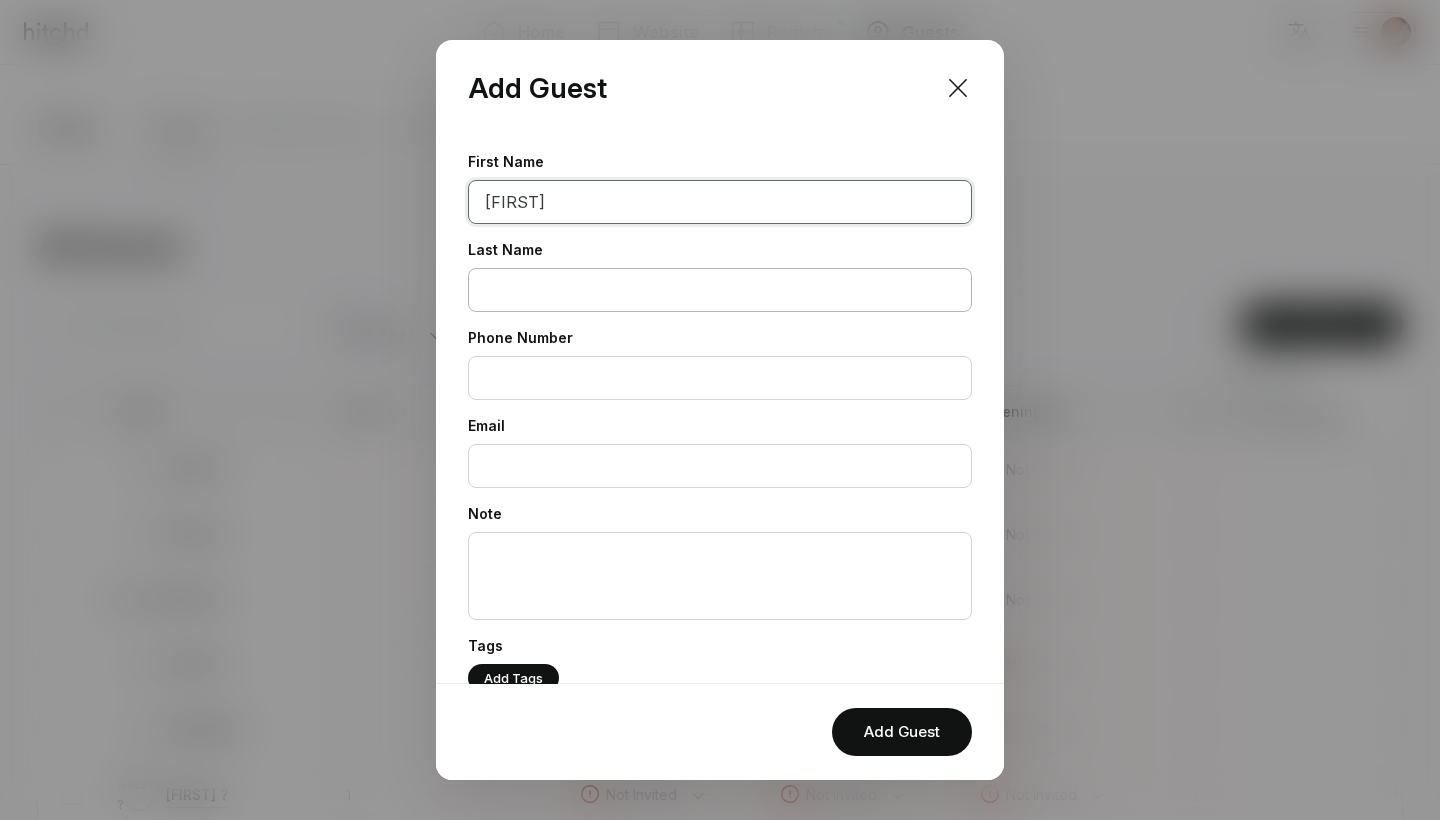 type on "[FIRST]" 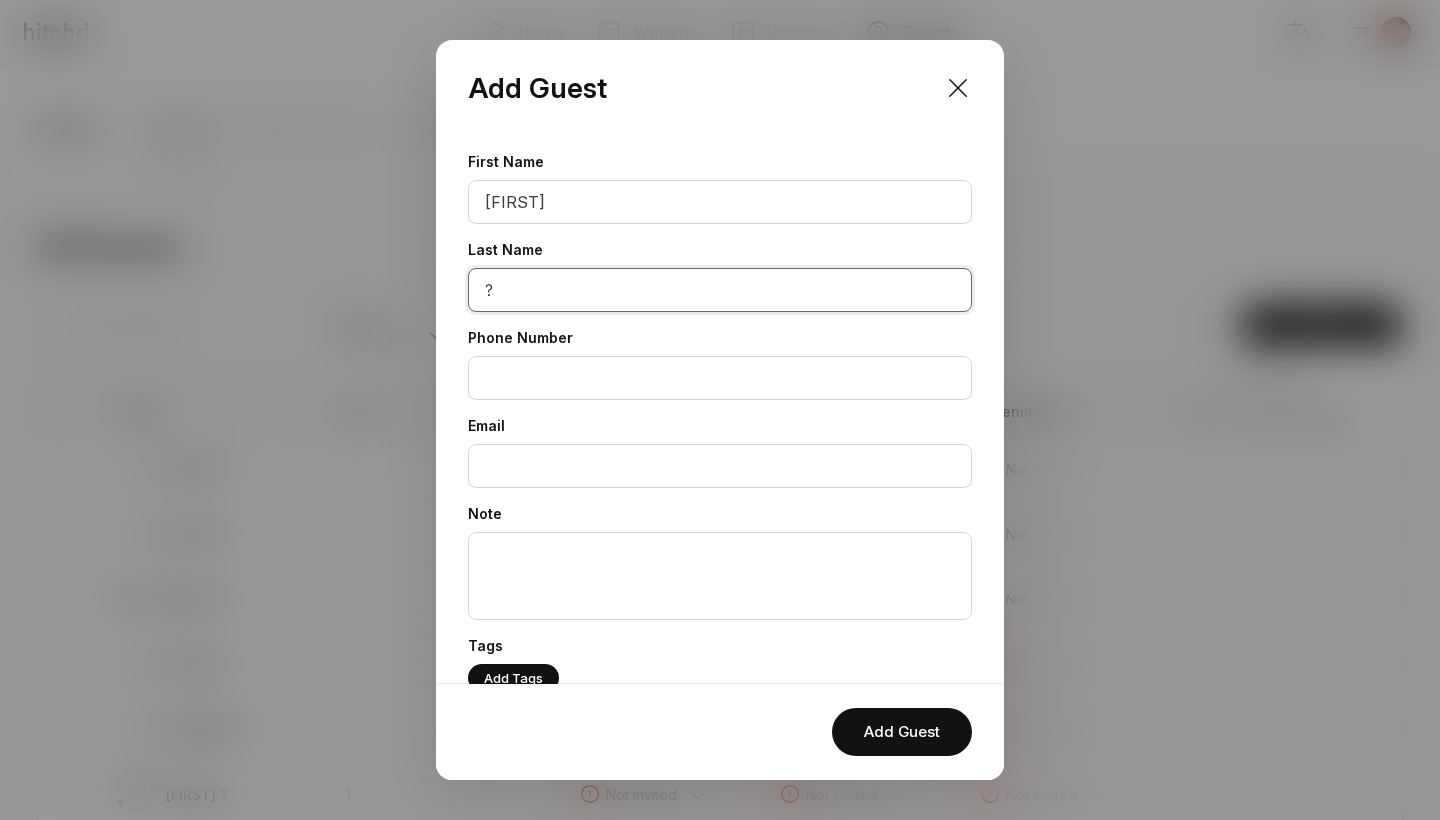 type on "?" 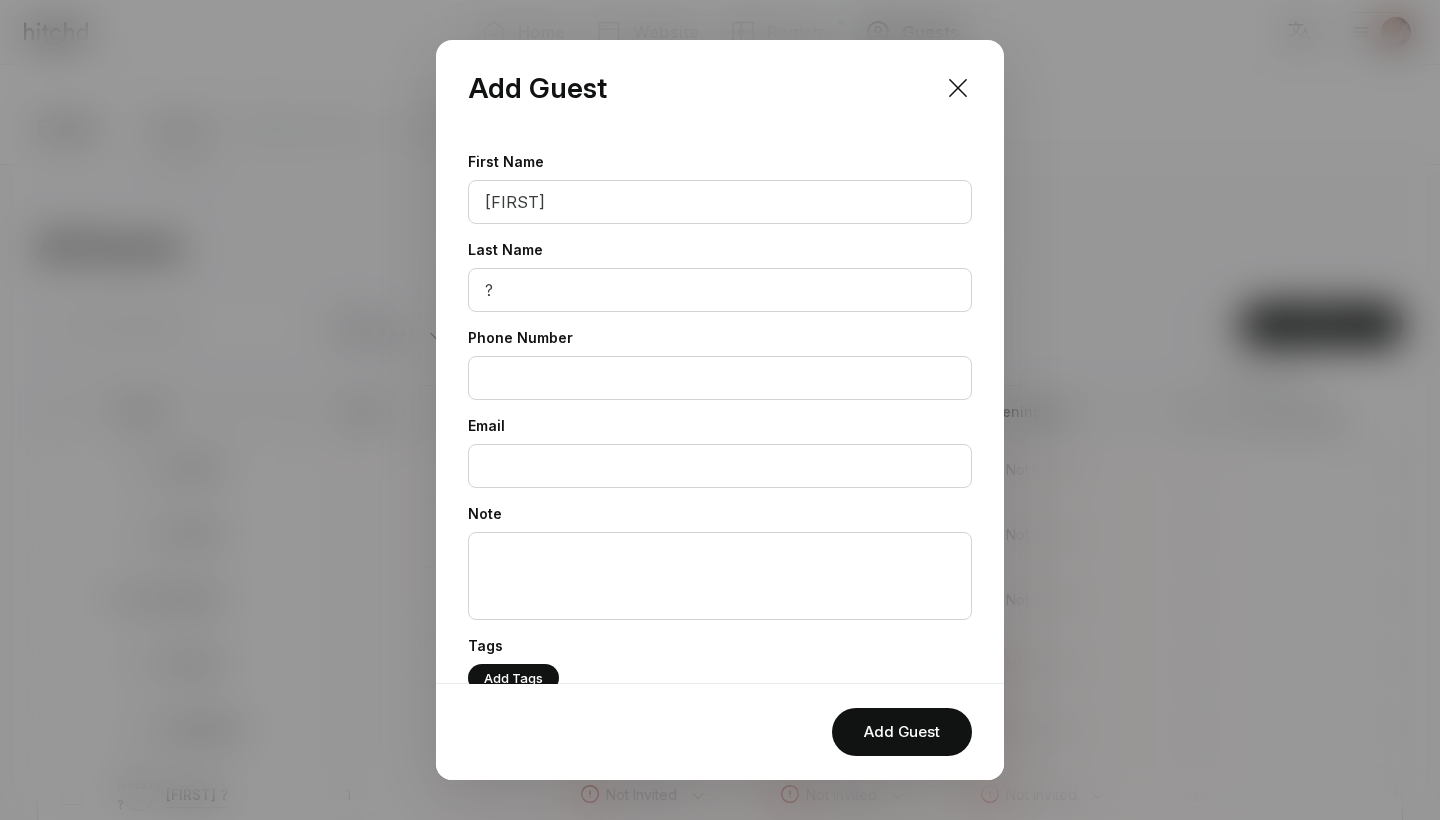 click on "Add Guest" at bounding box center (720, 732) 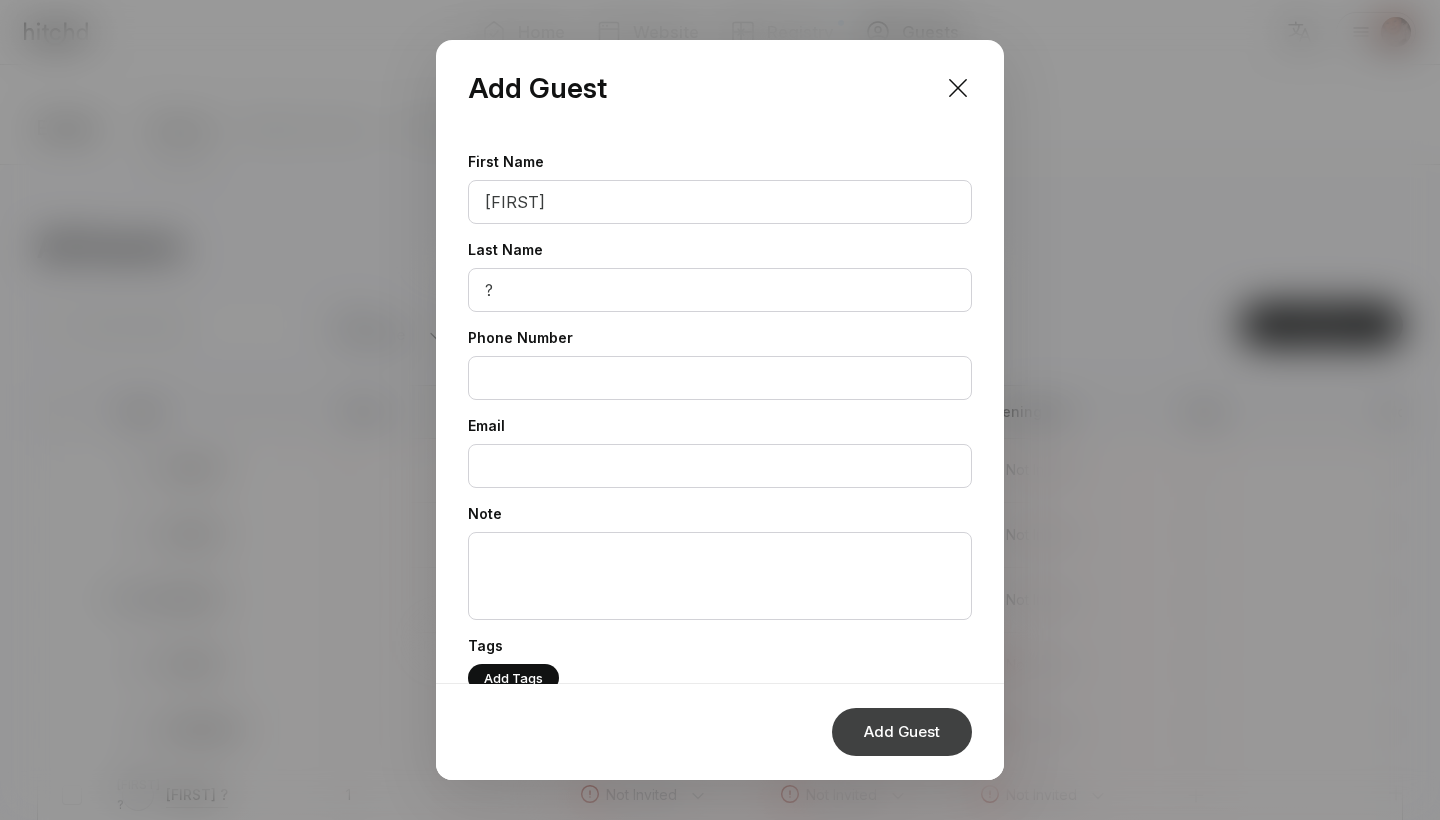 click on "Add Guest" at bounding box center (902, 732) 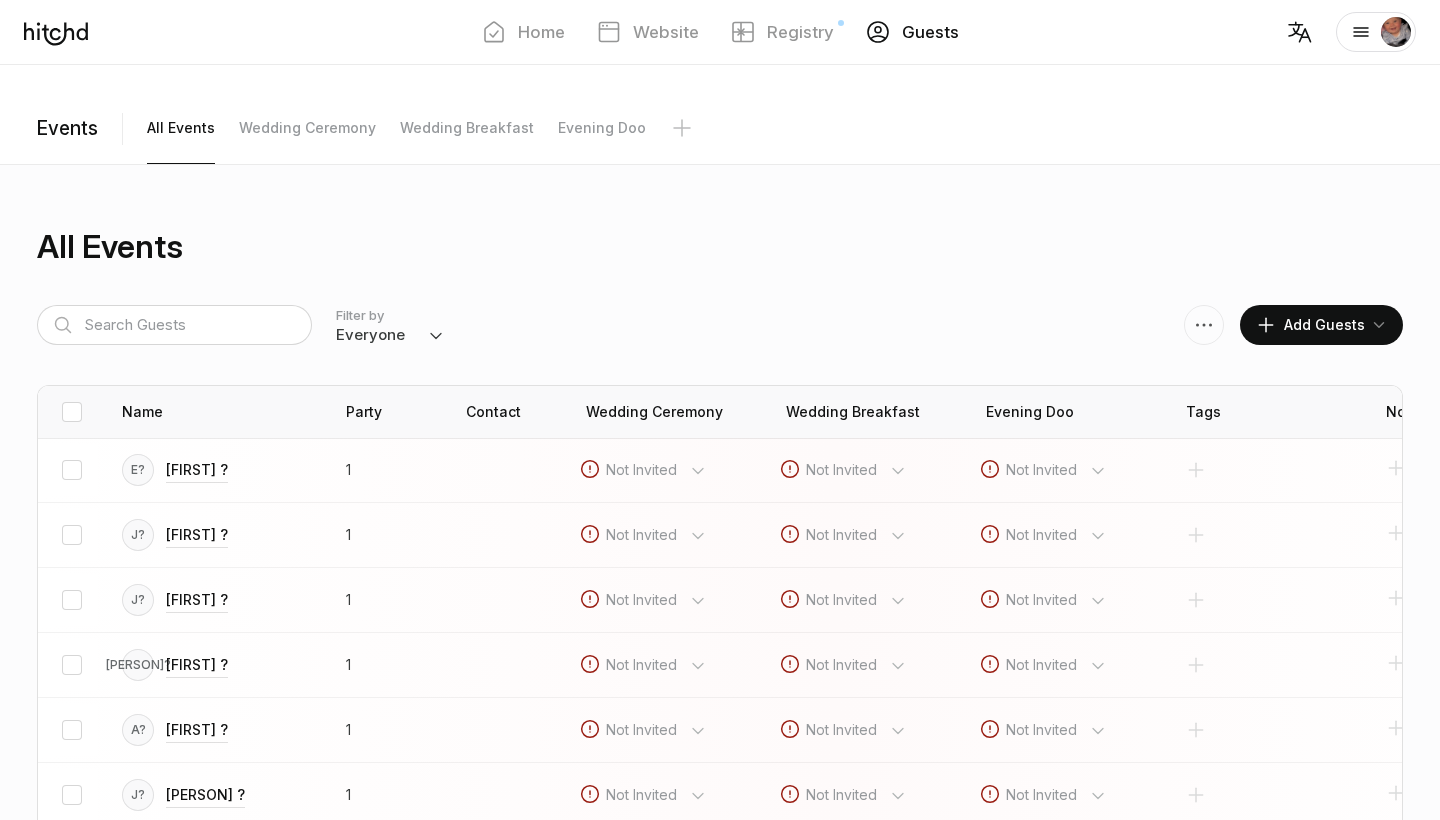 click on "Add Guests" at bounding box center [1310, 325] 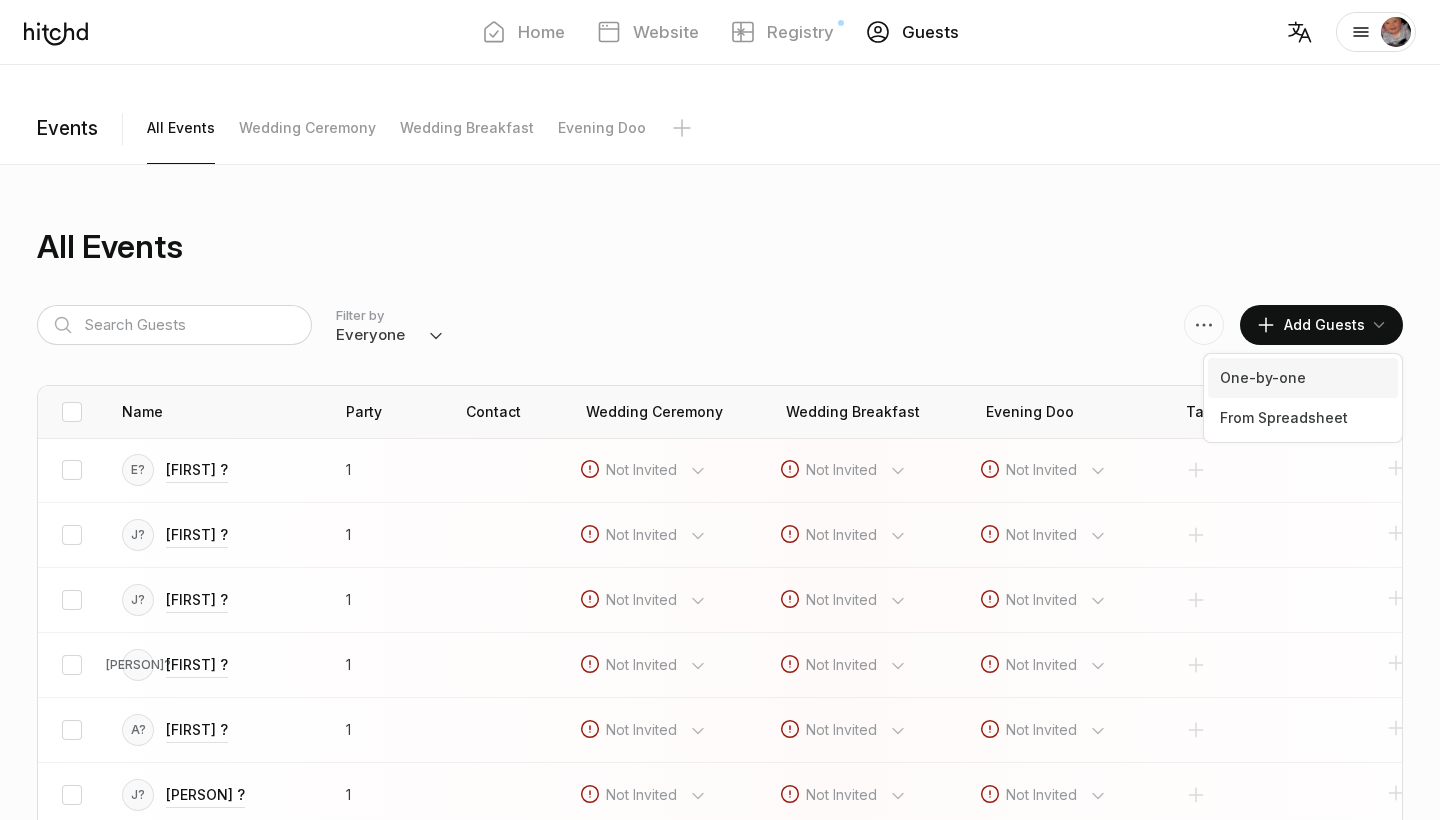 click on "One-by-one" at bounding box center (1303, 378) 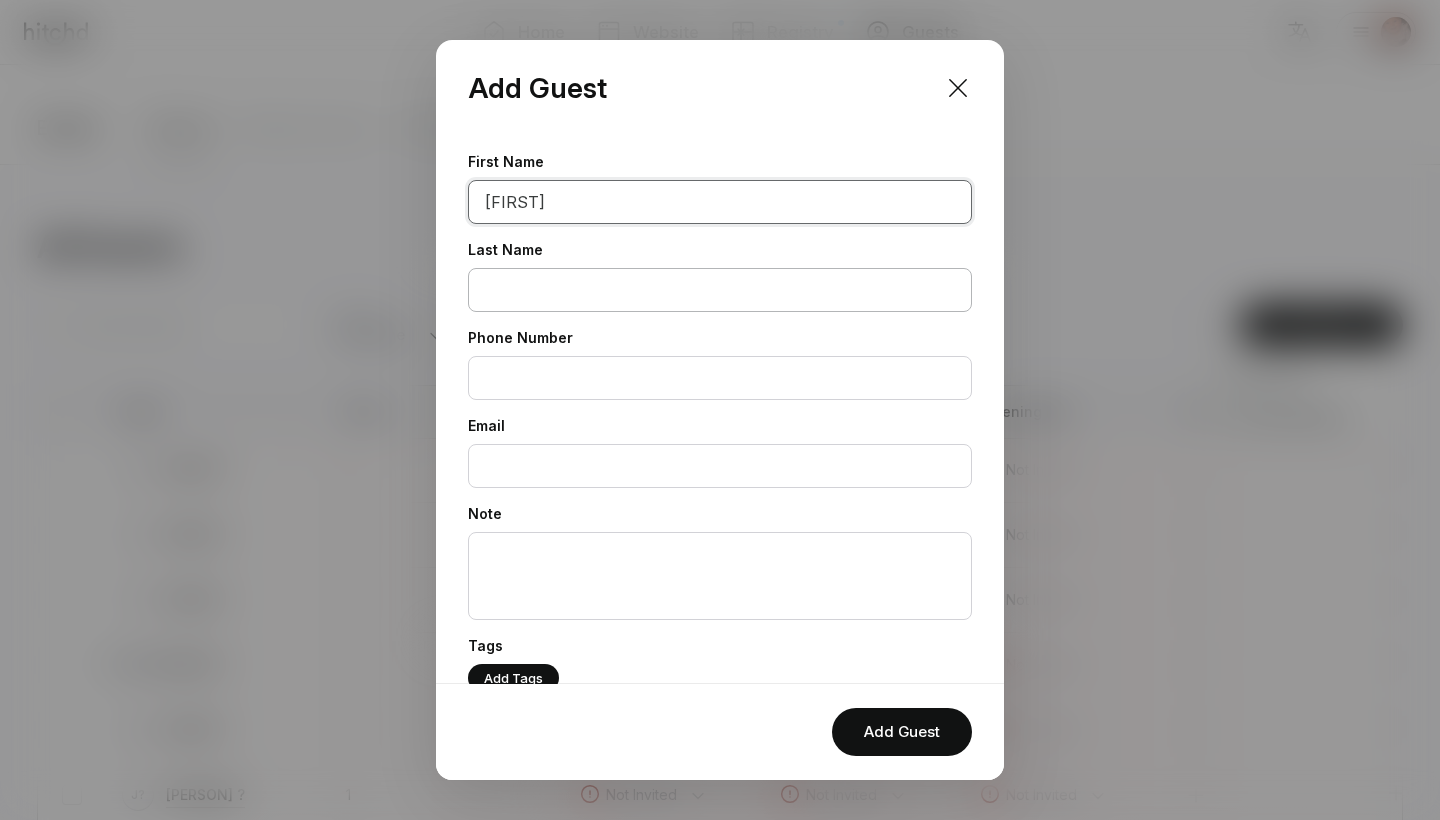 type on "[FIRST]" 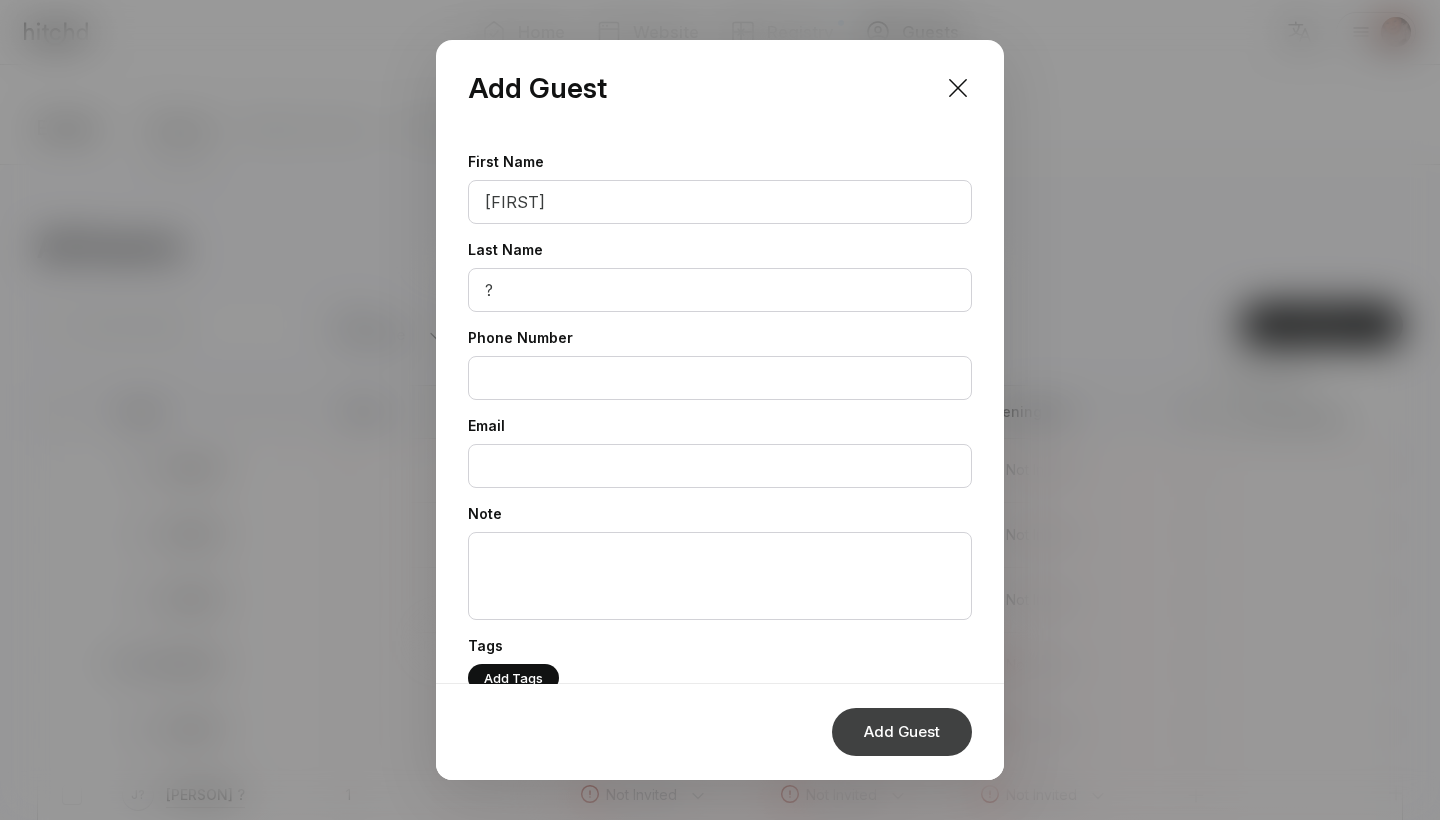 click on "Add Guest" at bounding box center [902, 732] 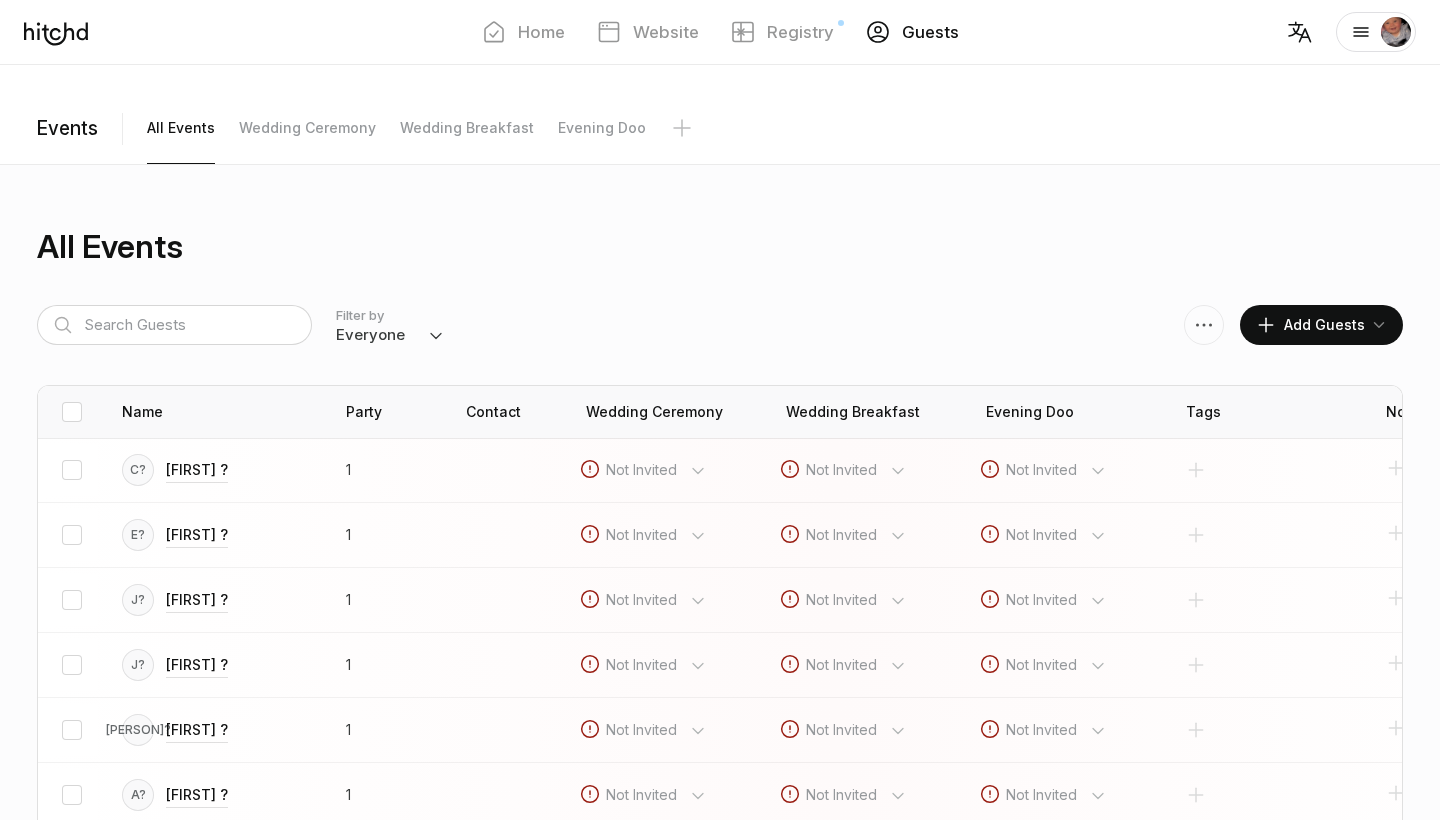 click on "Add Guests" at bounding box center (1310, 325) 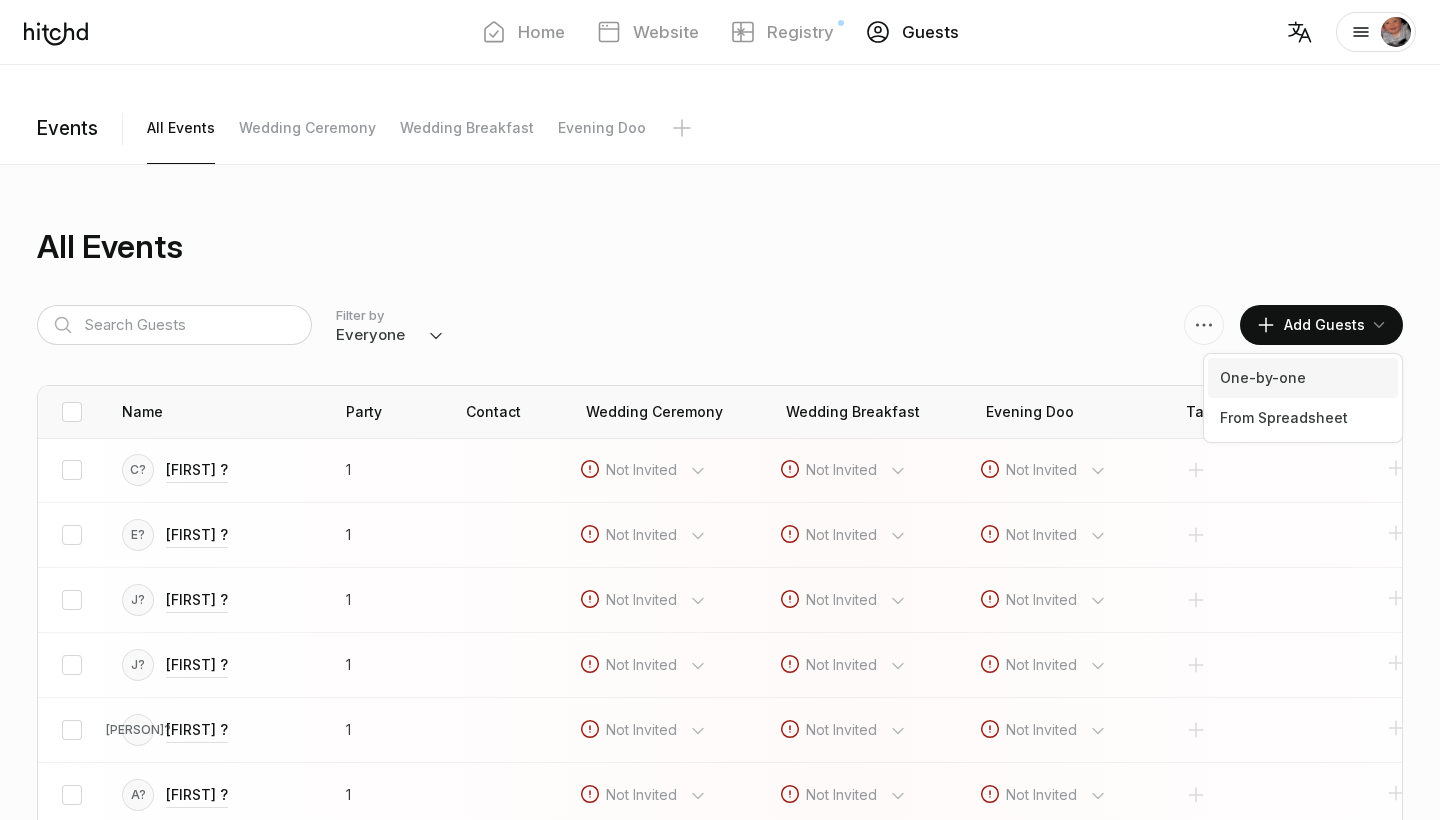 click on "One-by-one" at bounding box center (1303, 378) 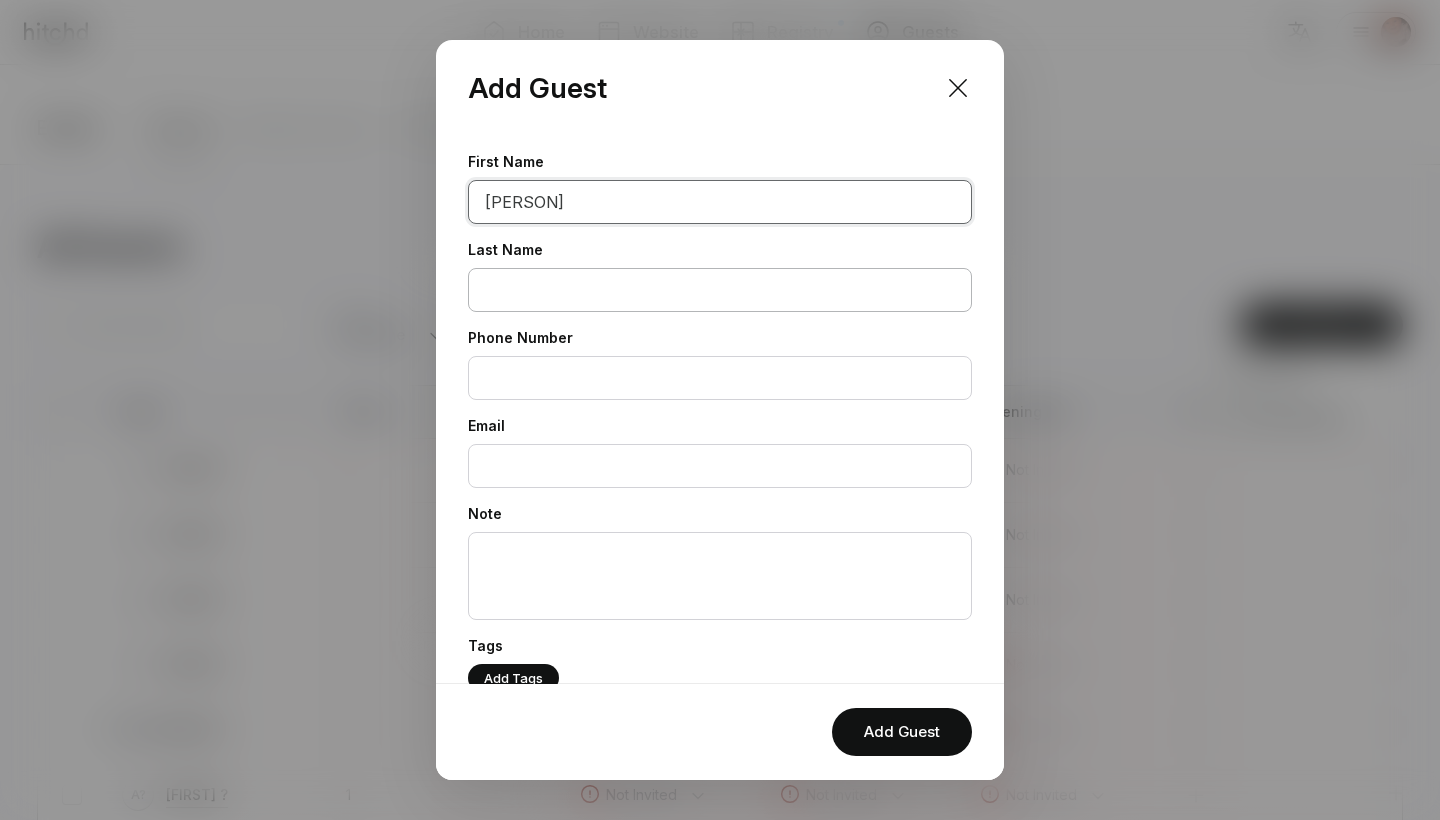 type on "[PERSON]" 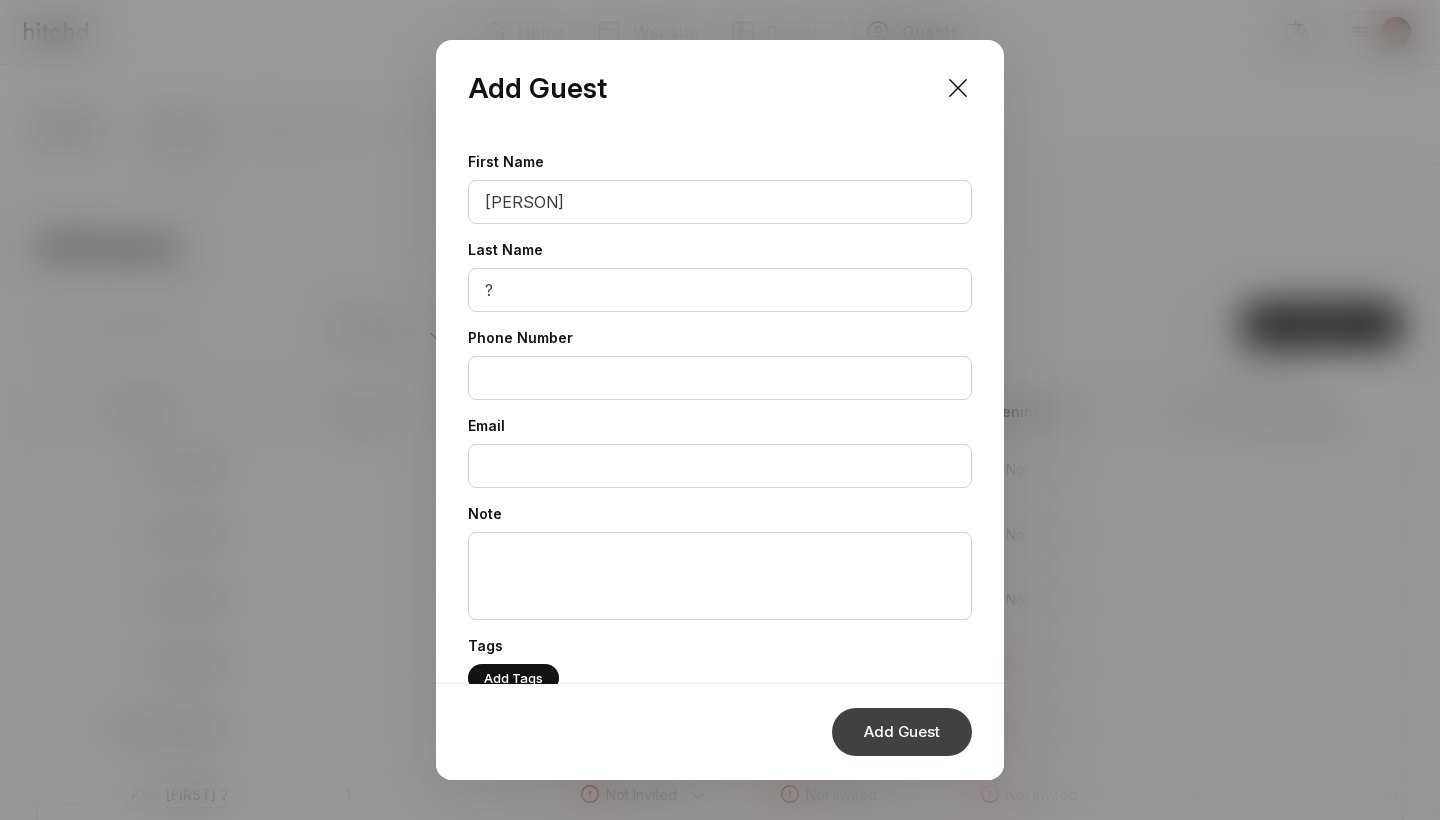 click on "Add Guest" at bounding box center [902, 732] 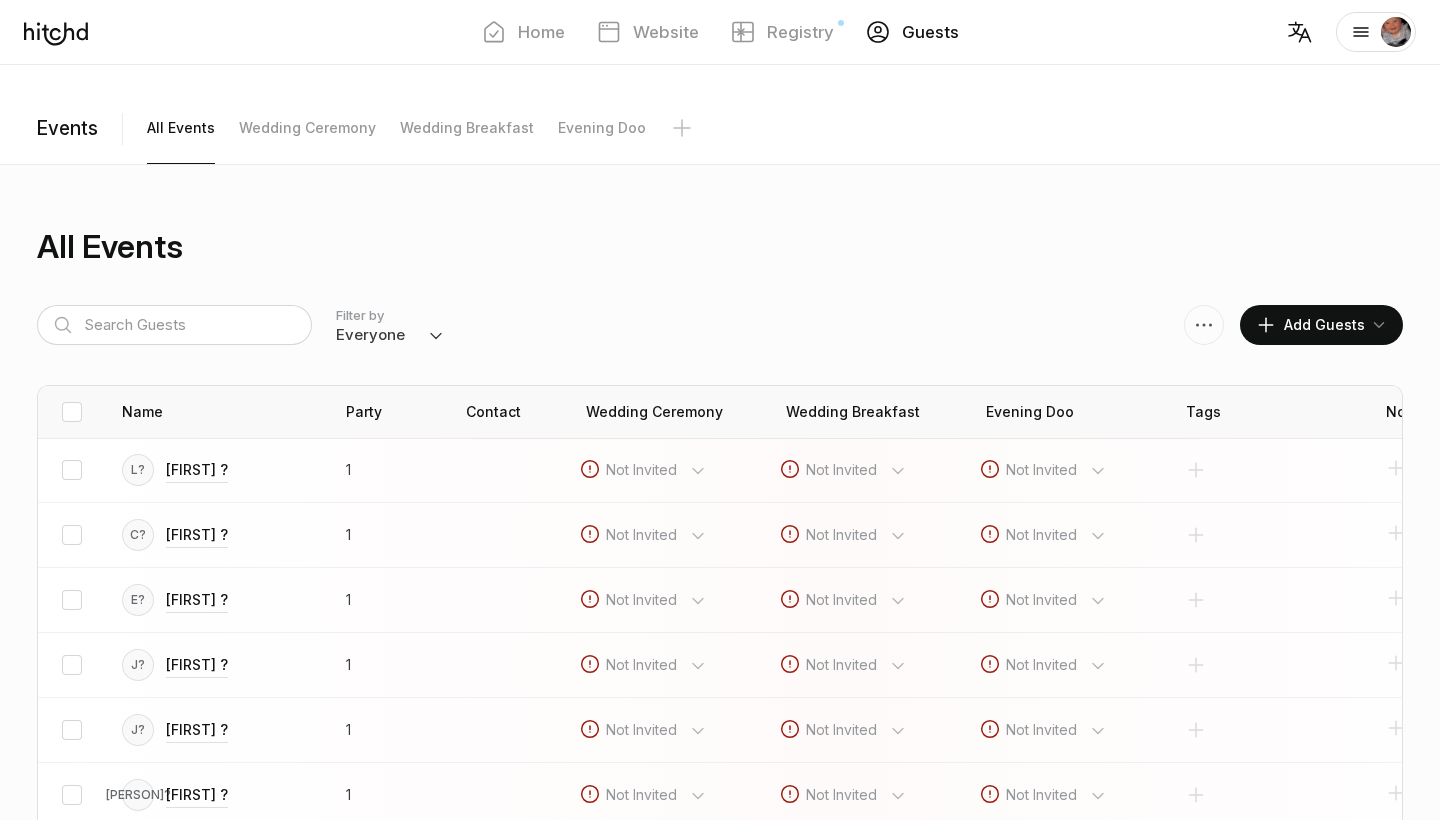 click on "Add Guests" at bounding box center [1310, 325] 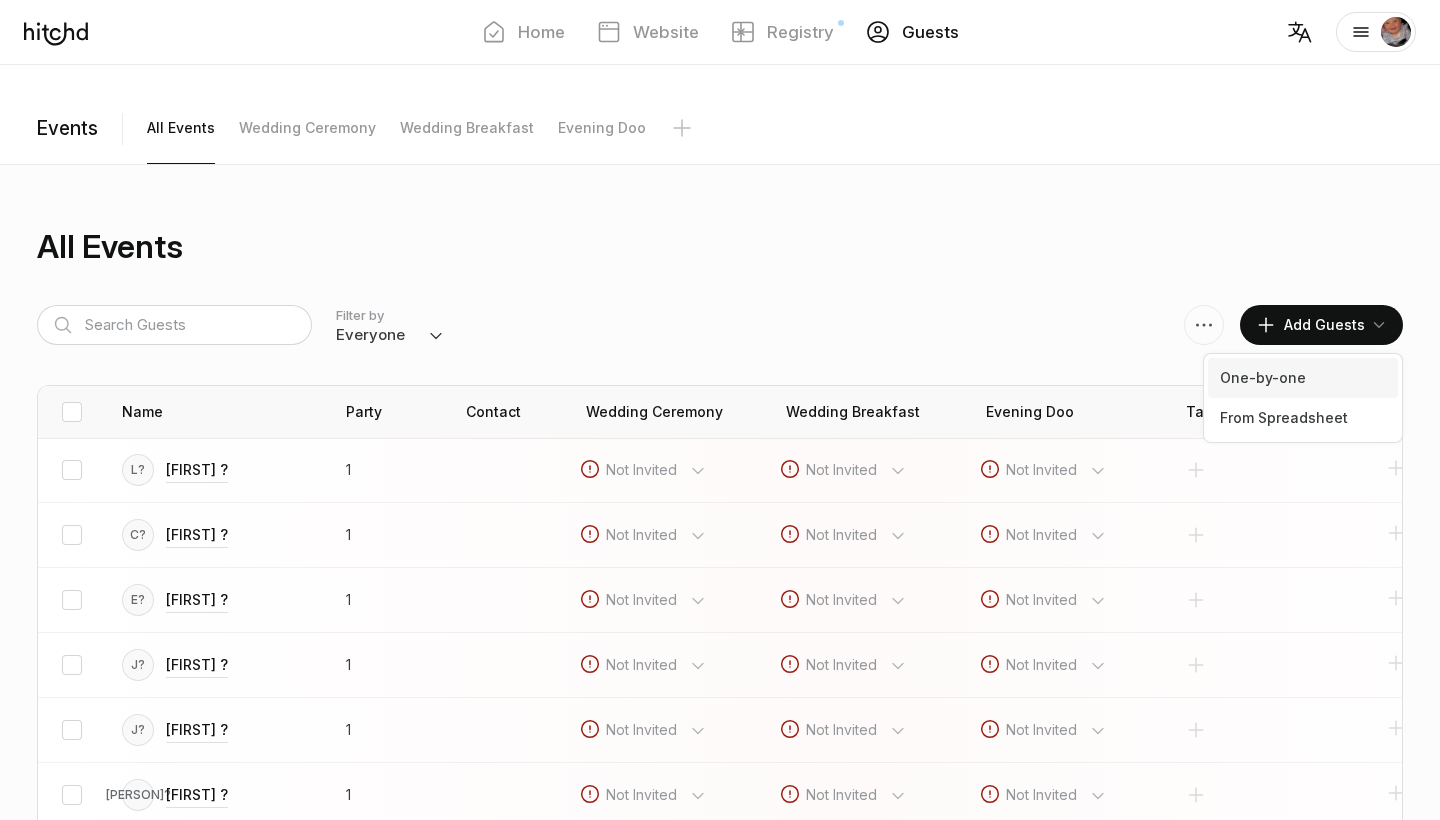 click on "One-by-one" at bounding box center (1303, 378) 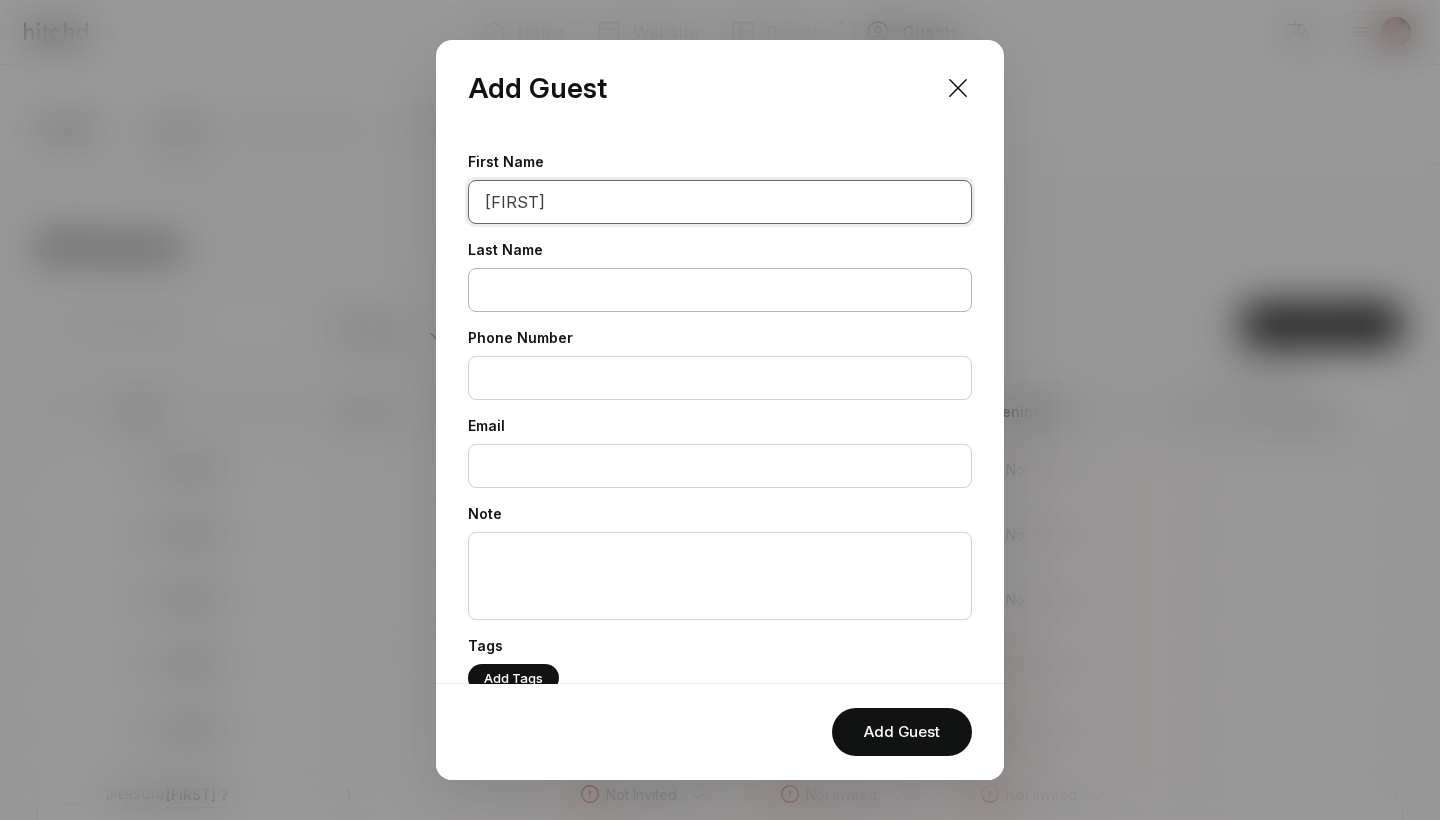 type on "[FIRST]" 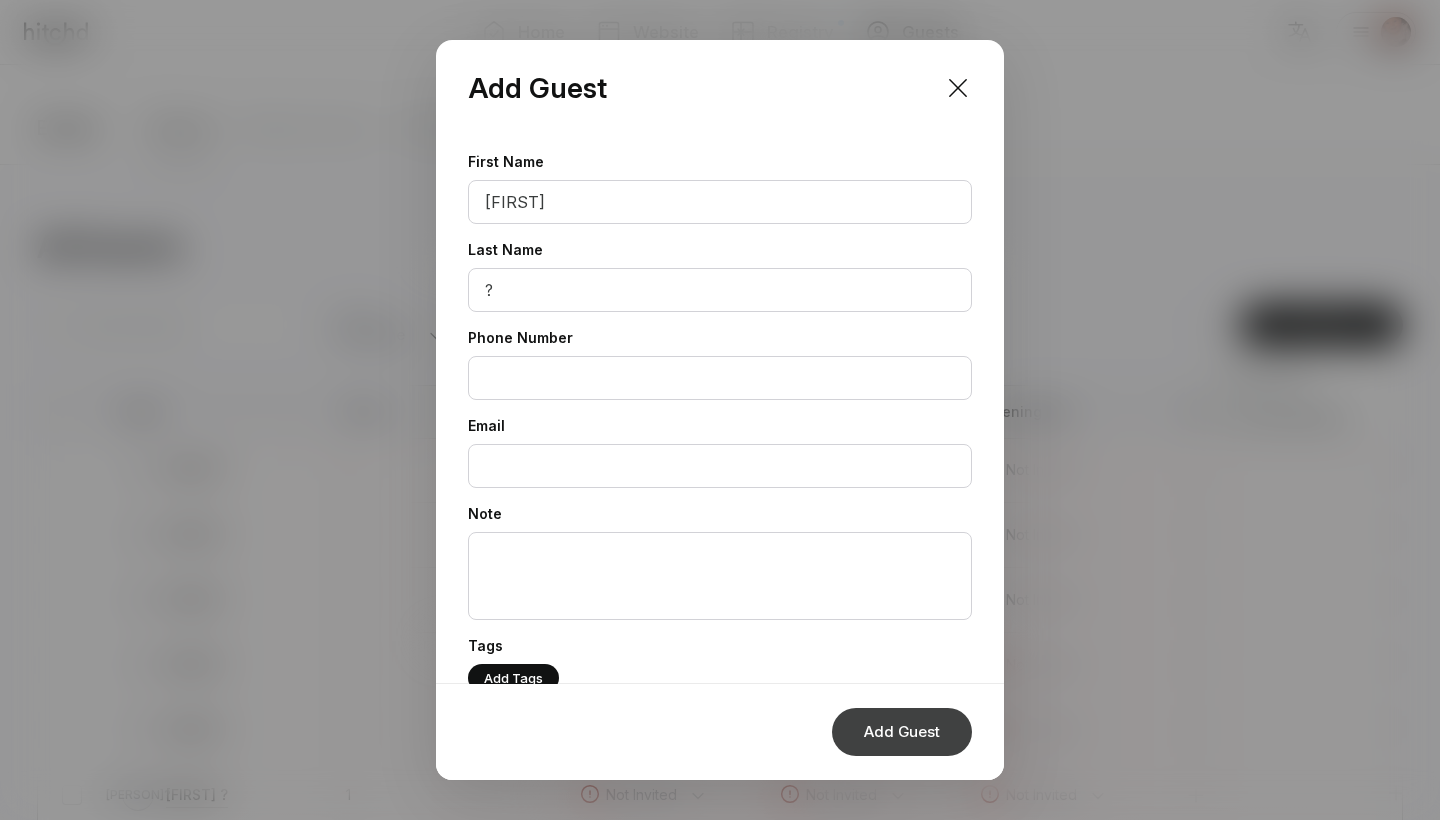 click on "Add Guest" at bounding box center (902, 732) 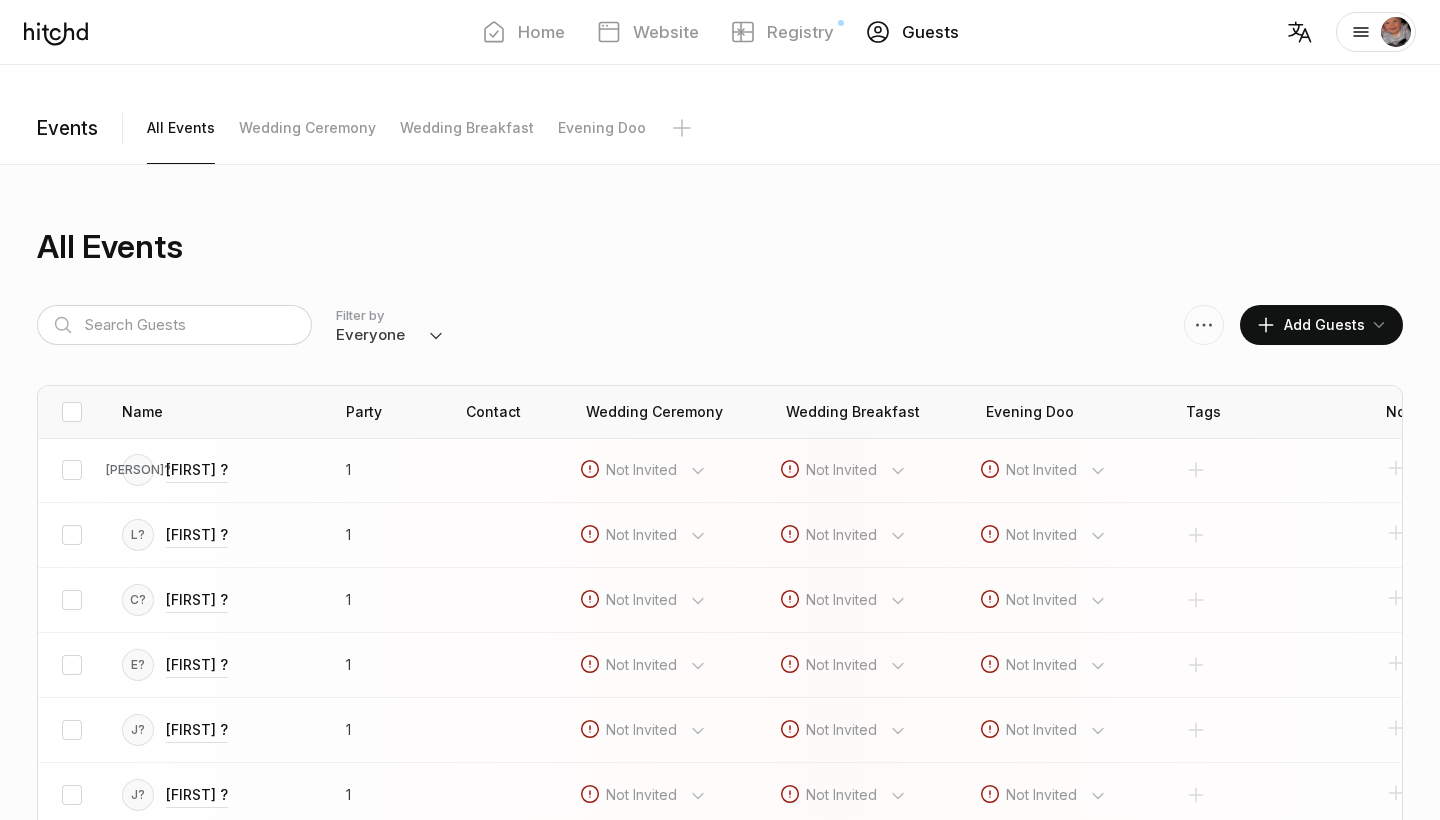 click on "Add Guests" at bounding box center (1310, 325) 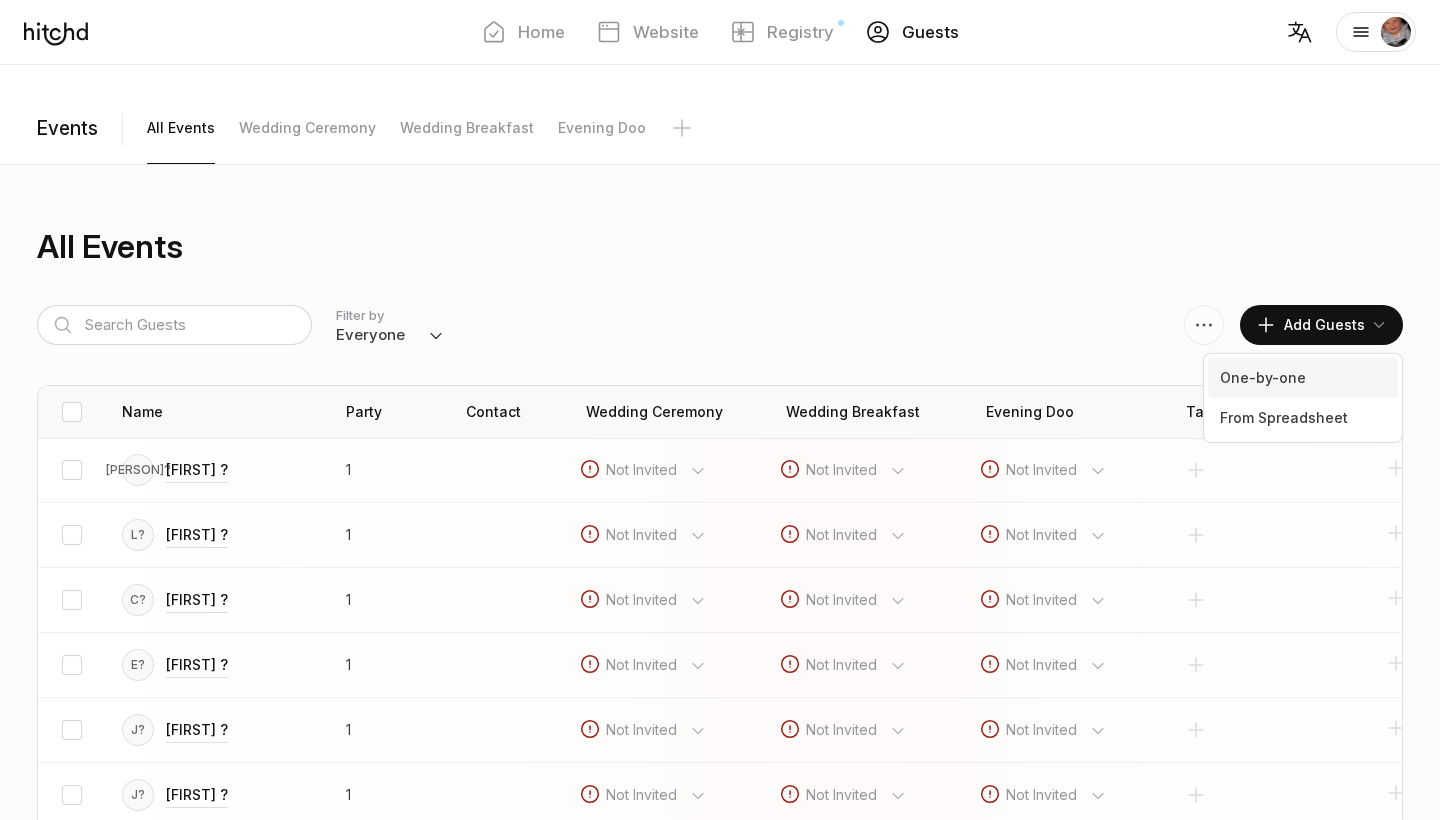 click on "One-by-one" at bounding box center [1303, 378] 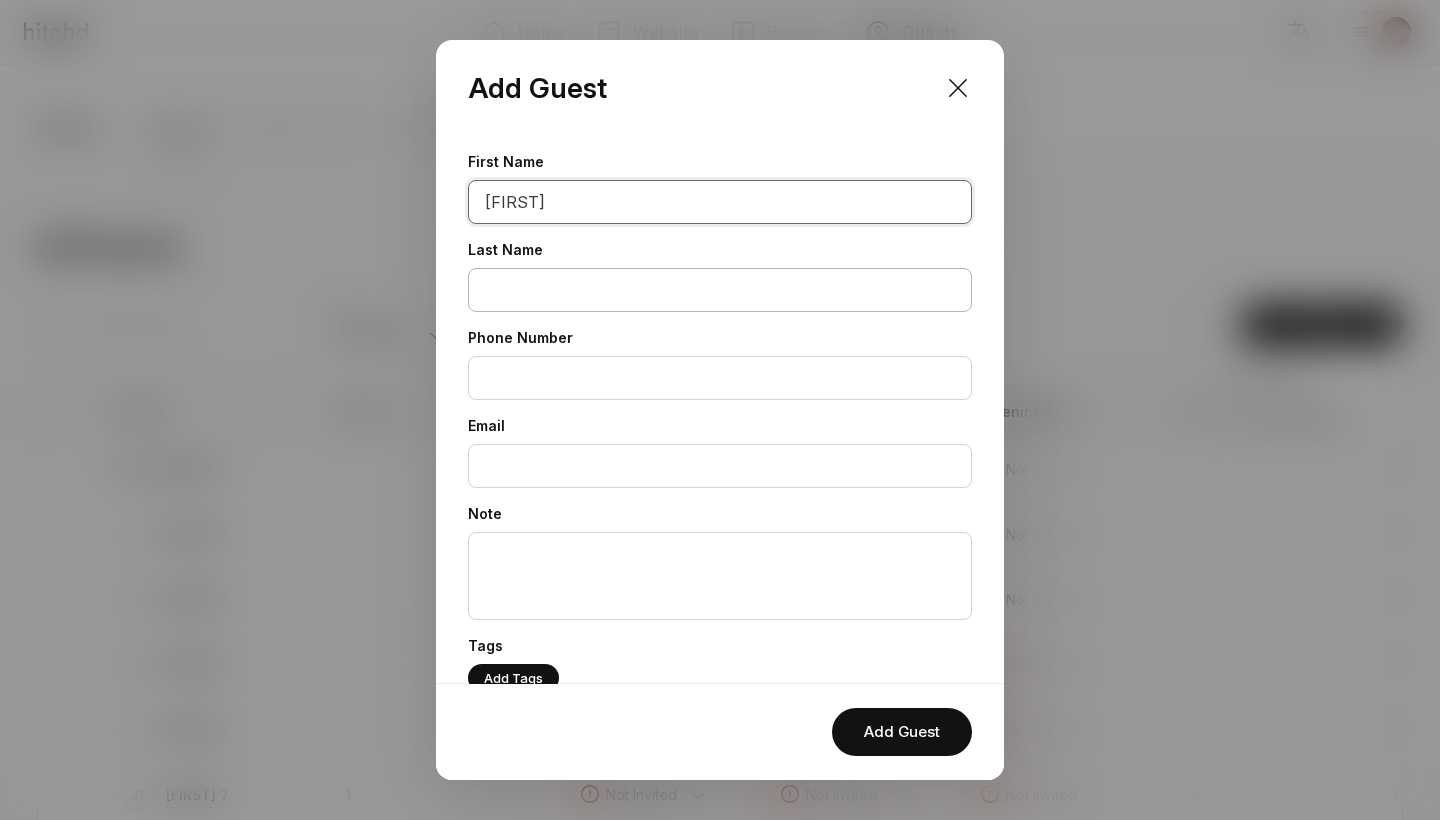 type on "[FIRST]" 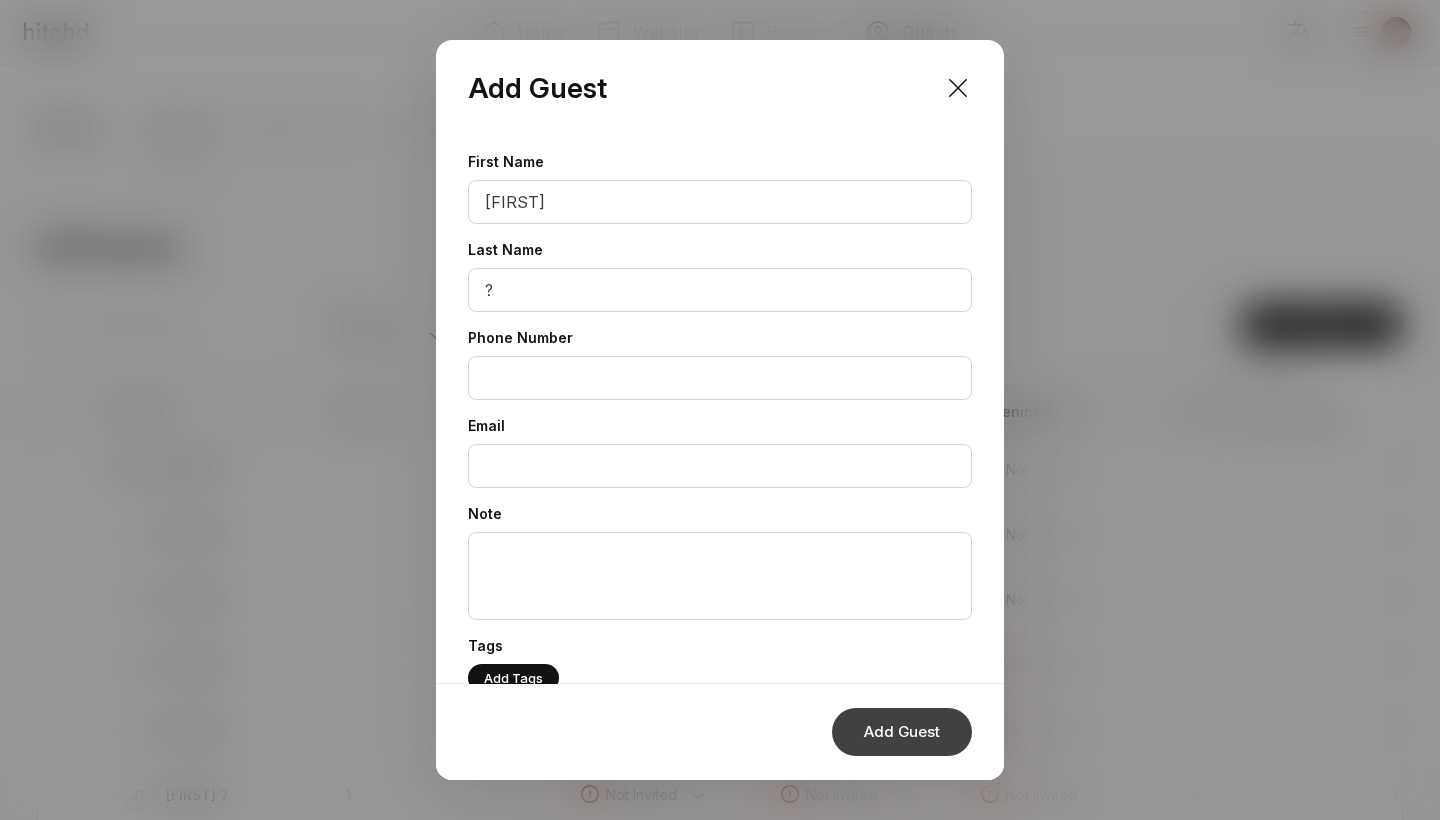 click on "Add Guest" at bounding box center [902, 732] 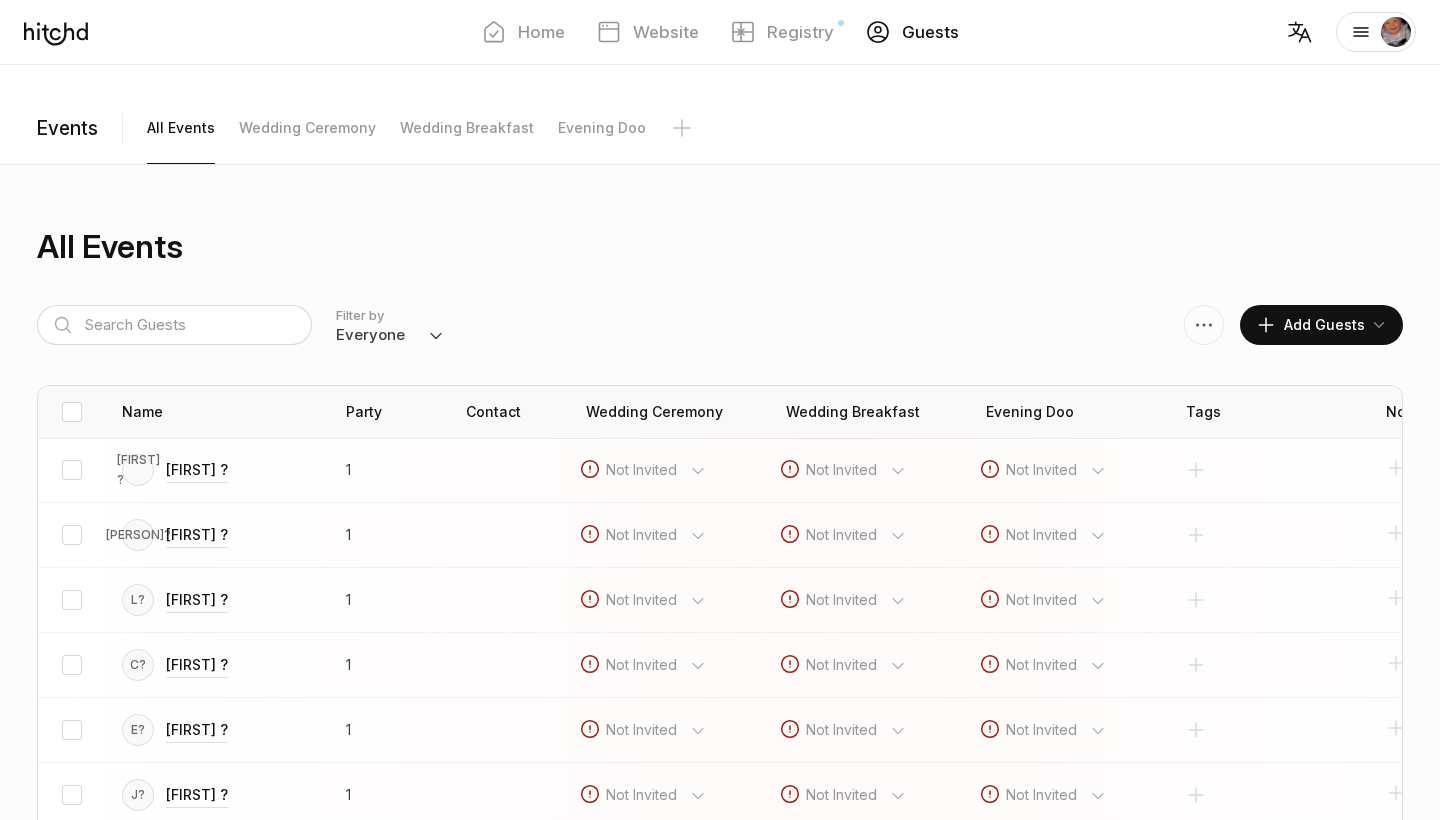click on "Add Guests" at bounding box center [1310, 325] 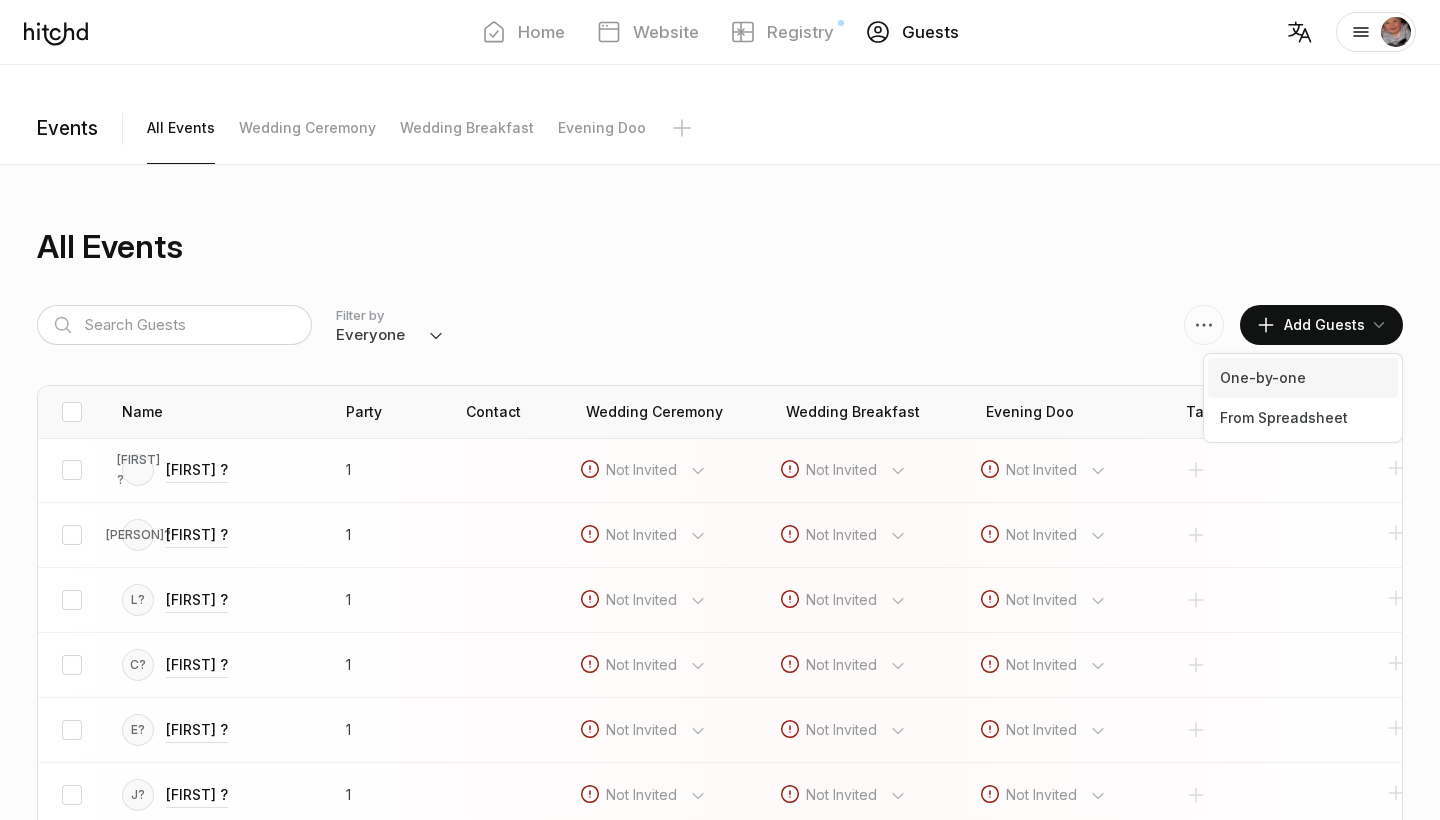 click on "One-by-one" at bounding box center (1303, 378) 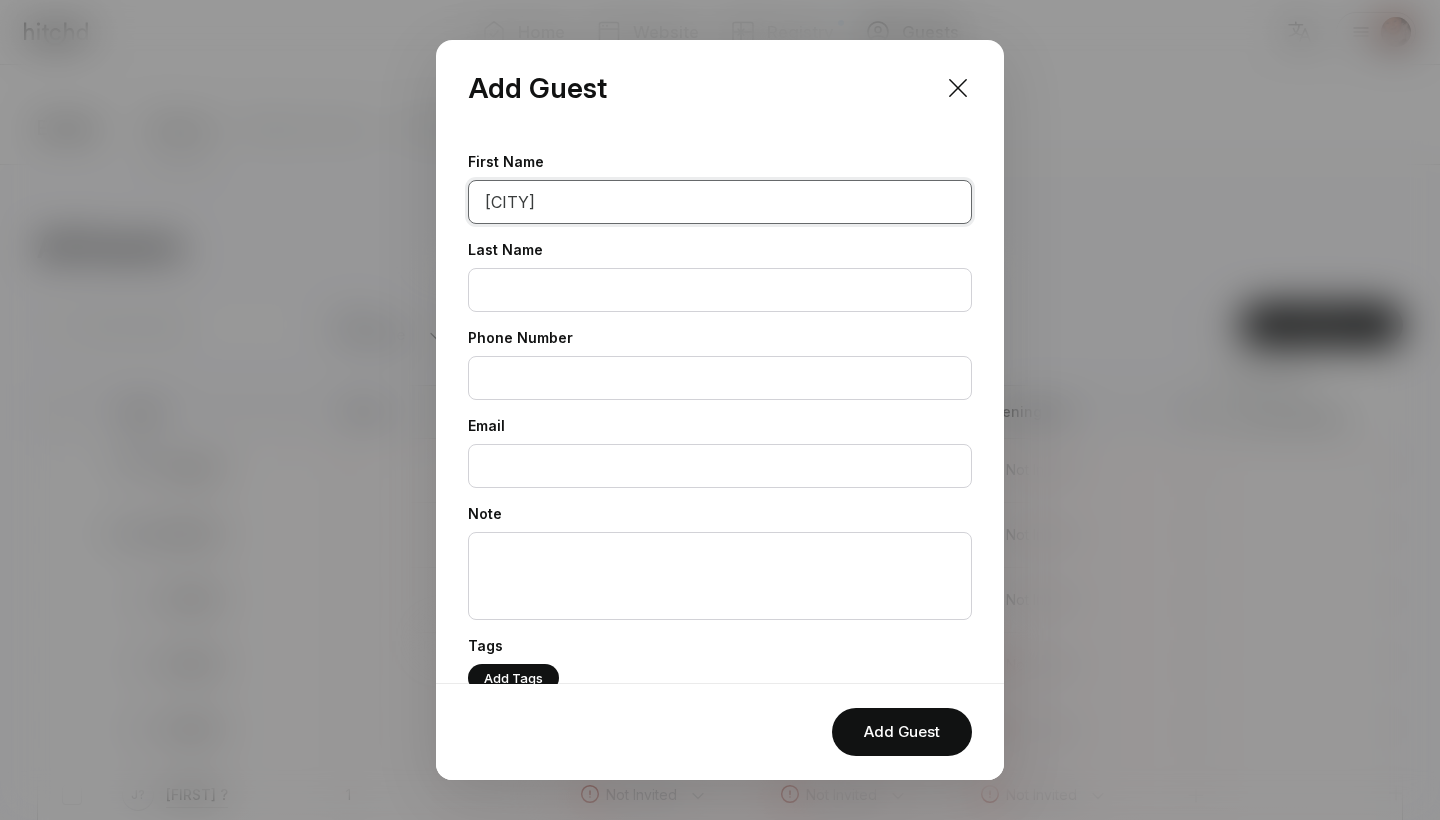 type on "[CITY]" 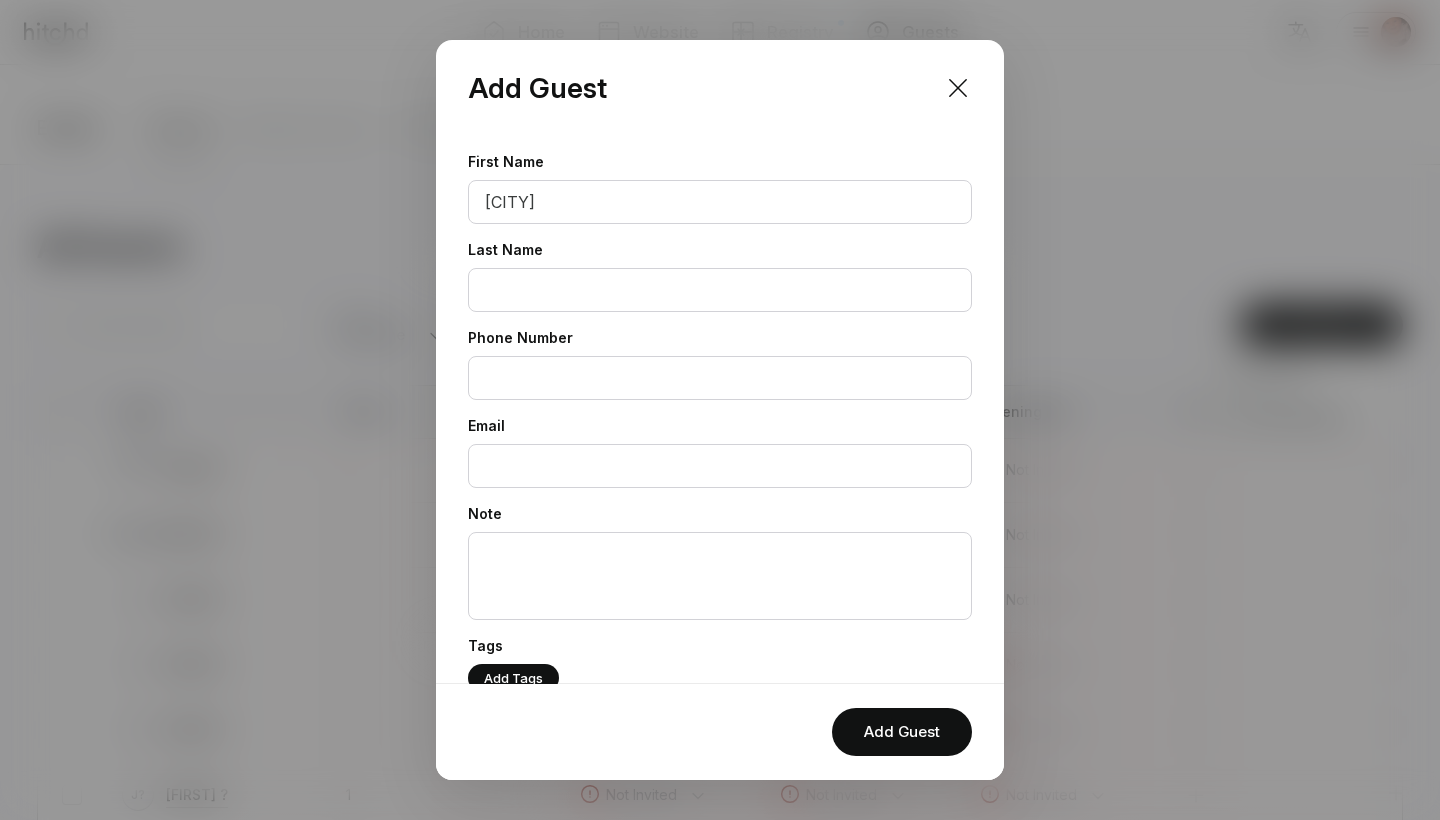 click on "Last Name" at bounding box center (720, 276) 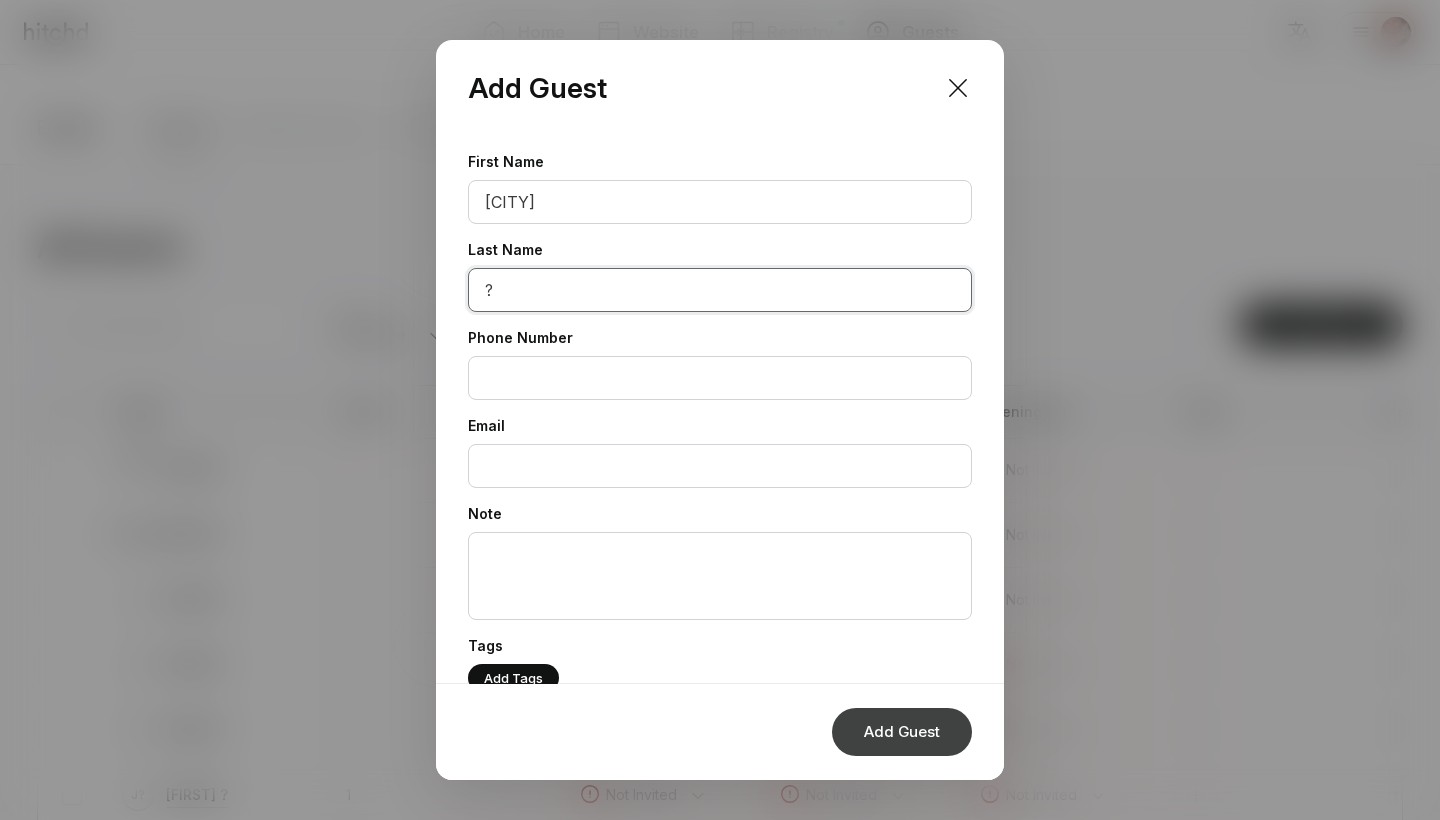 type on "?" 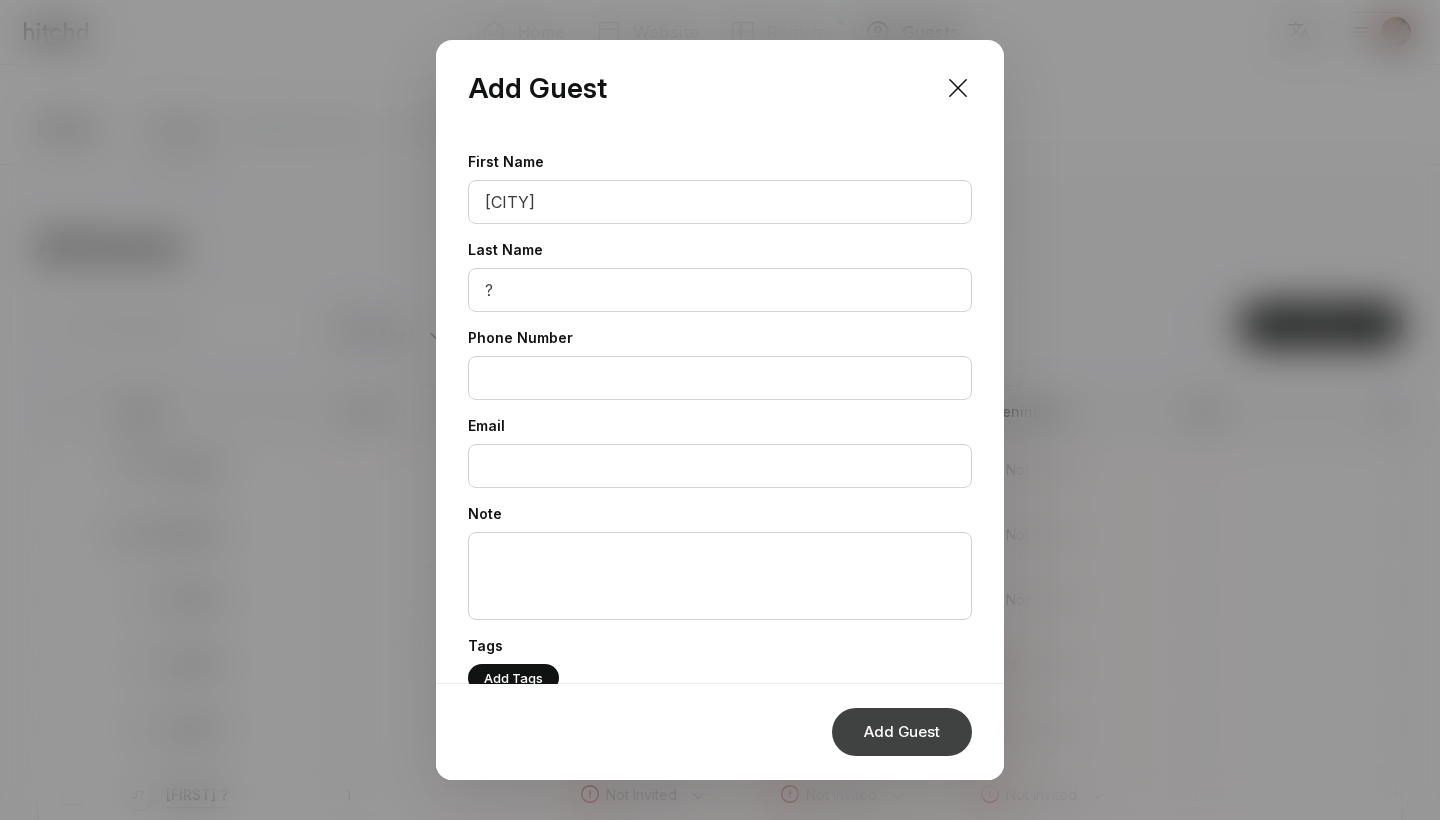 click on "Add Guest" at bounding box center (902, 732) 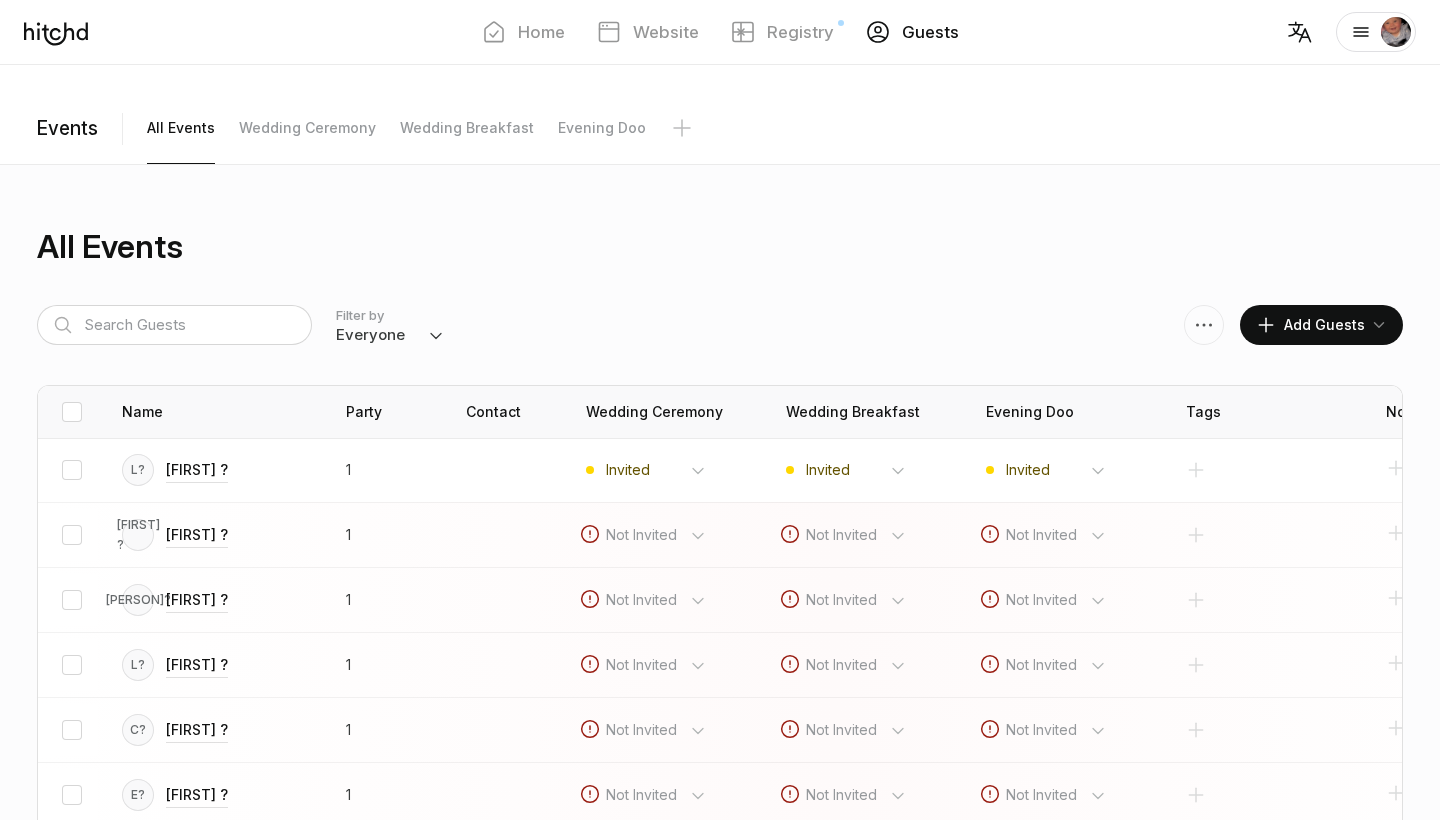 click on "Add Guests" at bounding box center (1310, 325) 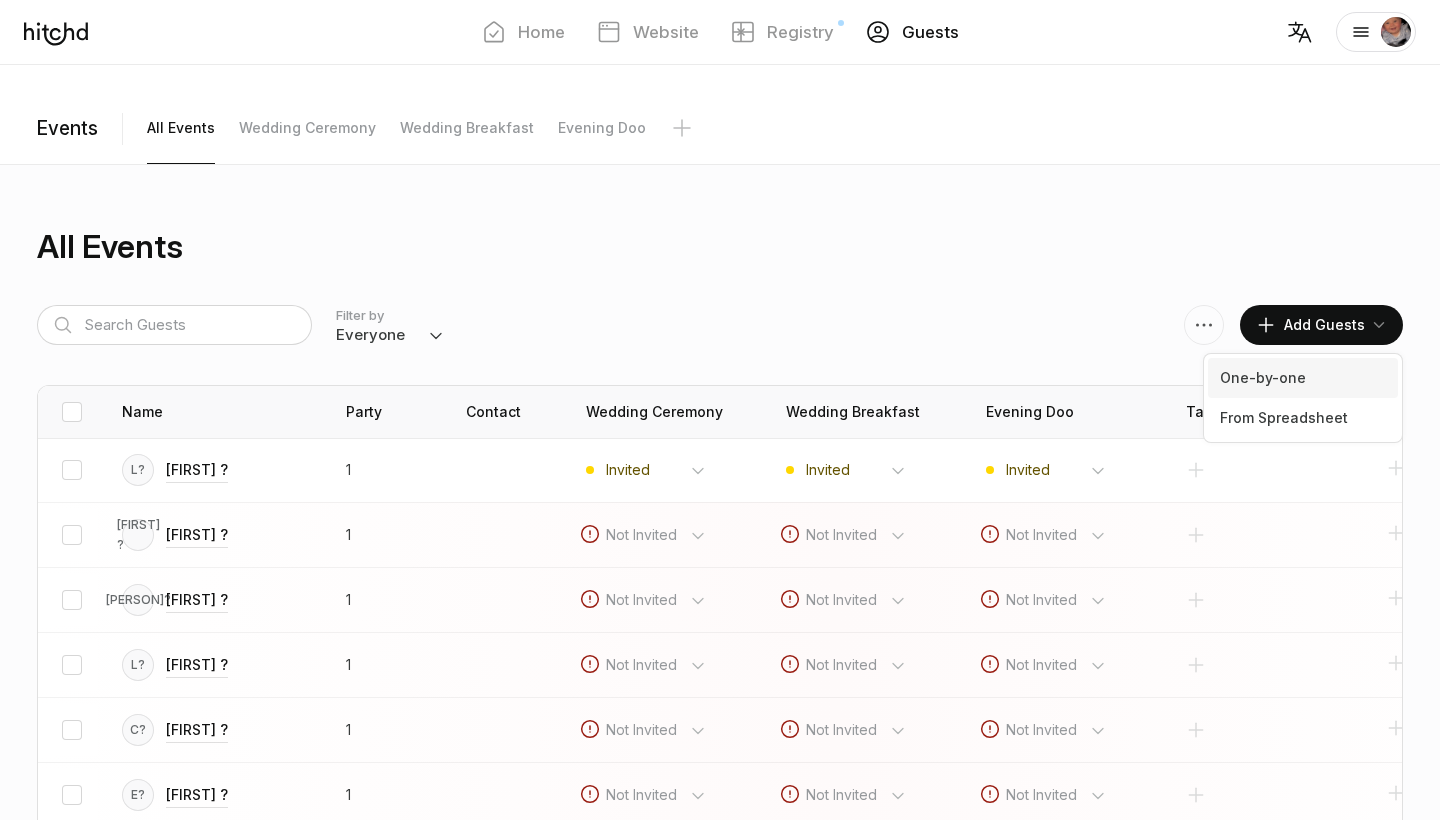 click on "One-by-one" at bounding box center [1303, 378] 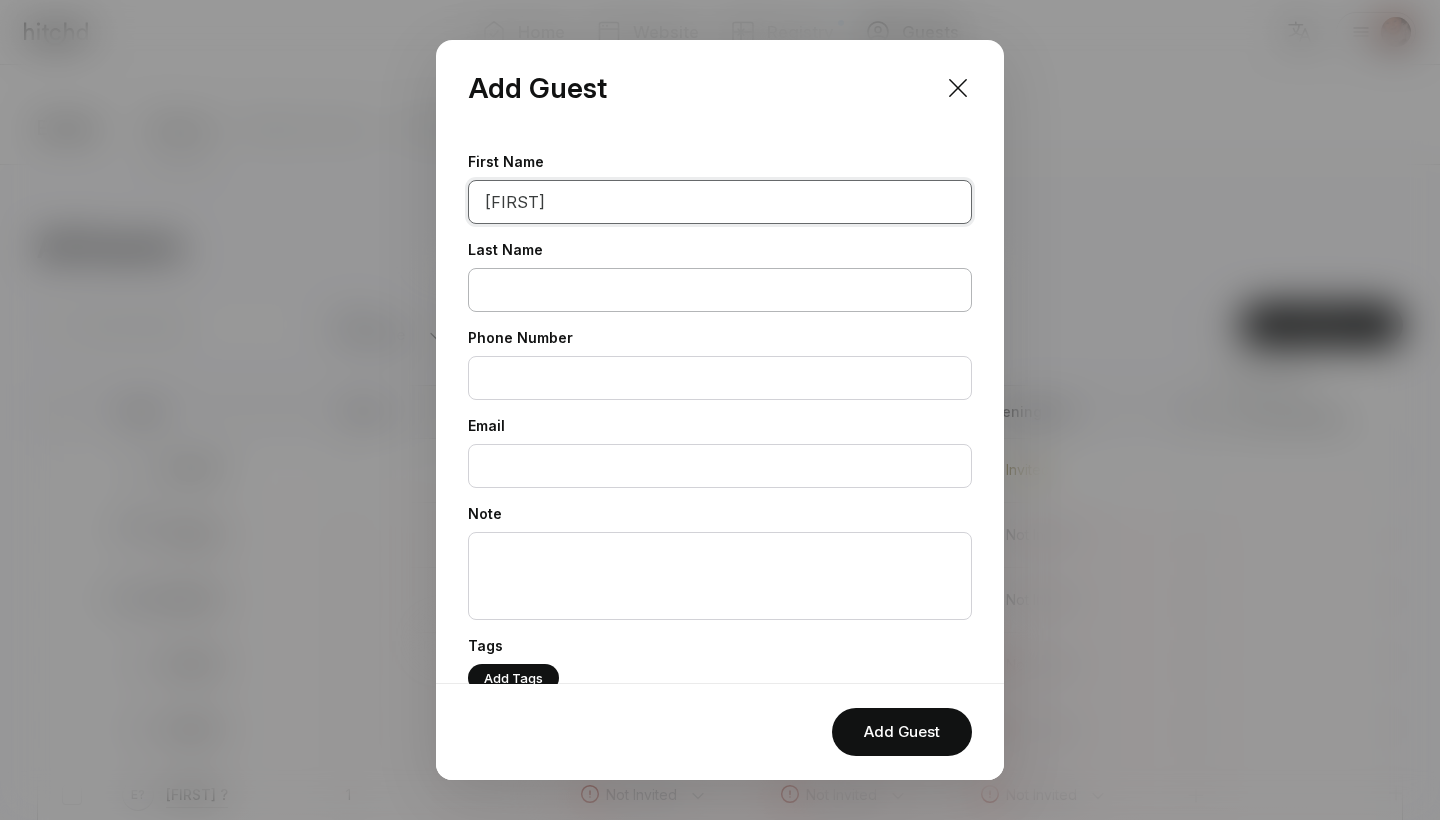 type on "[FIRST]" 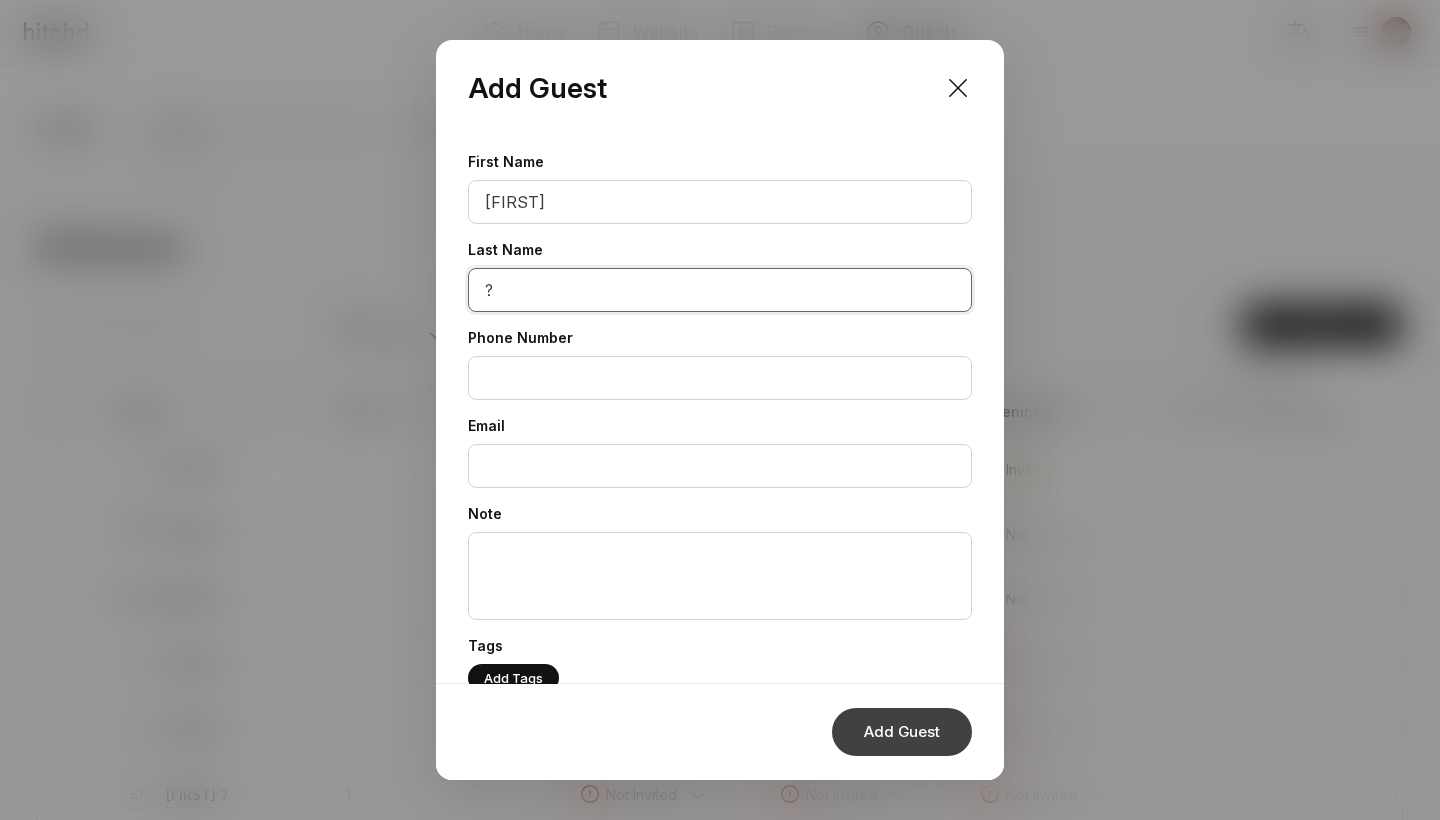 type on "?" 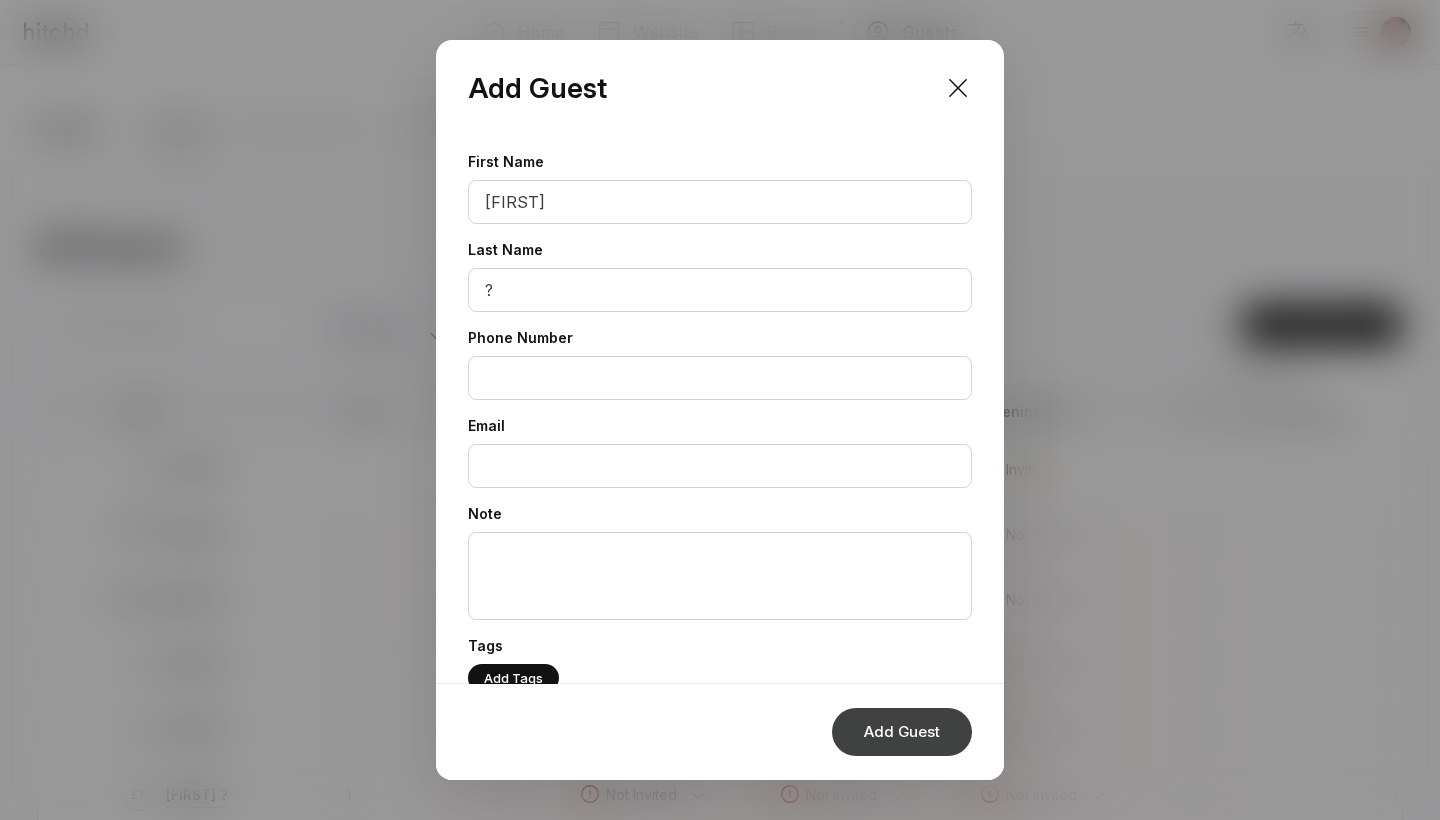click on "Add Guest" at bounding box center [902, 732] 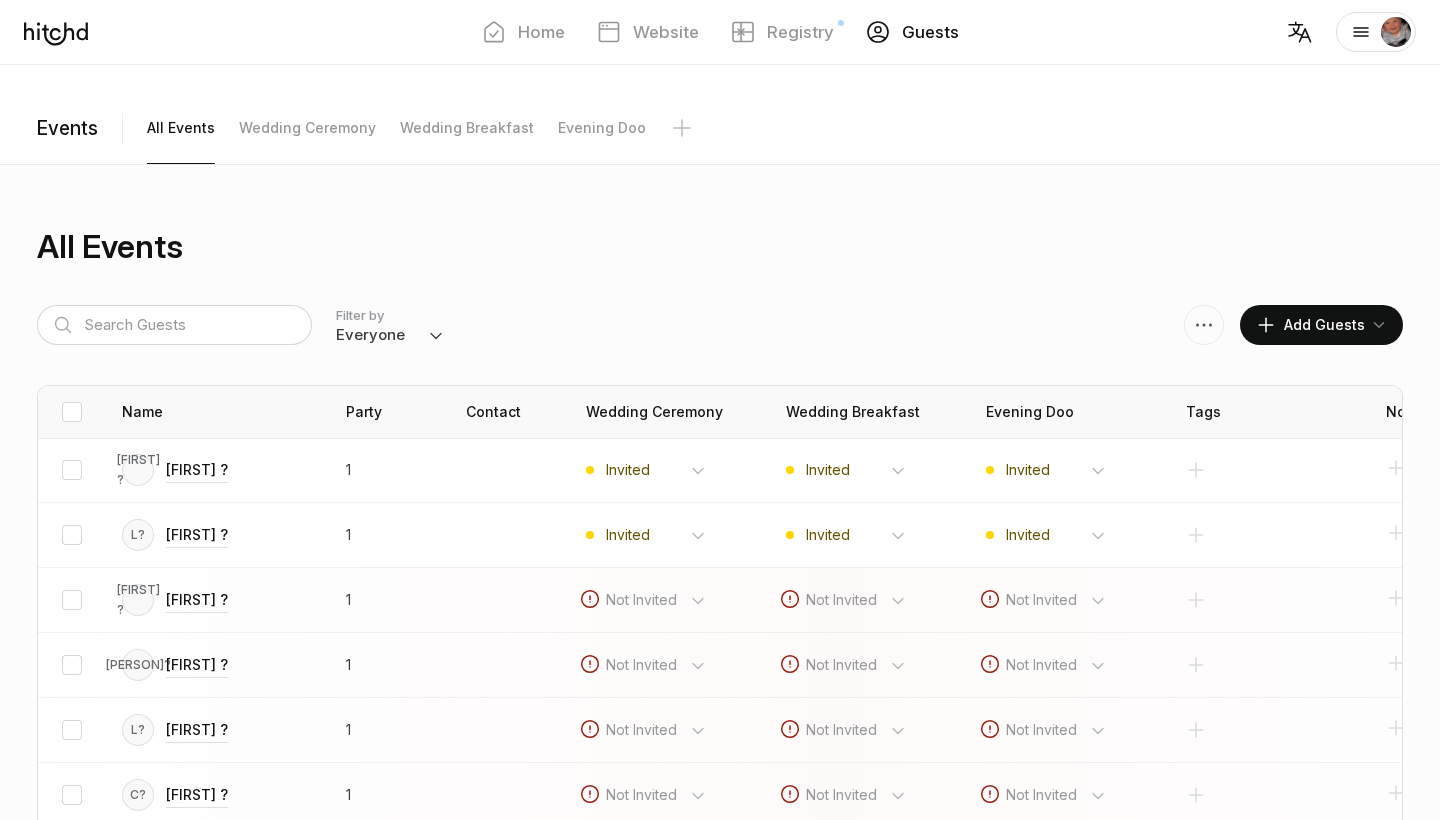 click on "Add Guests" at bounding box center [1310, 325] 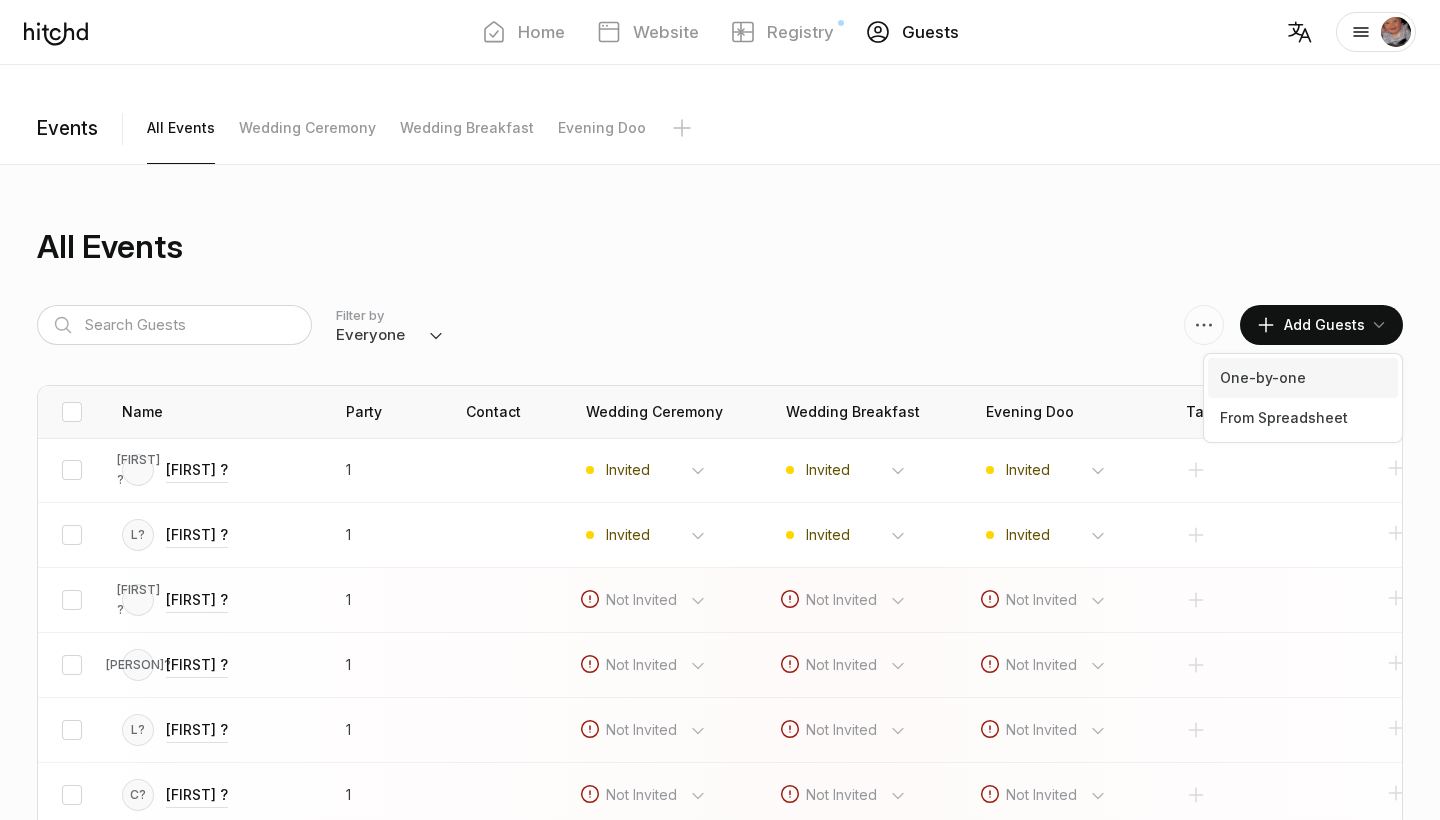 click on "One-by-one" at bounding box center (1303, 378) 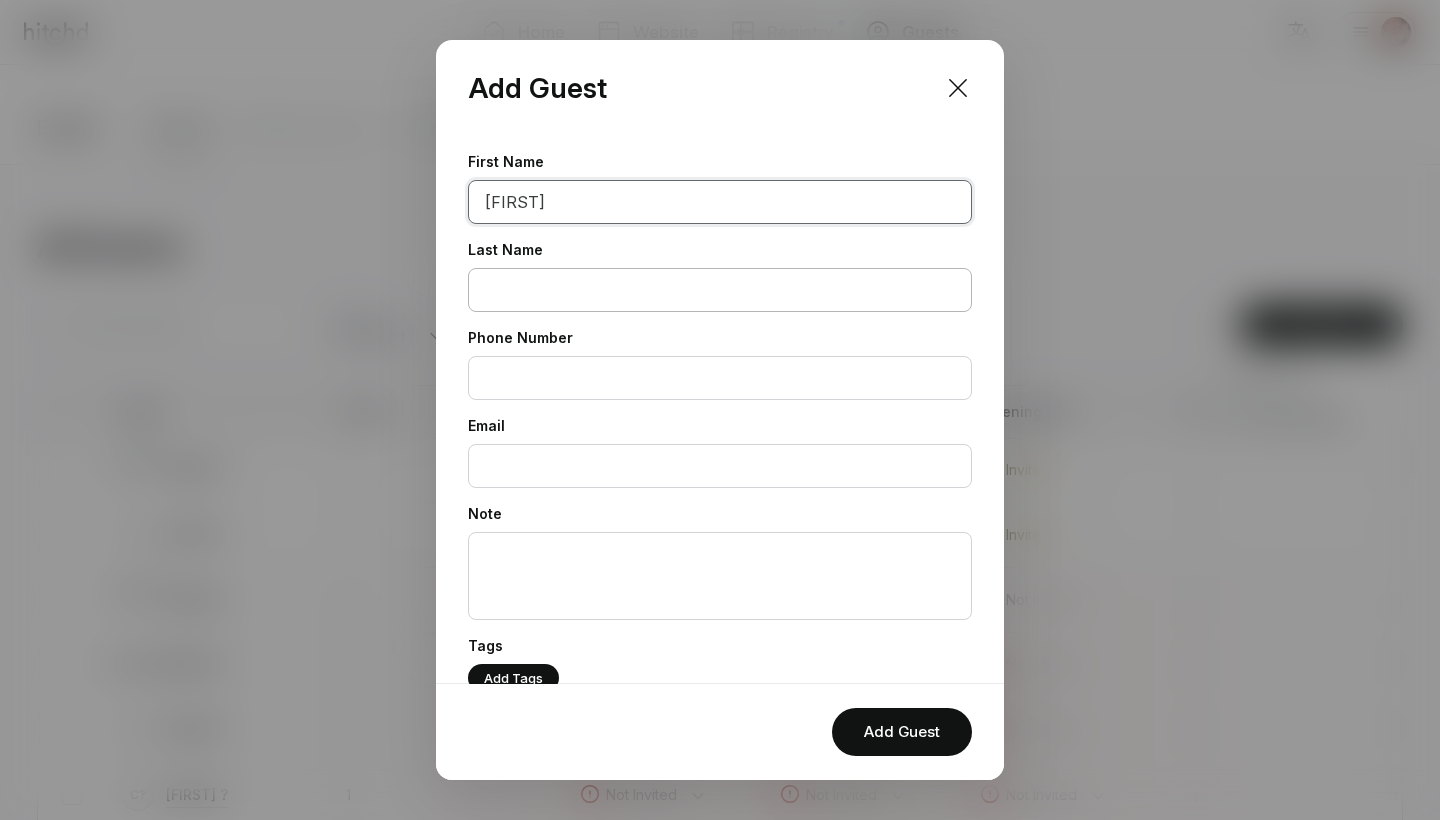 type on "[FIRST]" 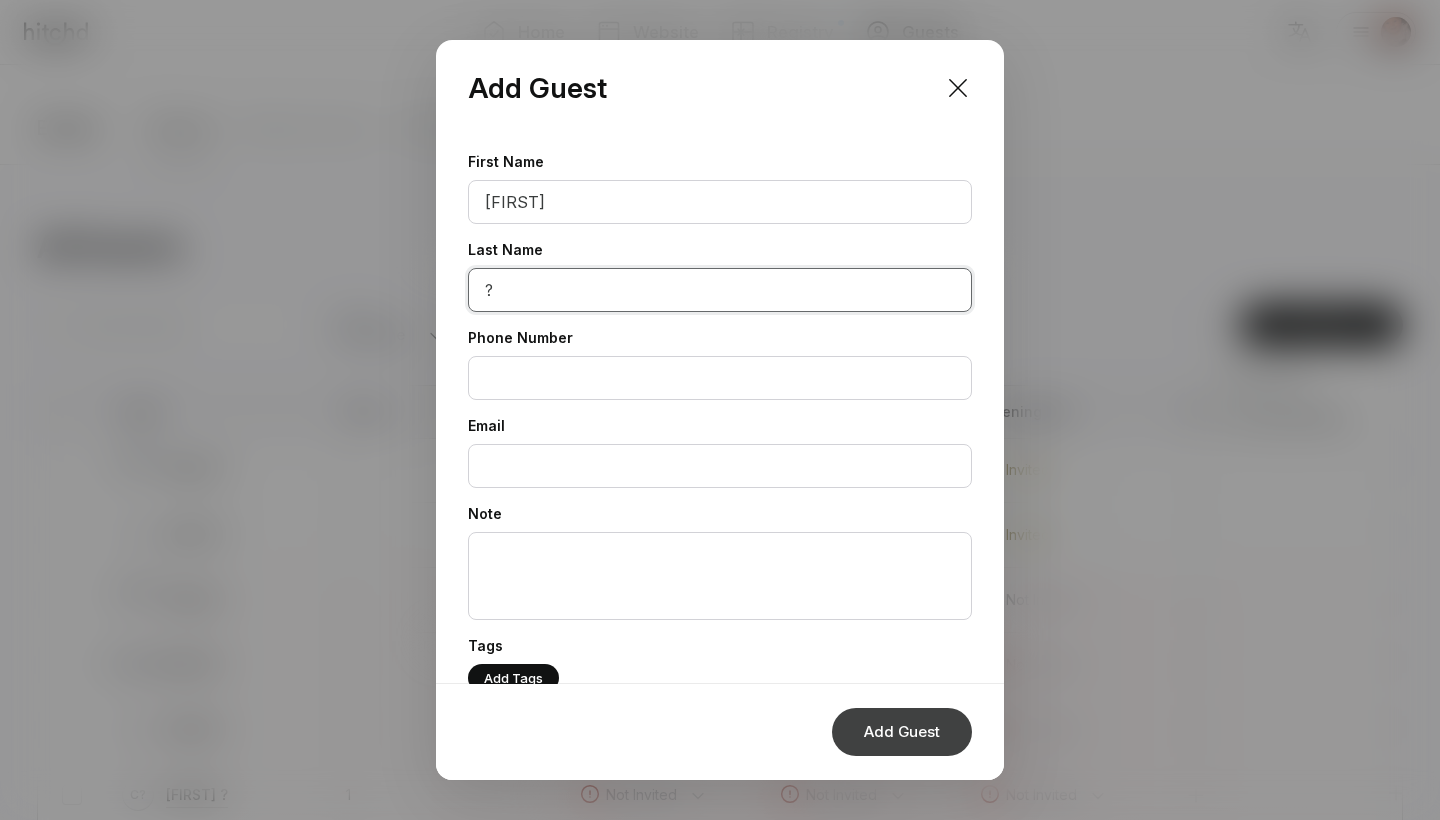 type on "?" 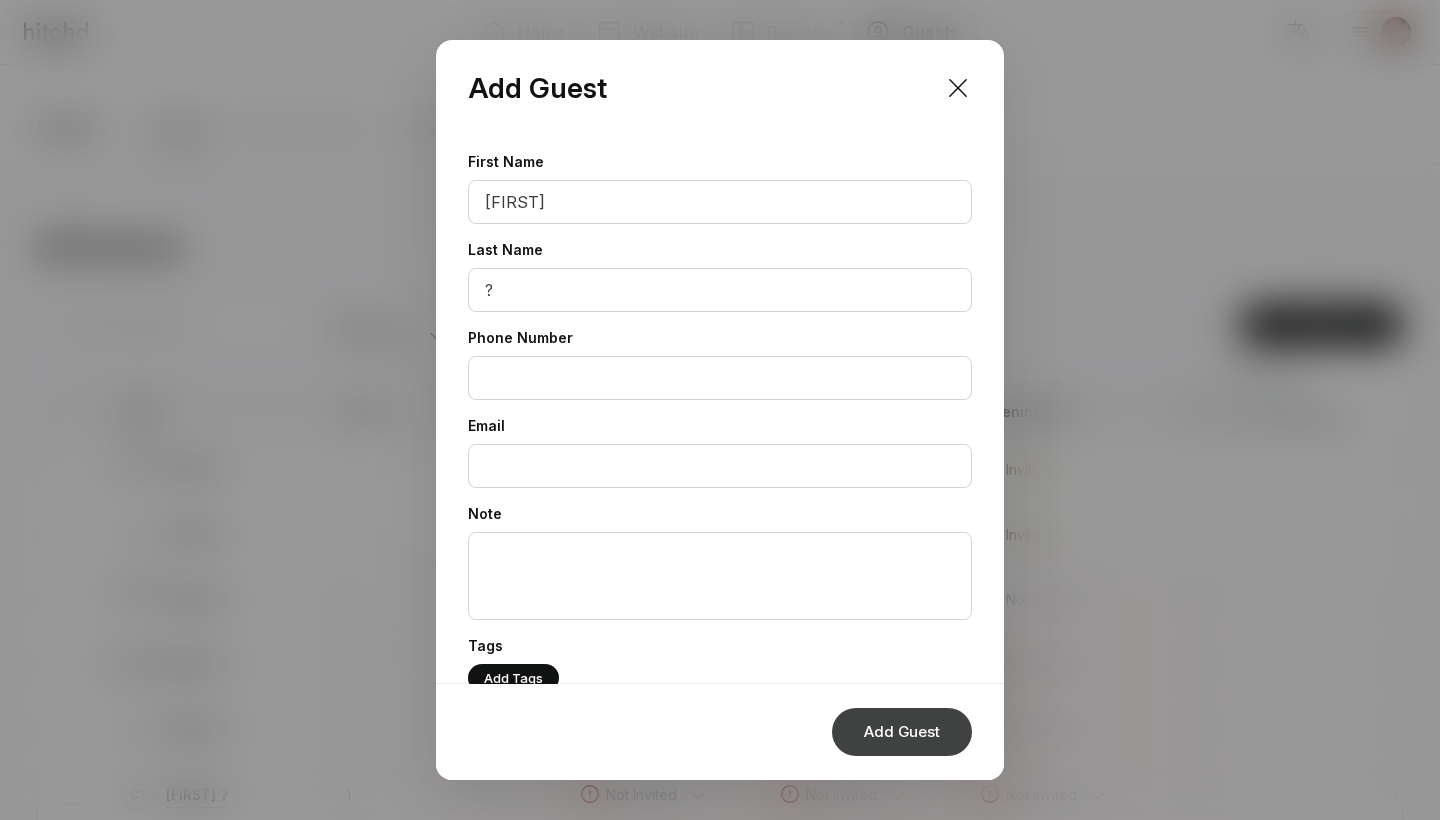 click on "Add Guest" at bounding box center (902, 732) 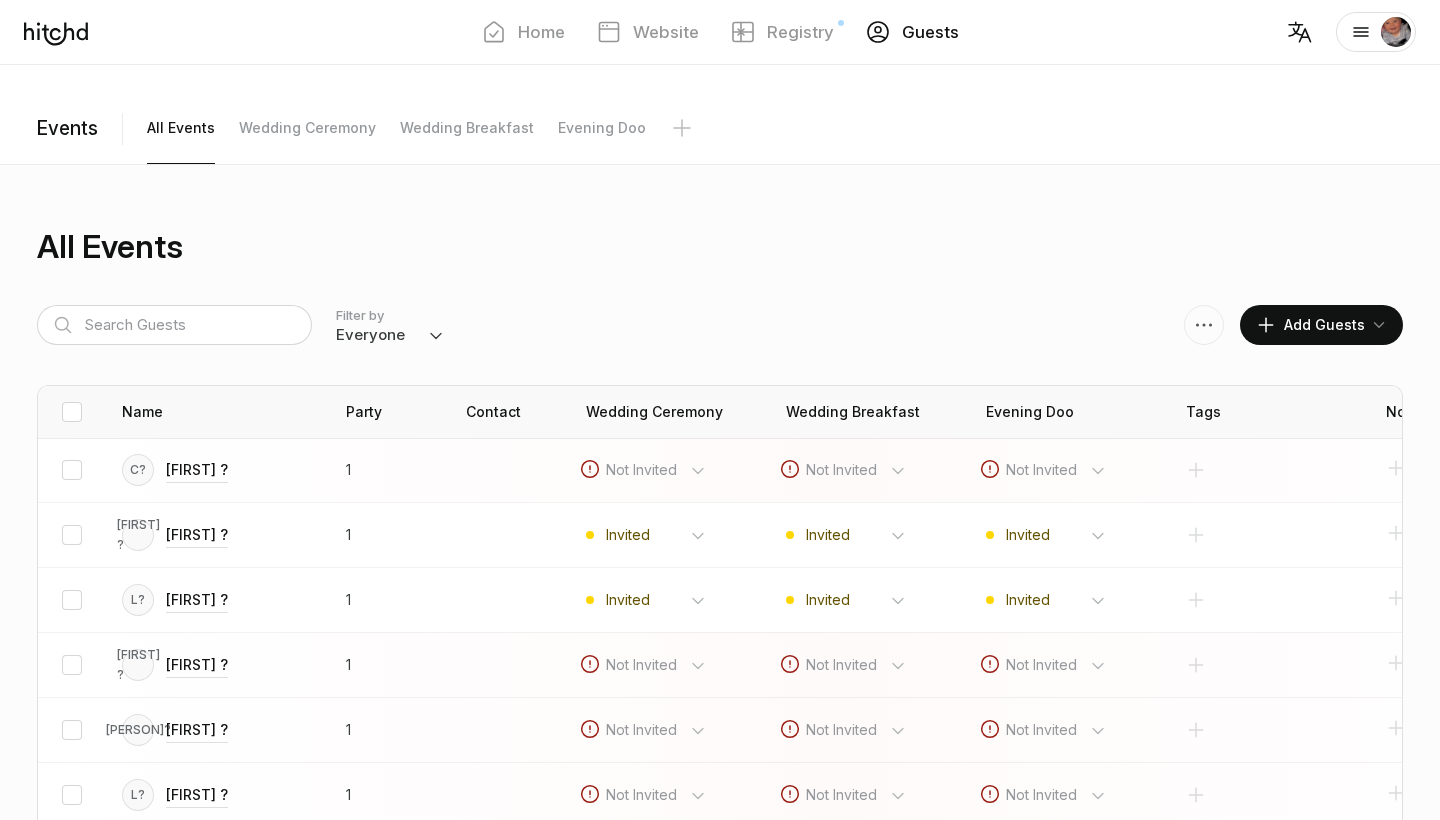 click on "Add Guests" at bounding box center (1310, 325) 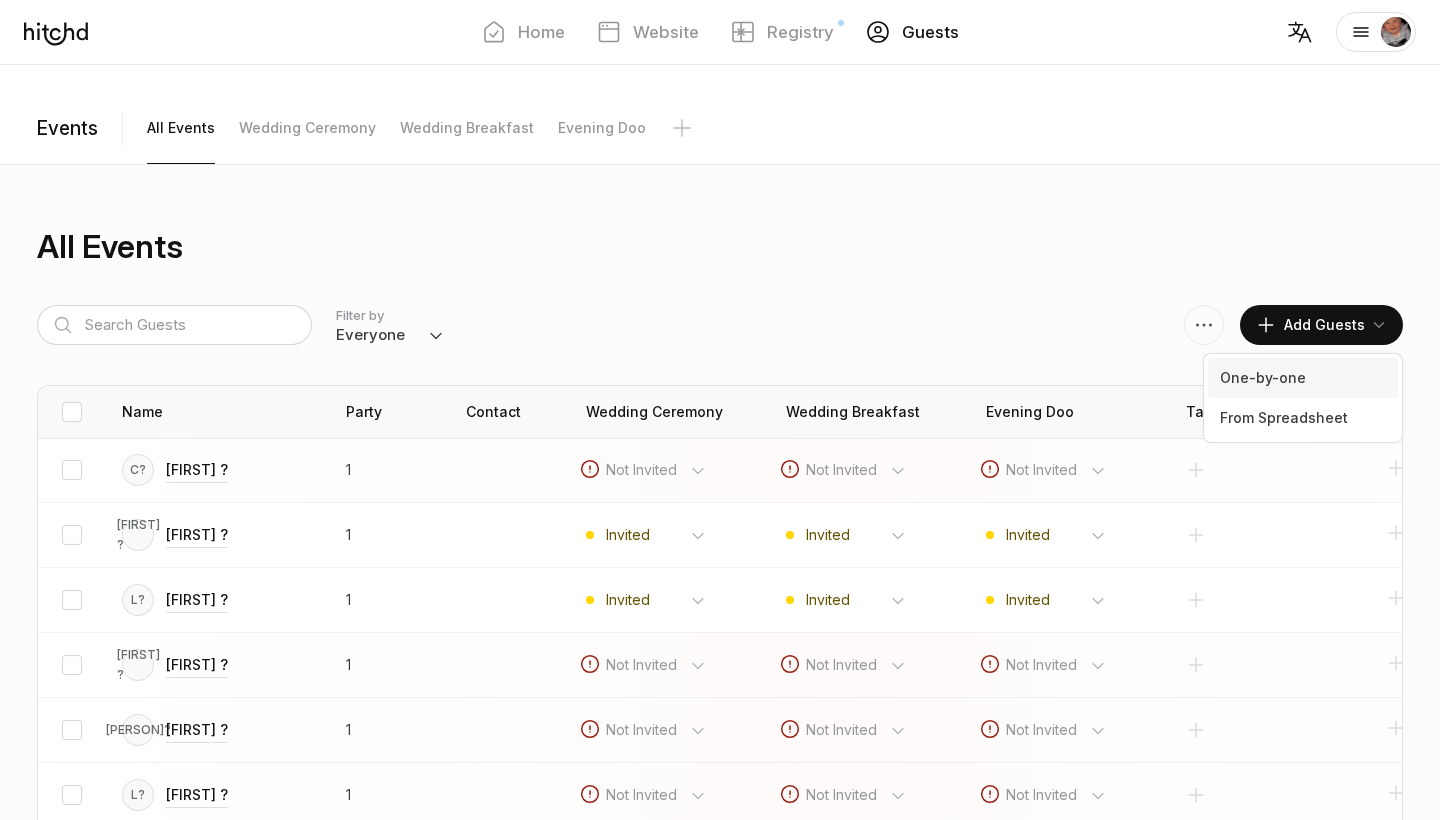 click on "One-by-one" at bounding box center (1303, 378) 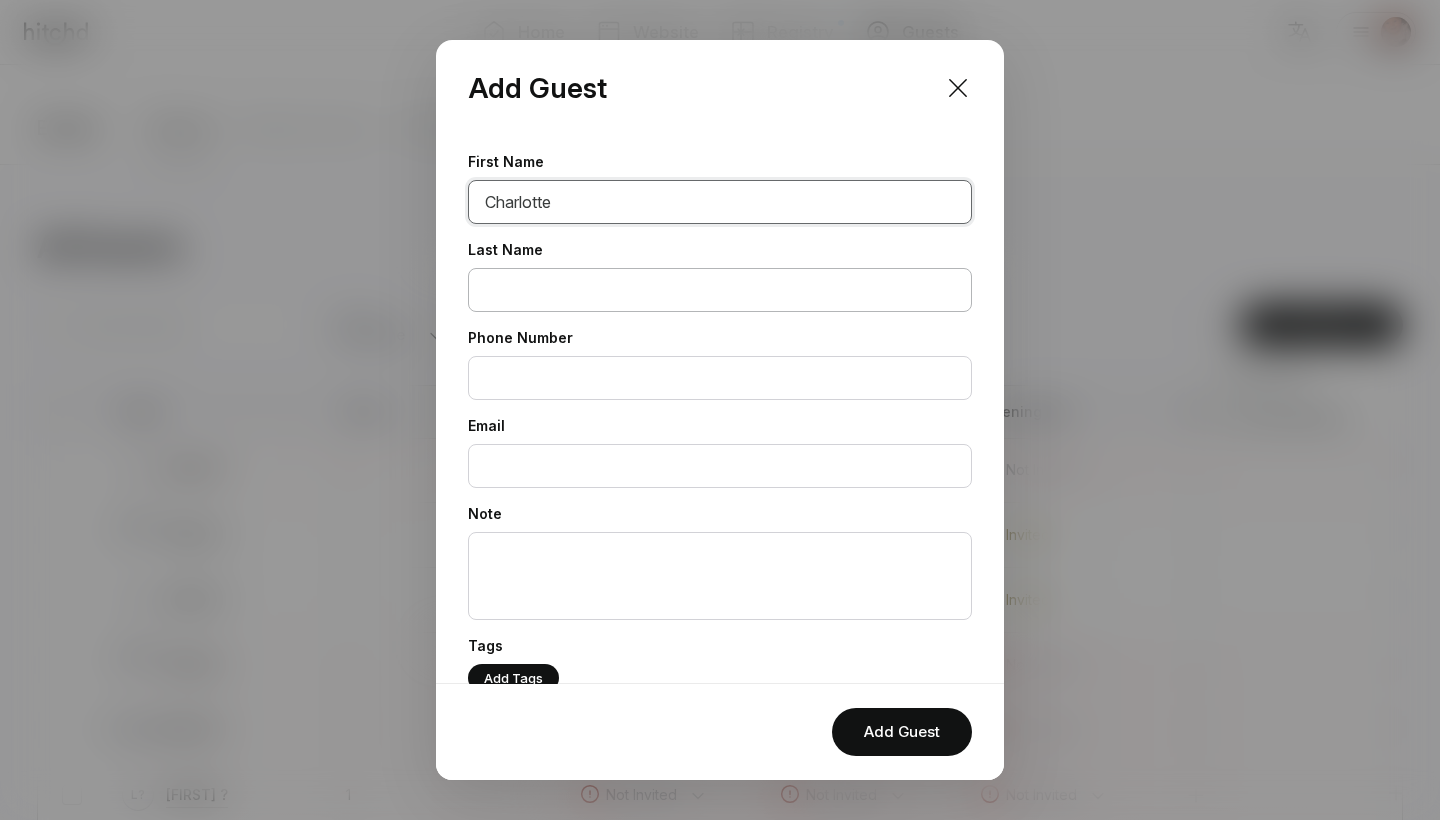 type on "Charlotte" 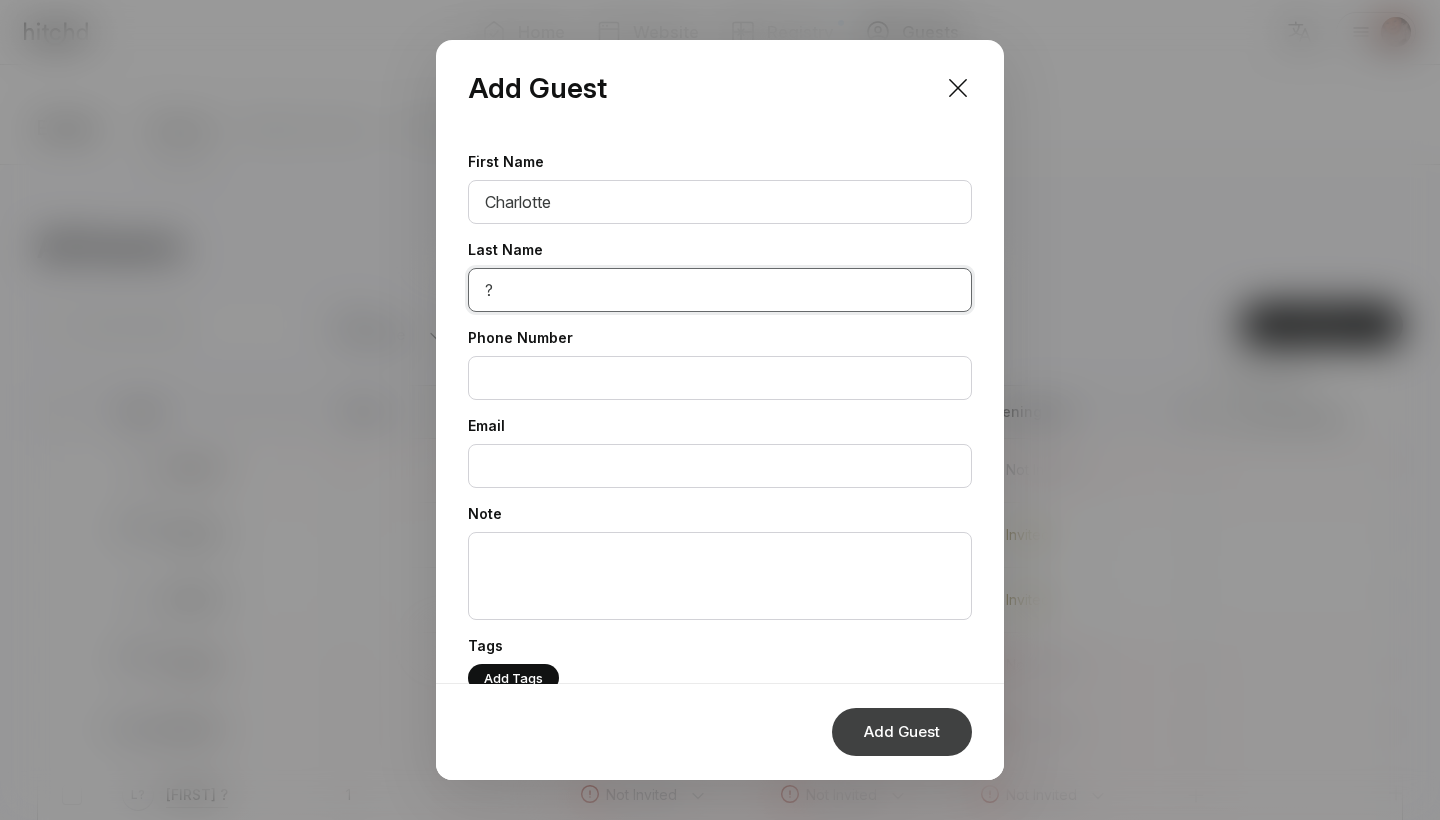 type on "?" 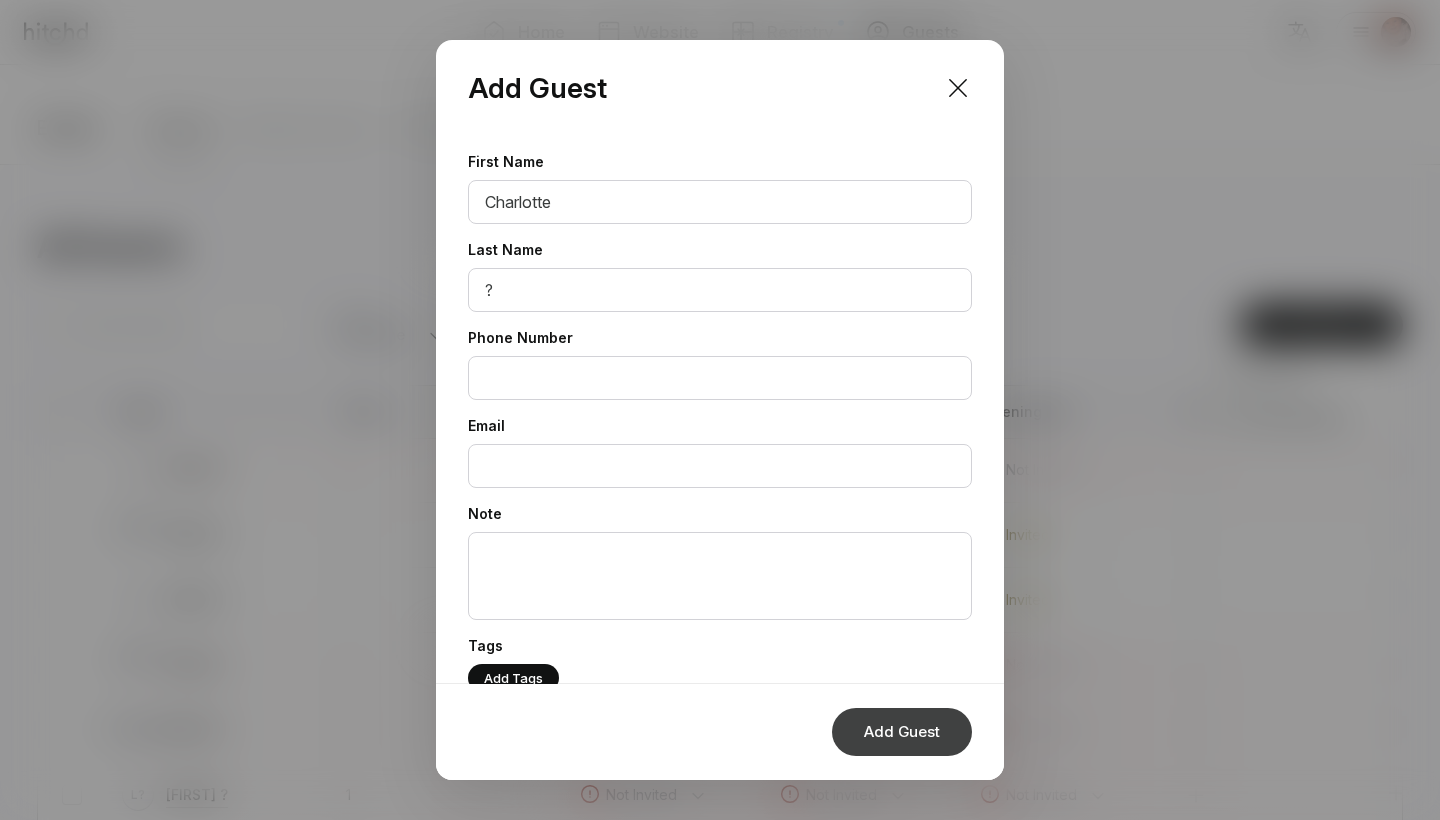 click on "Add Guest" at bounding box center (902, 732) 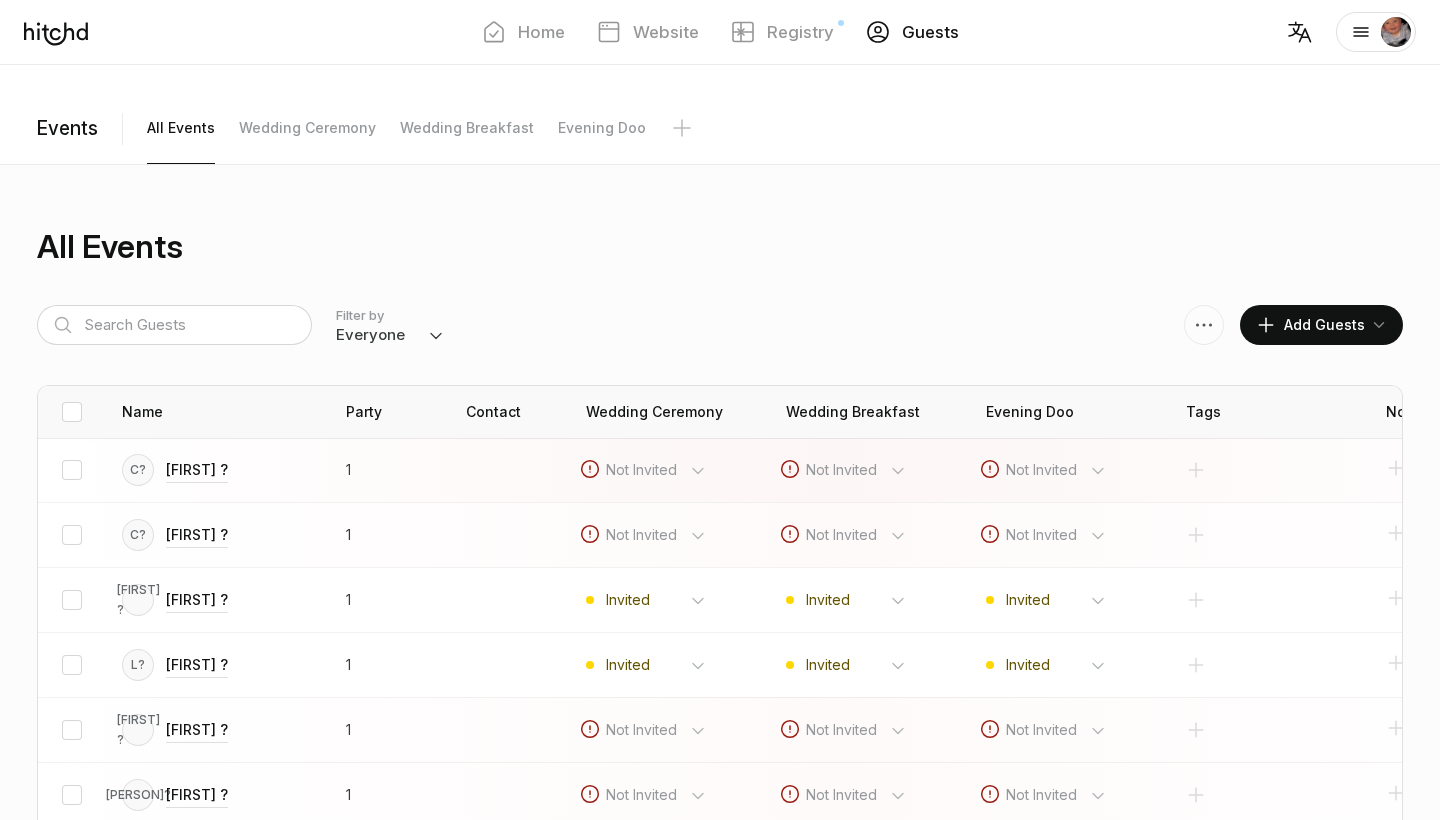 click on "Invited
Attending
Declined
Not Invited" at bounding box center [686, 470] 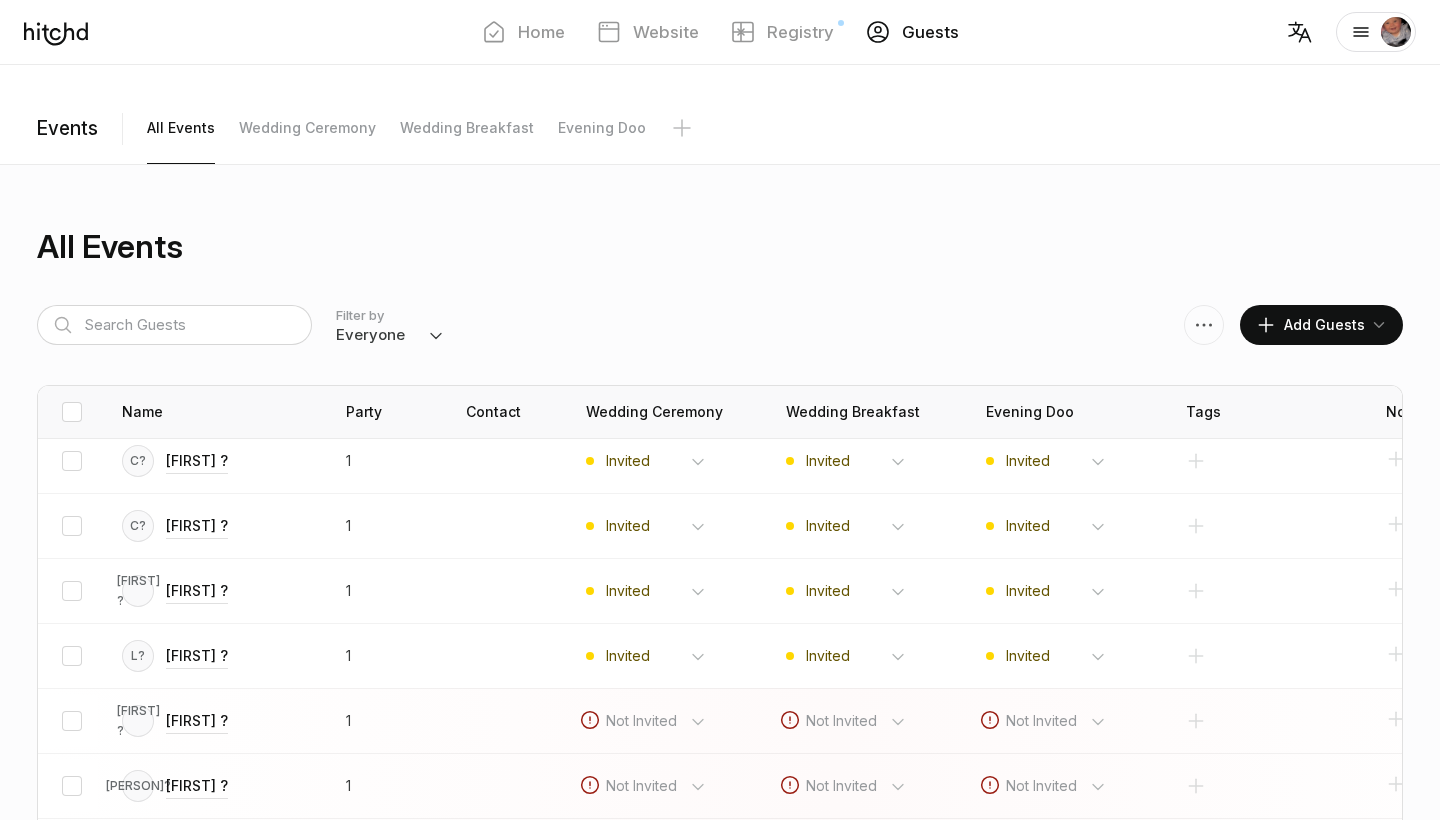 scroll, scrollTop: 9, scrollLeft: 0, axis: vertical 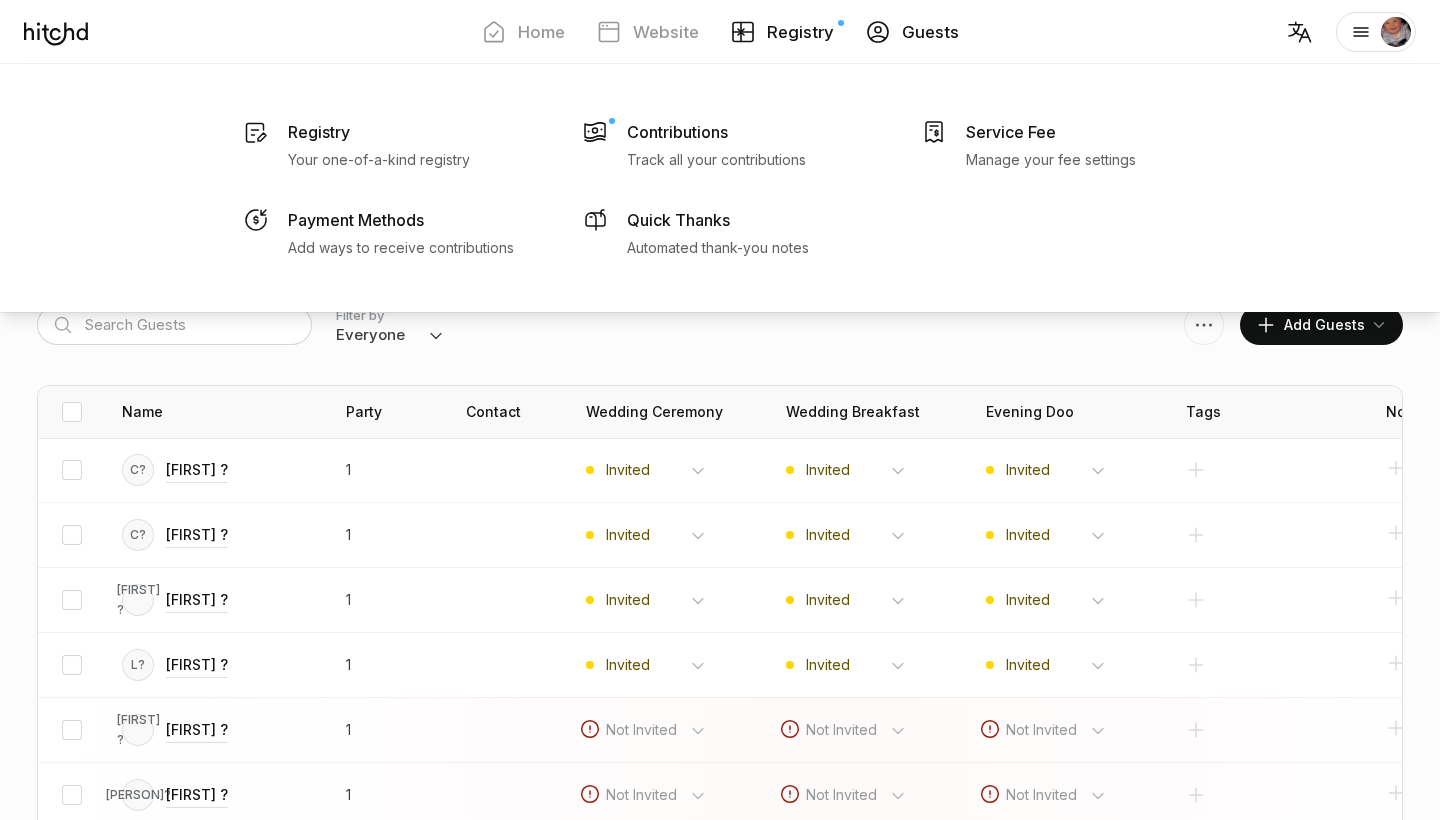 click on "Registry" at bounding box center [800, 32] 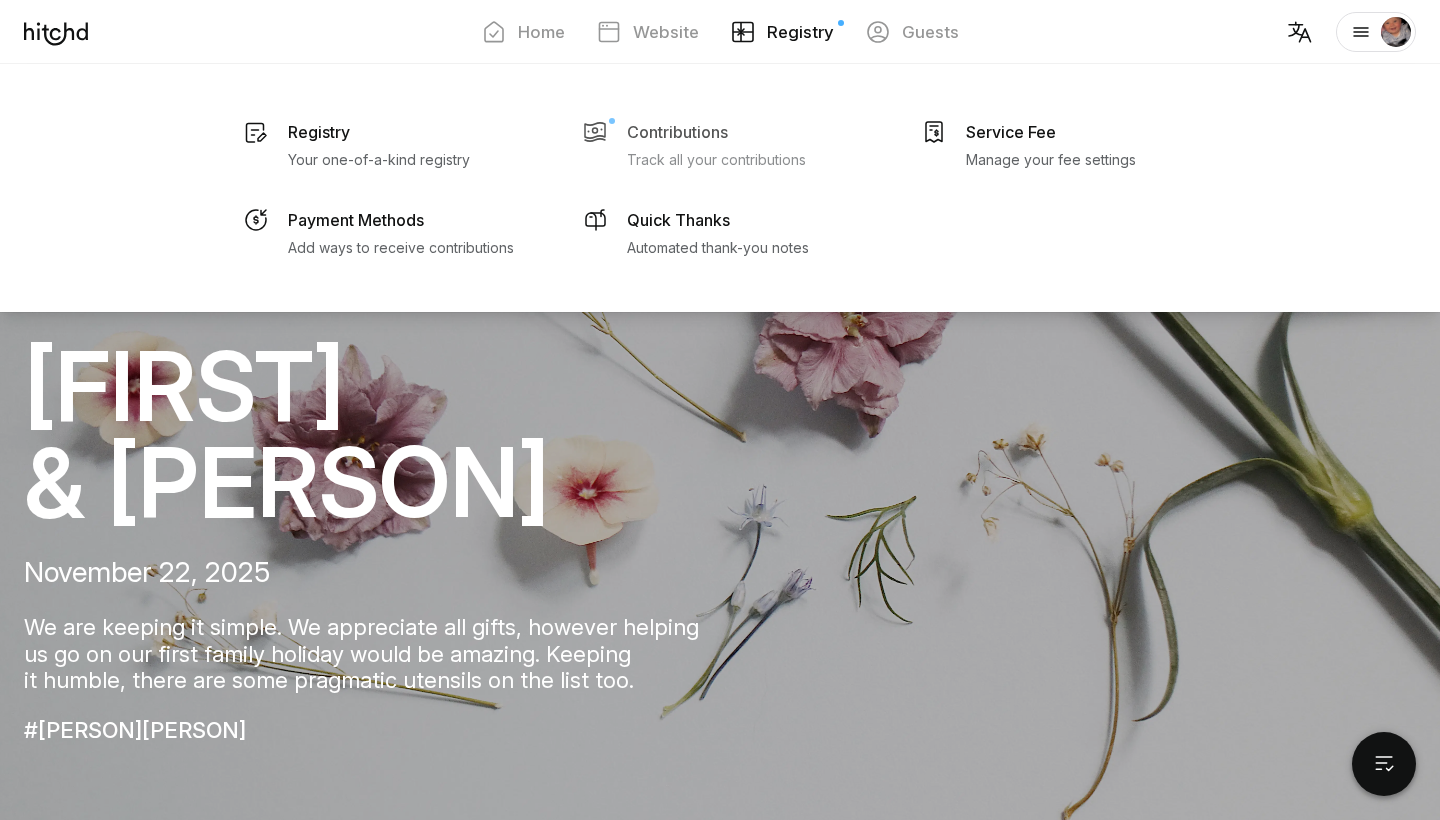 click on "Track all your contributions" at bounding box center [379, 160] 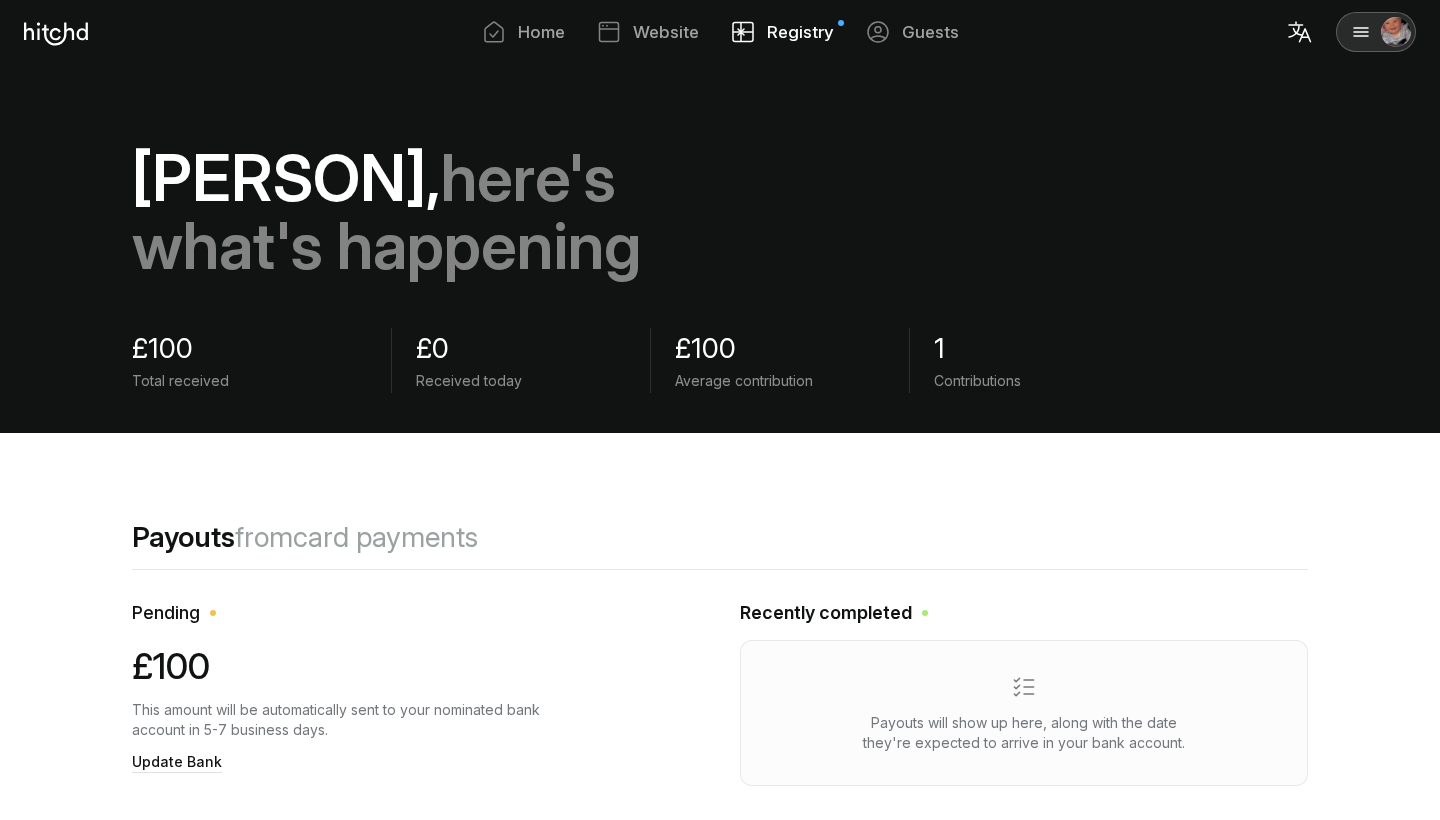 scroll, scrollTop: 0, scrollLeft: 0, axis: both 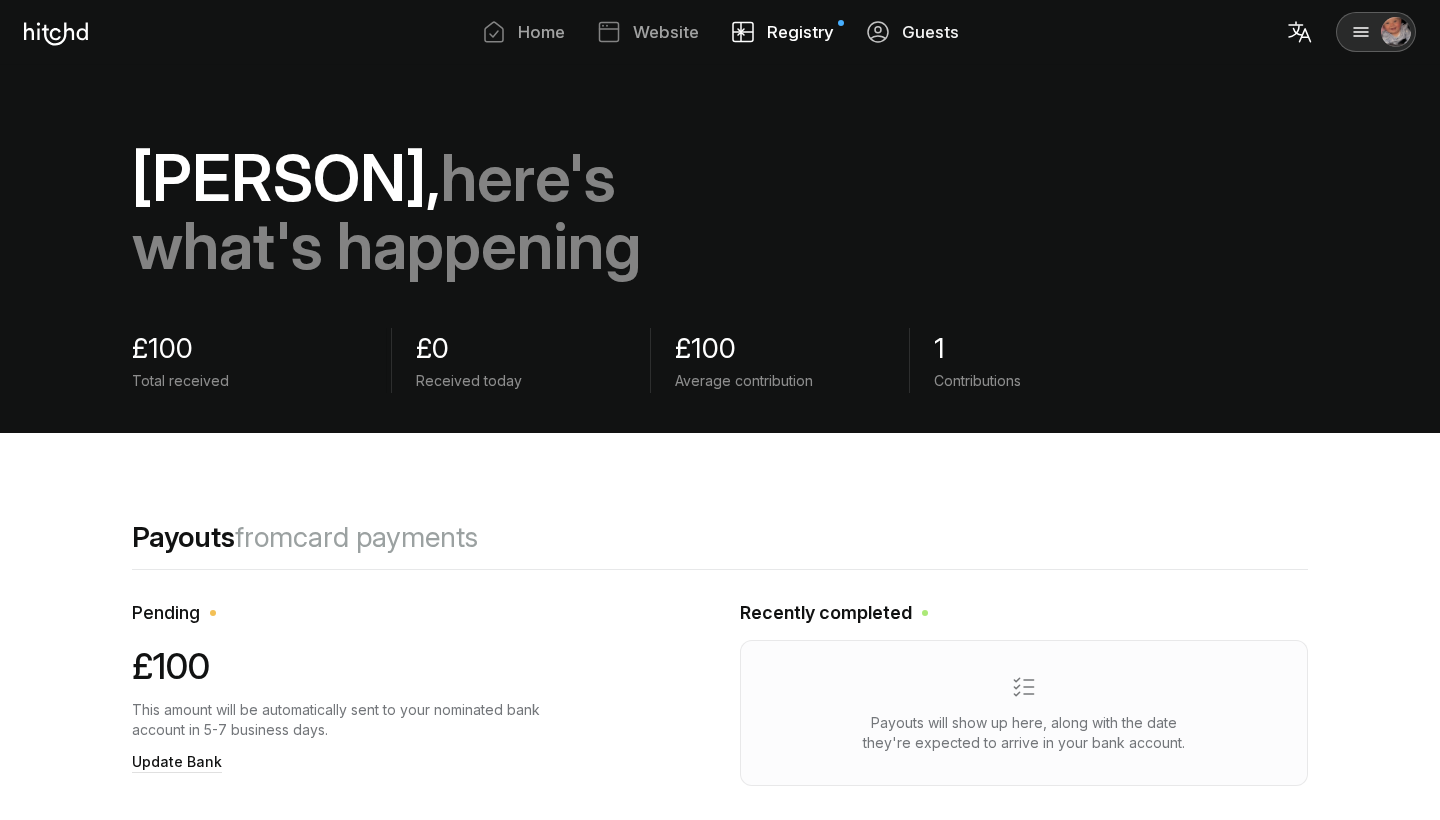 click on "Guests" at bounding box center [930, 32] 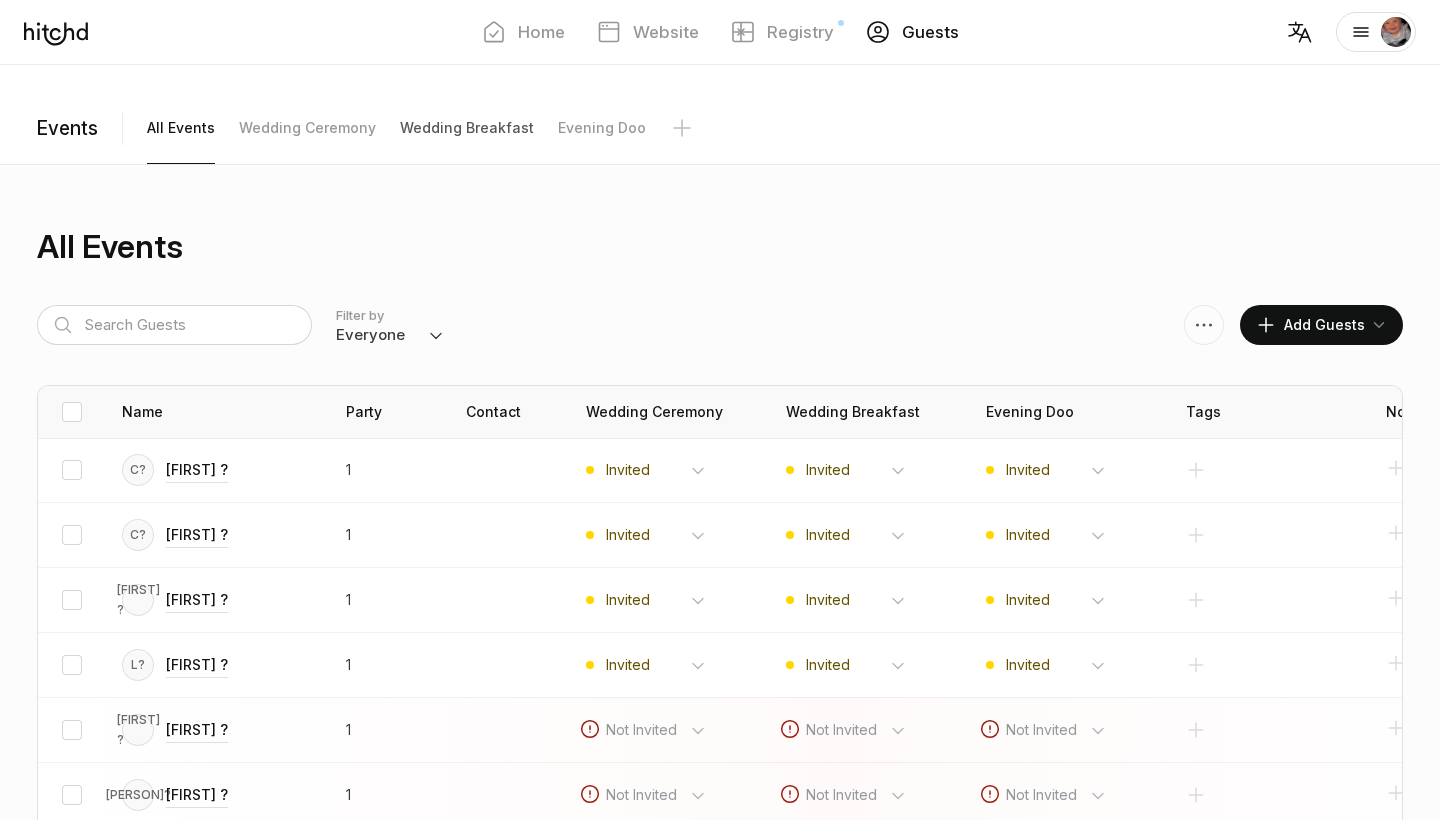 click on "Wedding Breakfast" at bounding box center [181, 128] 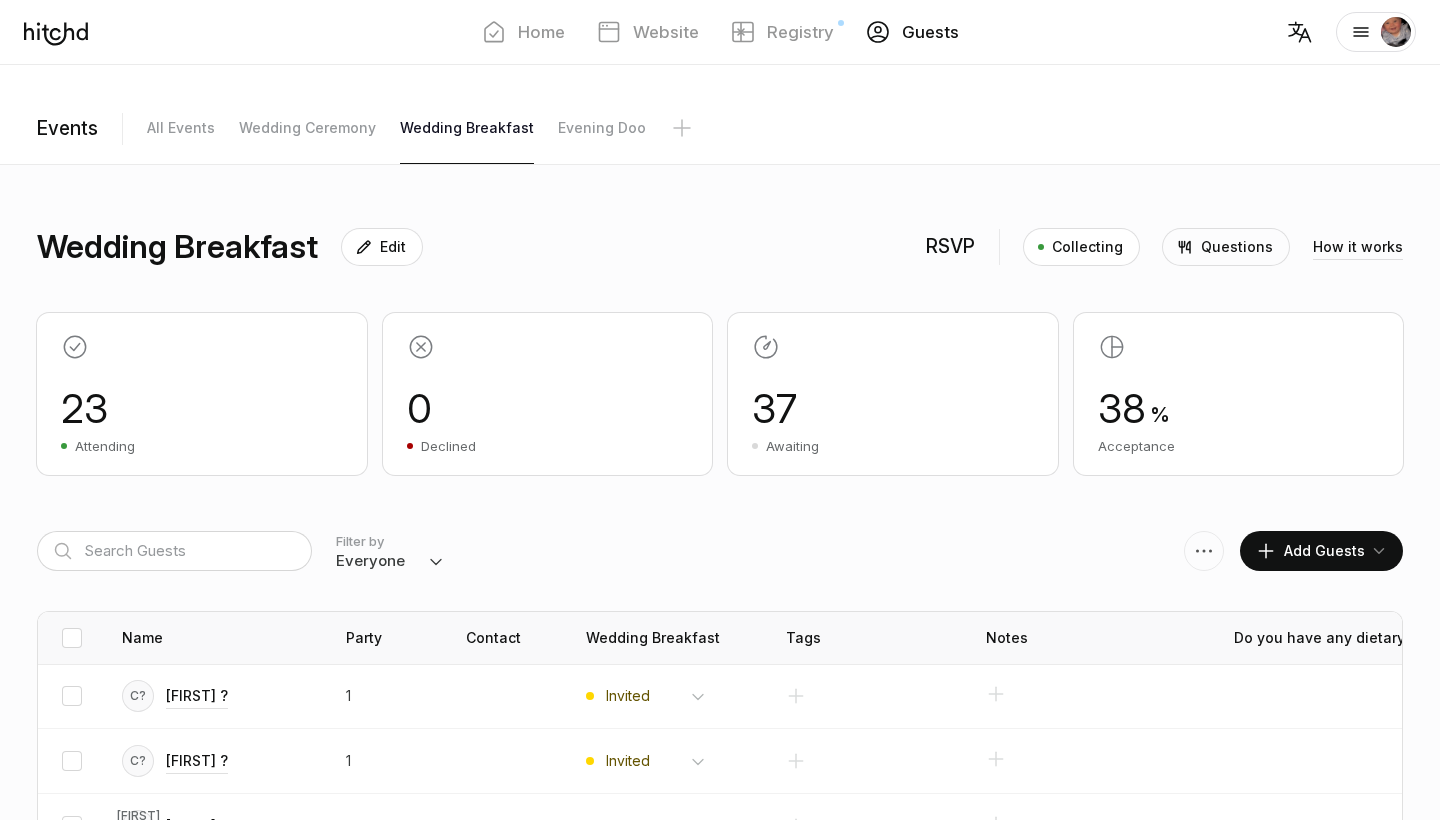 click on "Collecting" at bounding box center (1087, 247) 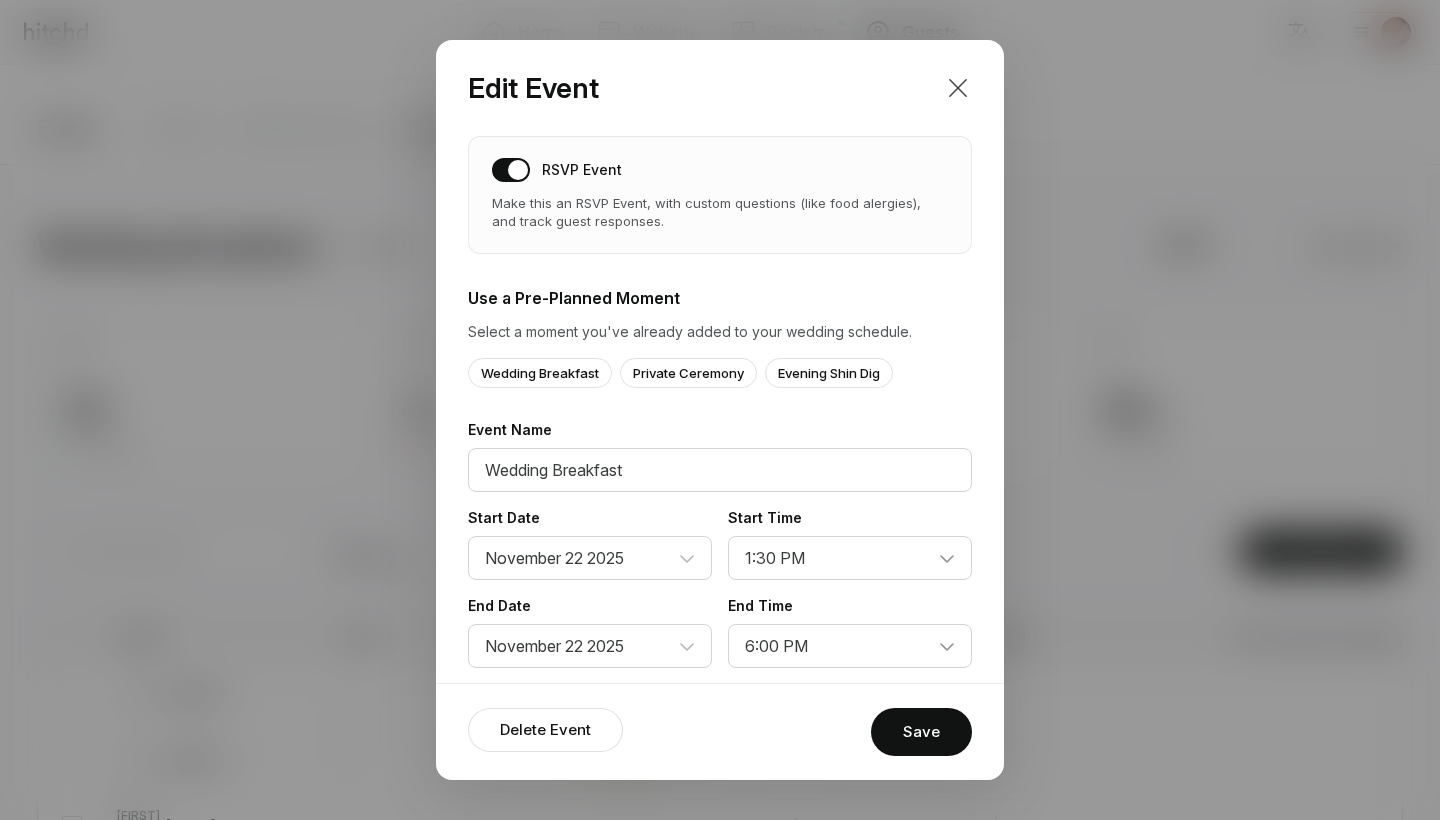 scroll, scrollTop: 0, scrollLeft: 0, axis: both 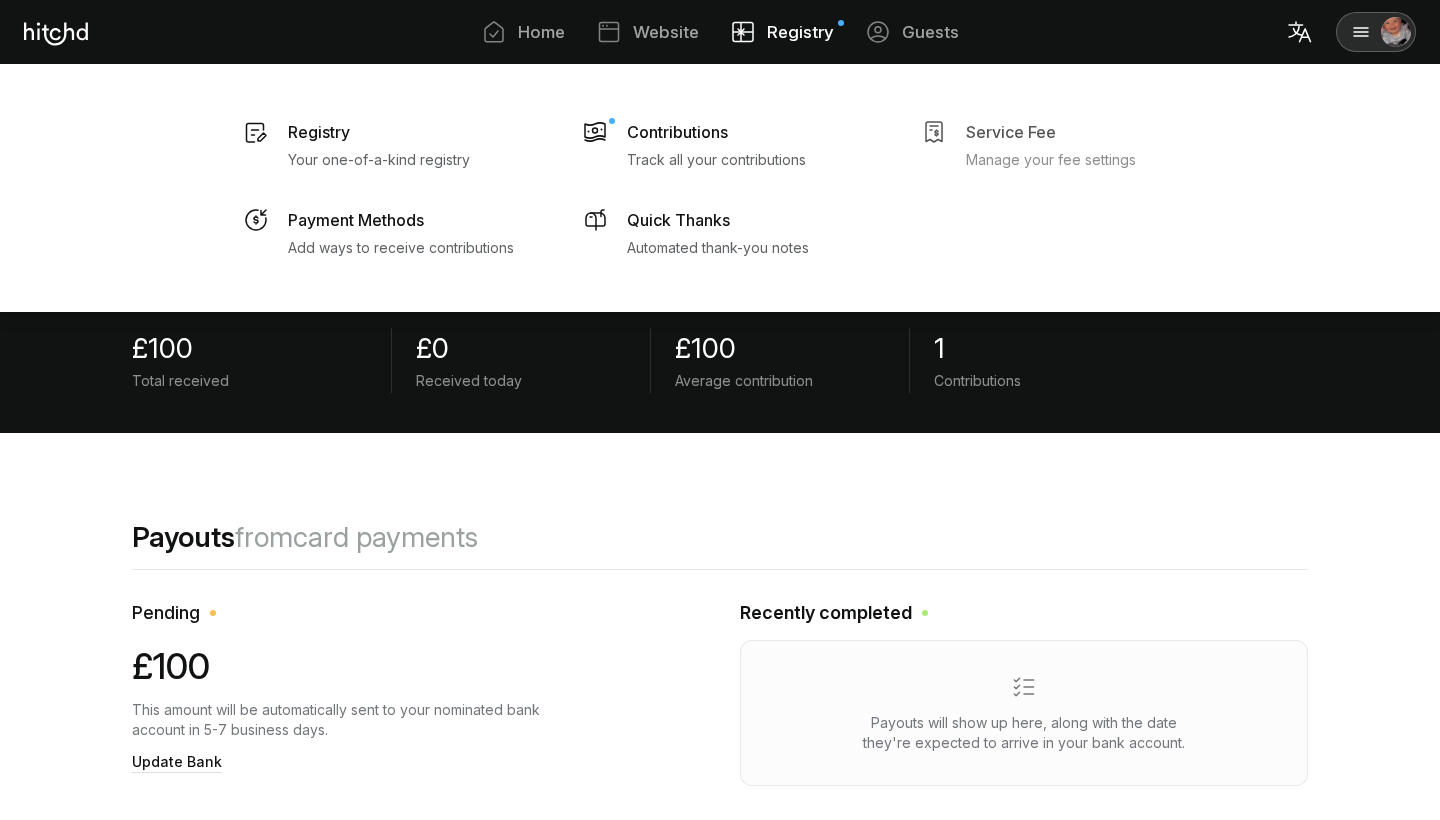 click on "Service Fee" at bounding box center (319, 132) 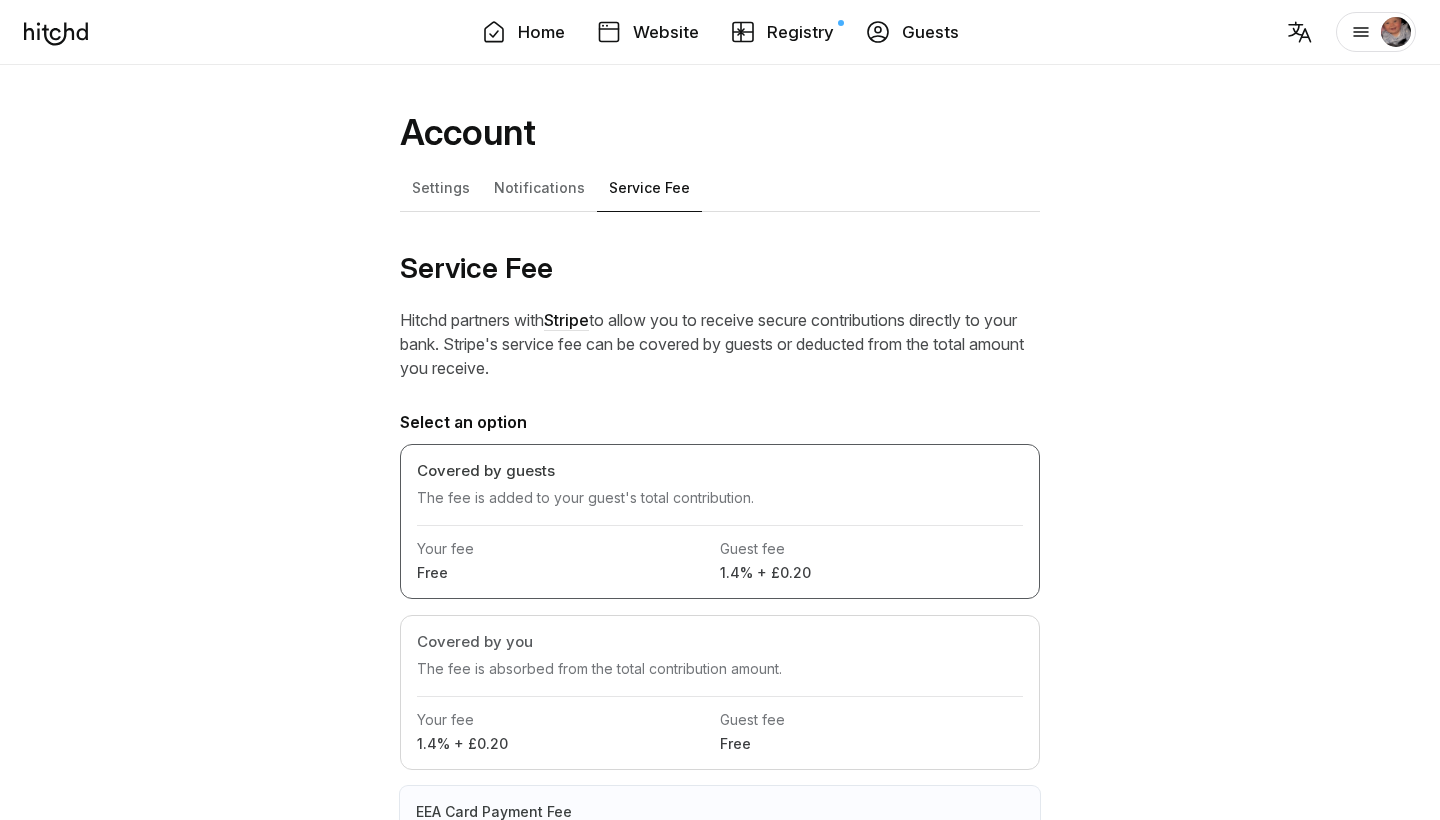scroll, scrollTop: 0, scrollLeft: 0, axis: both 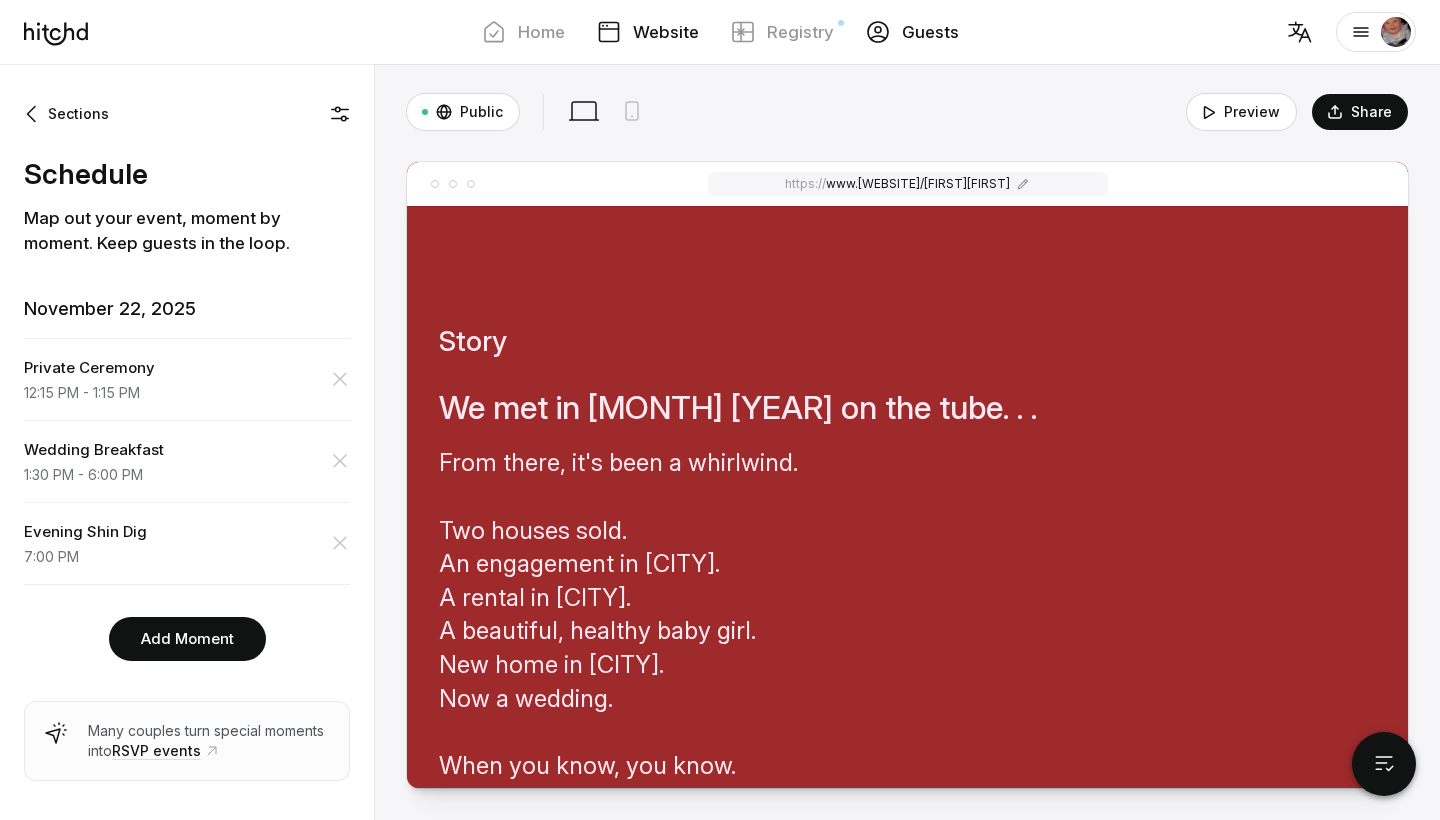 click on "Guests" at bounding box center [930, 32] 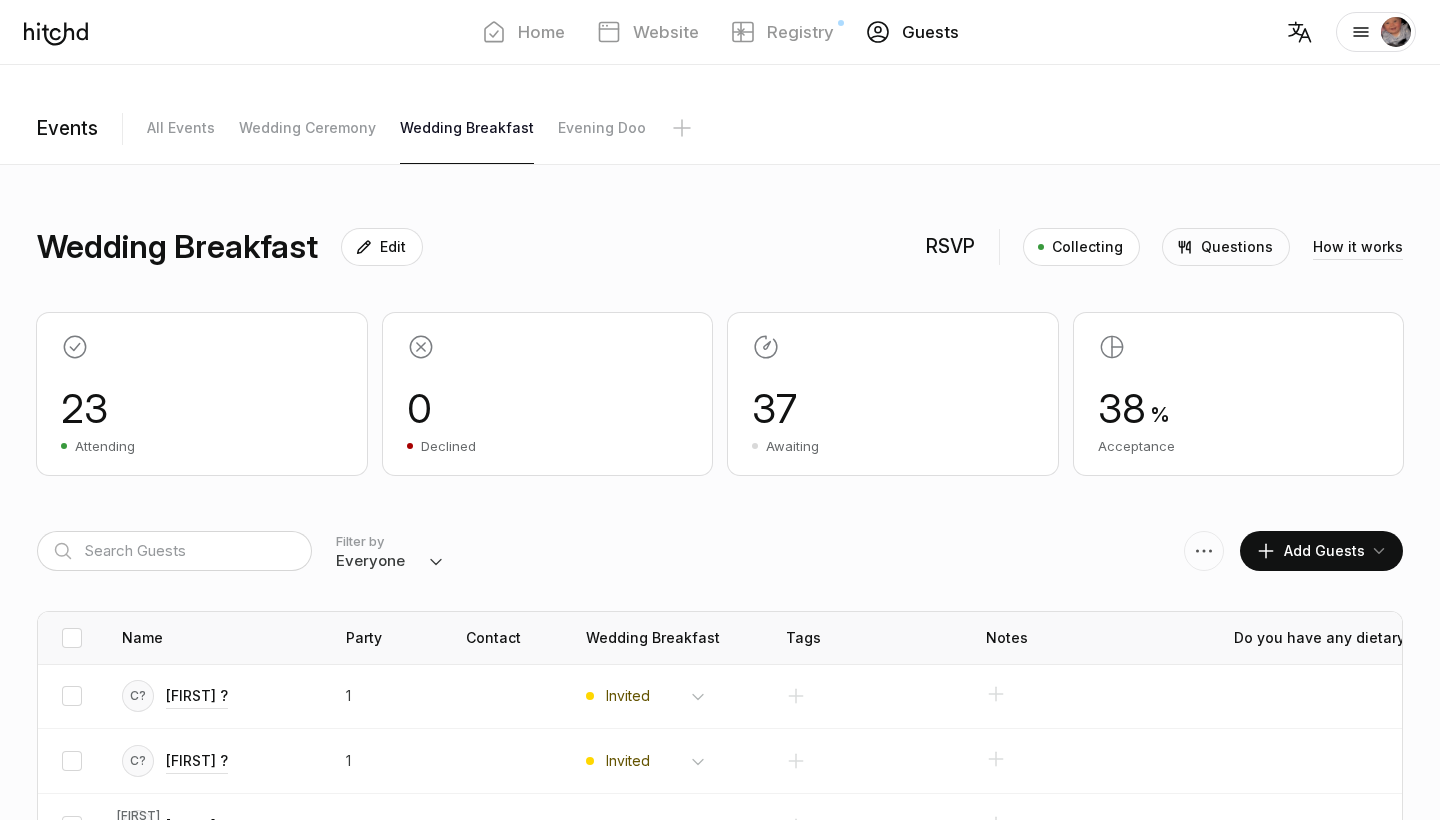 click on "37
Awaiting" at bounding box center (893, 394) 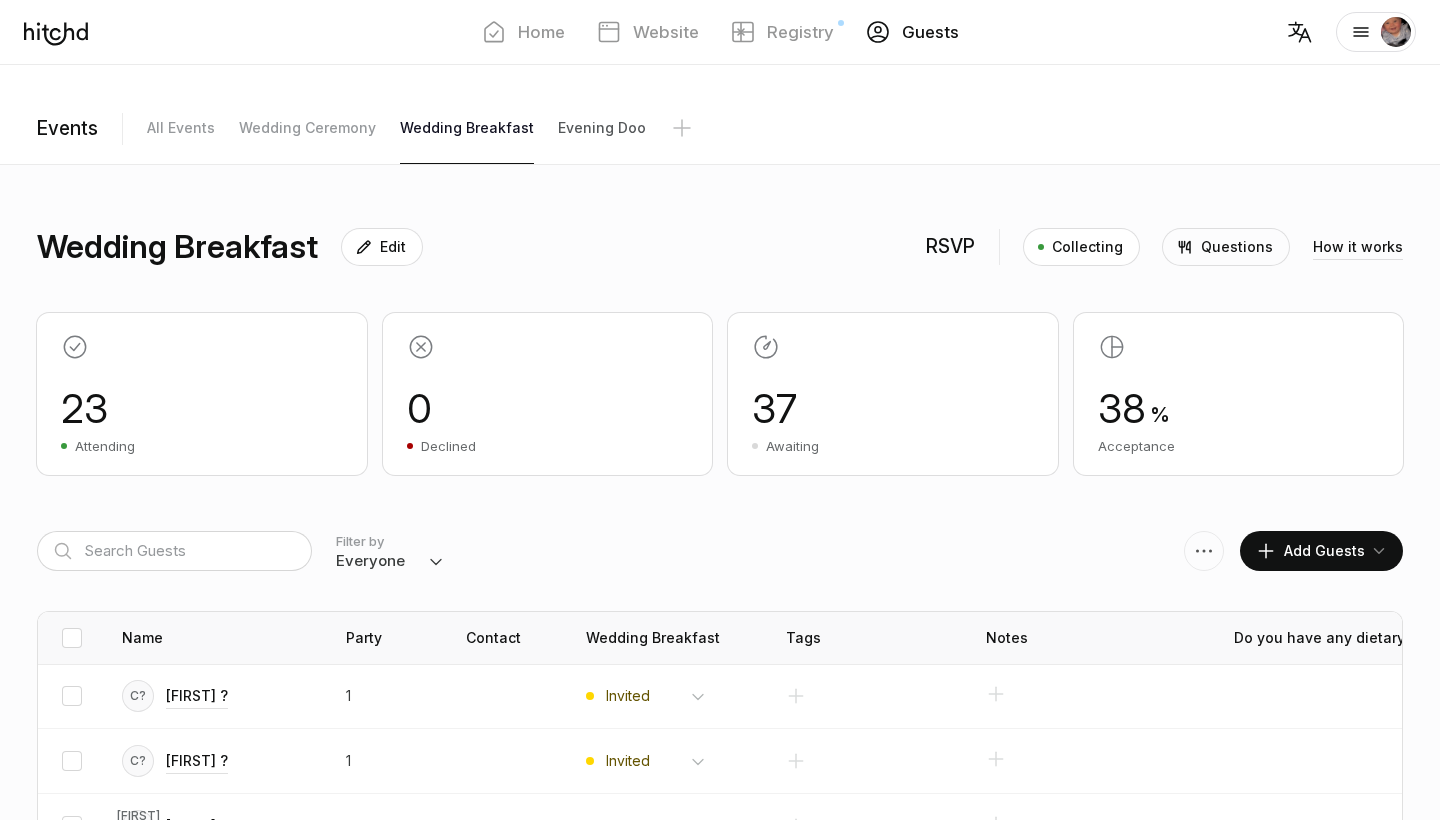 click on "Evening Doo" at bounding box center [181, 128] 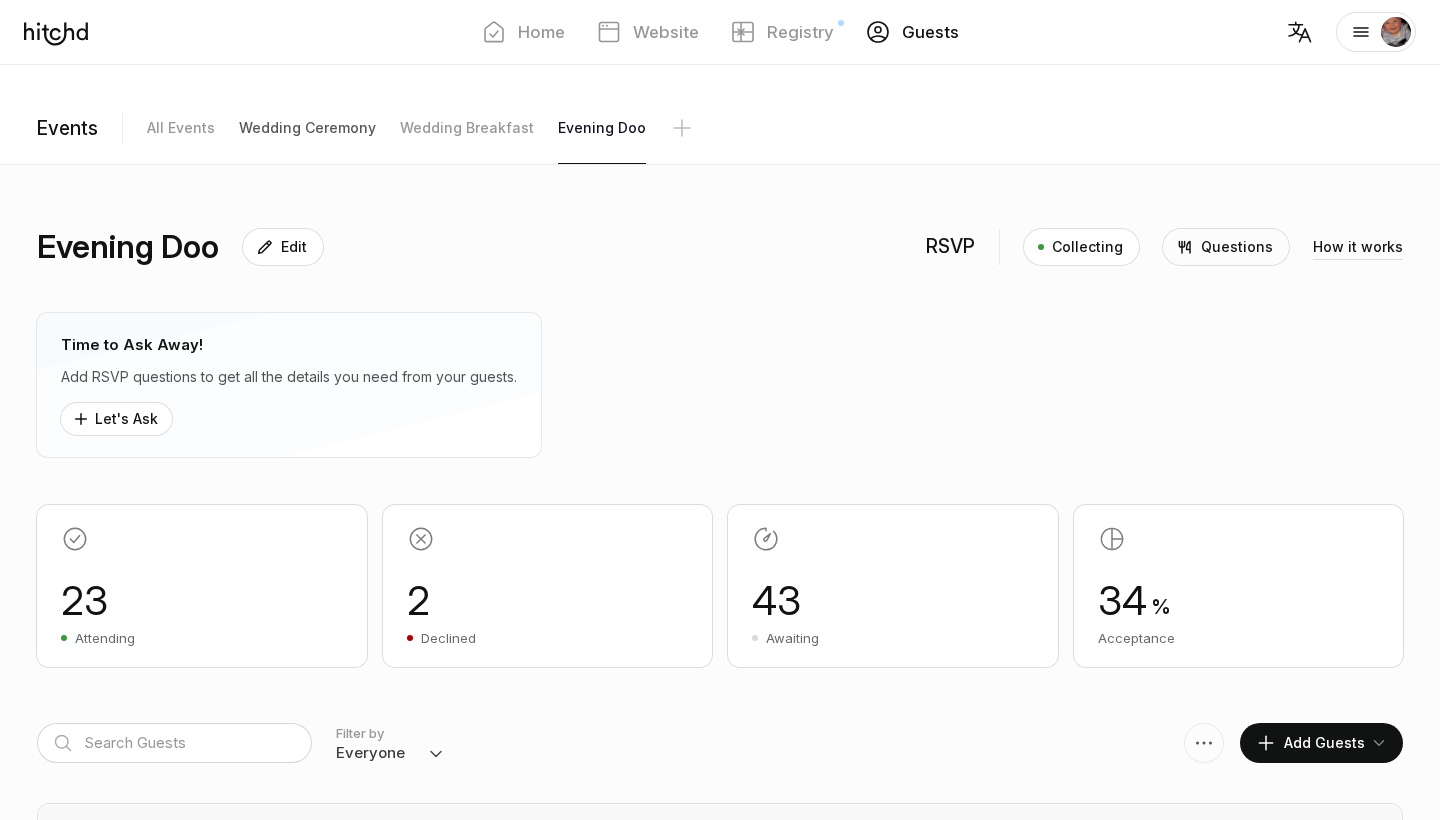 scroll, scrollTop: 0, scrollLeft: 0, axis: both 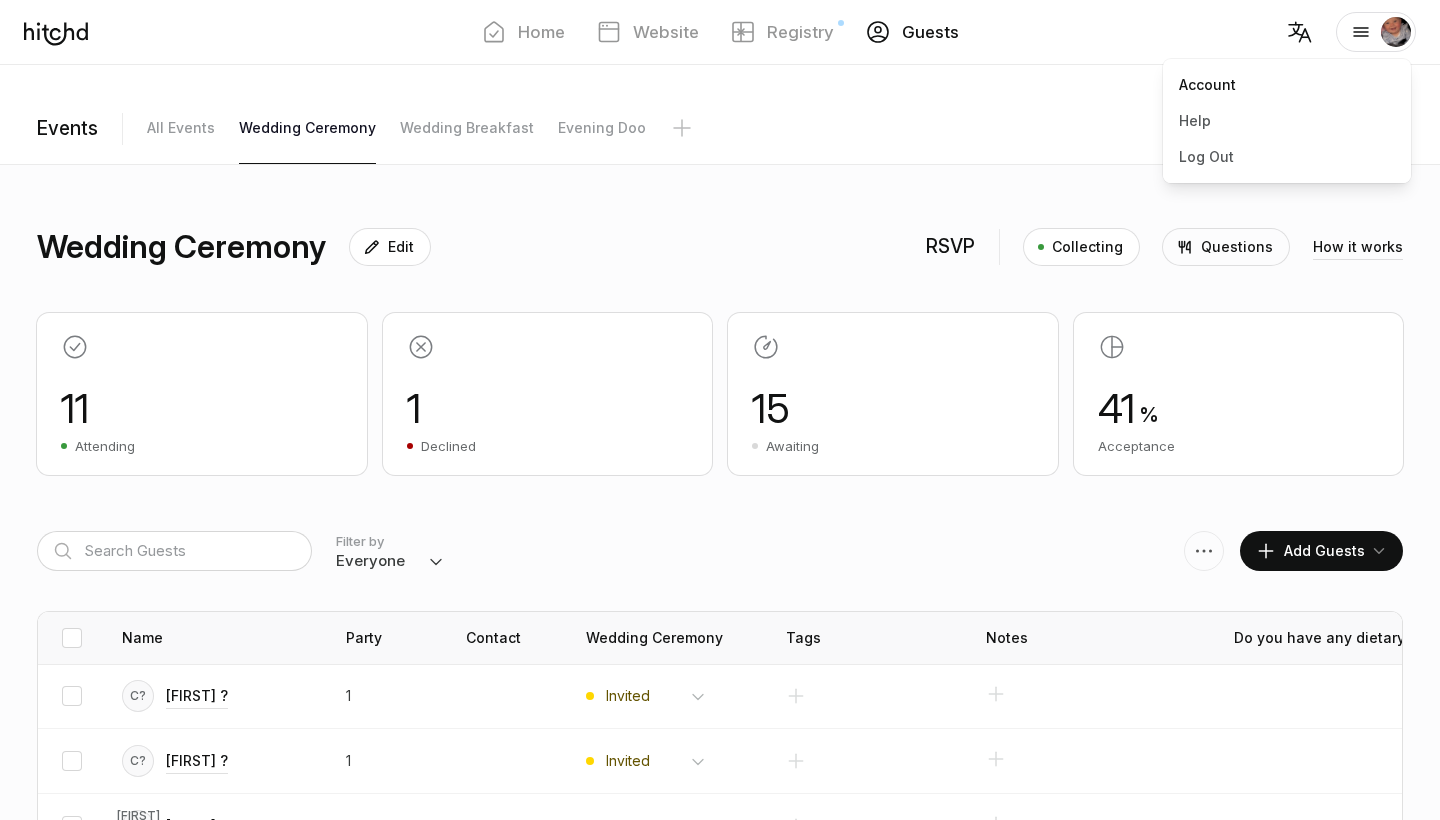 click on "Account" at bounding box center [1287, 85] 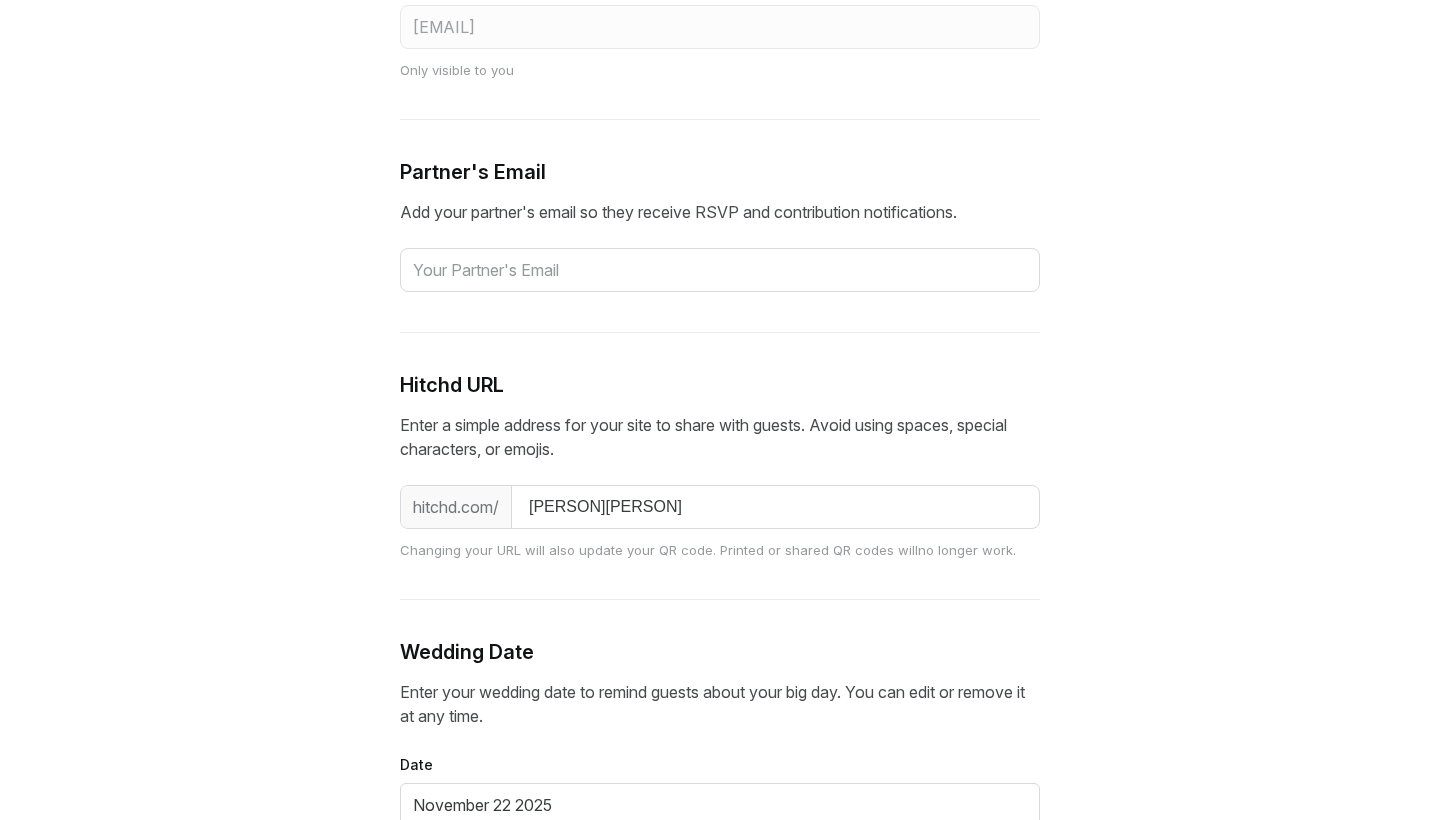scroll, scrollTop: 647, scrollLeft: 0, axis: vertical 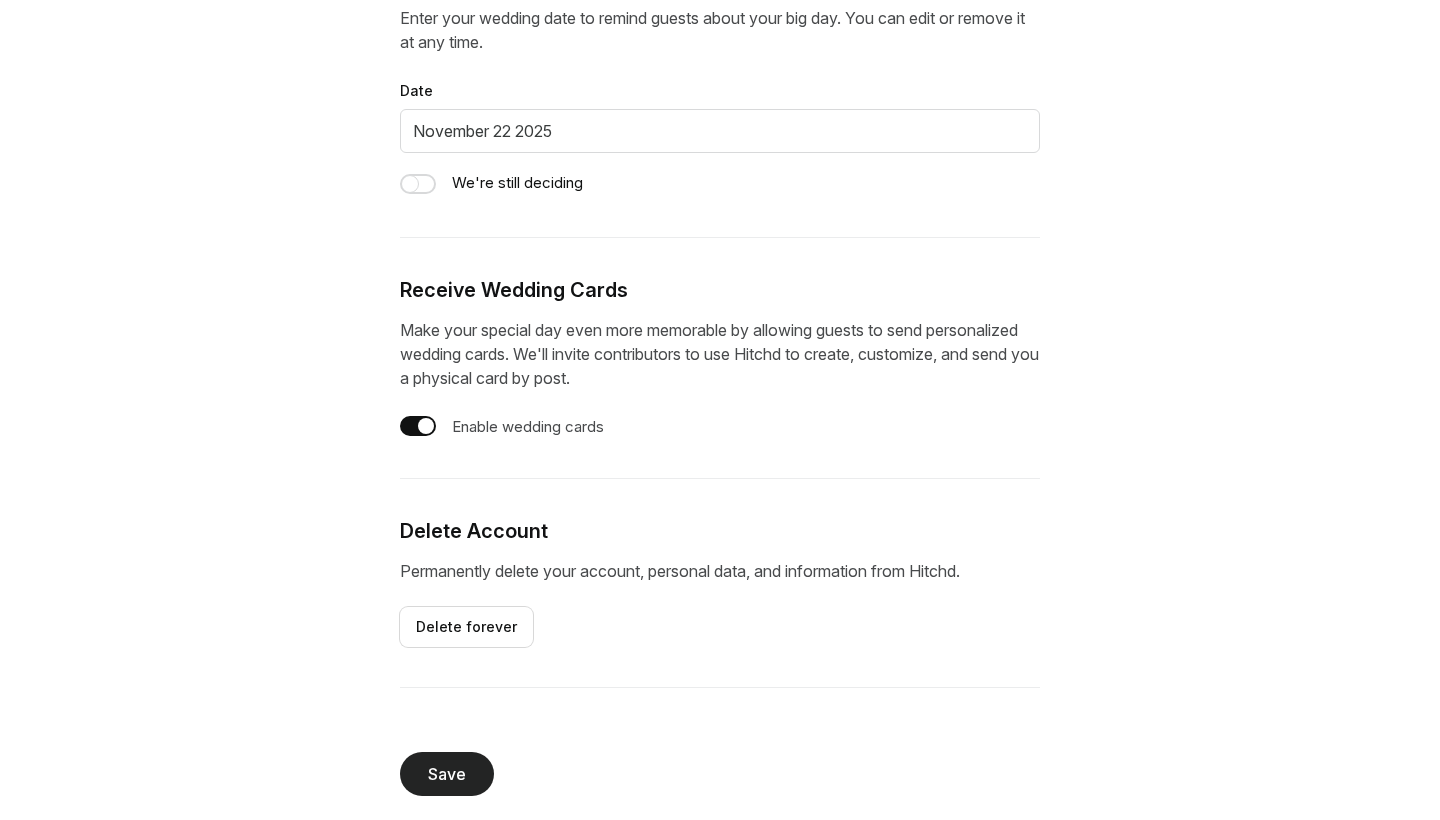 type on "[EMAIL]" 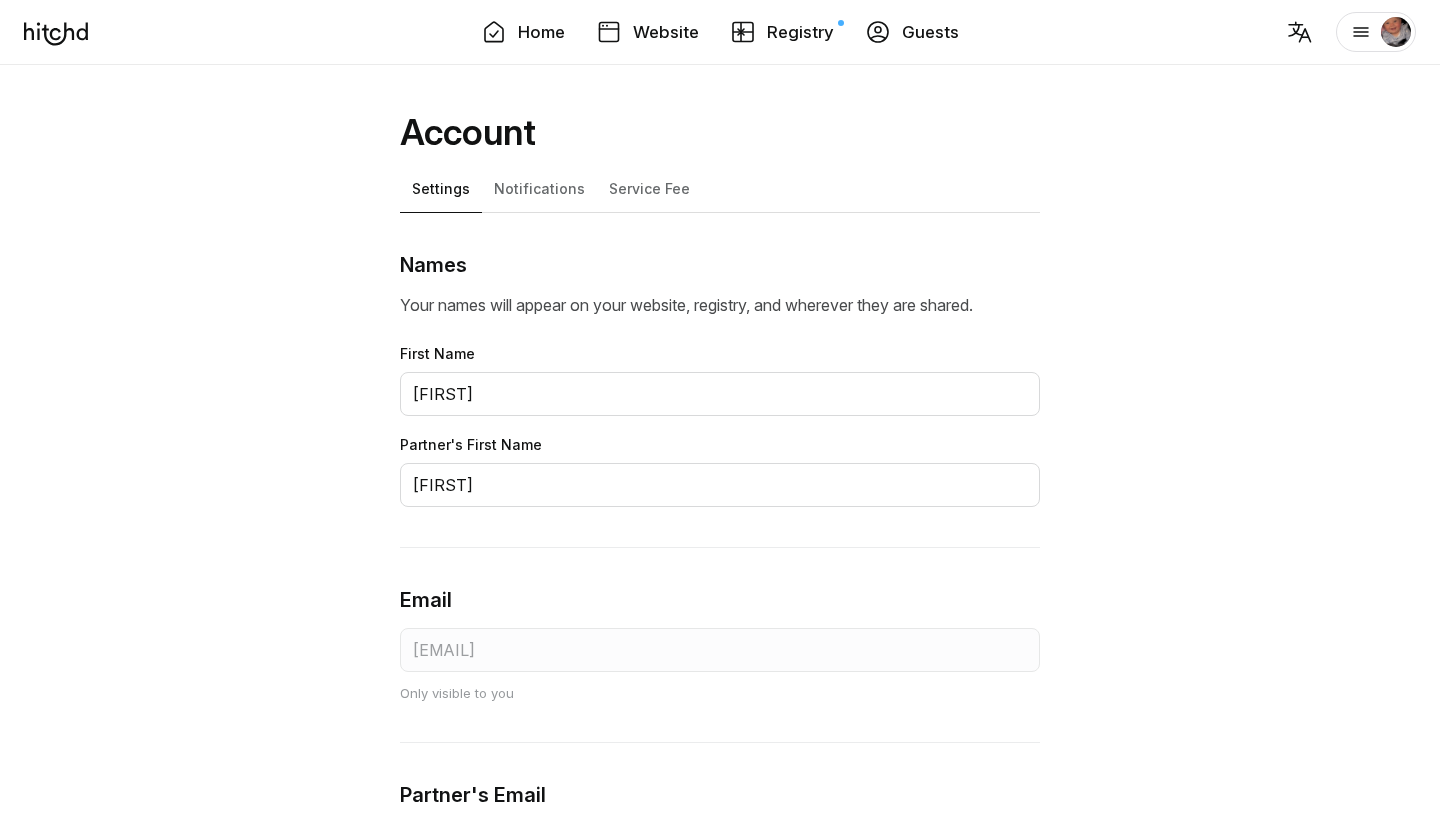 scroll, scrollTop: 0, scrollLeft: 0, axis: both 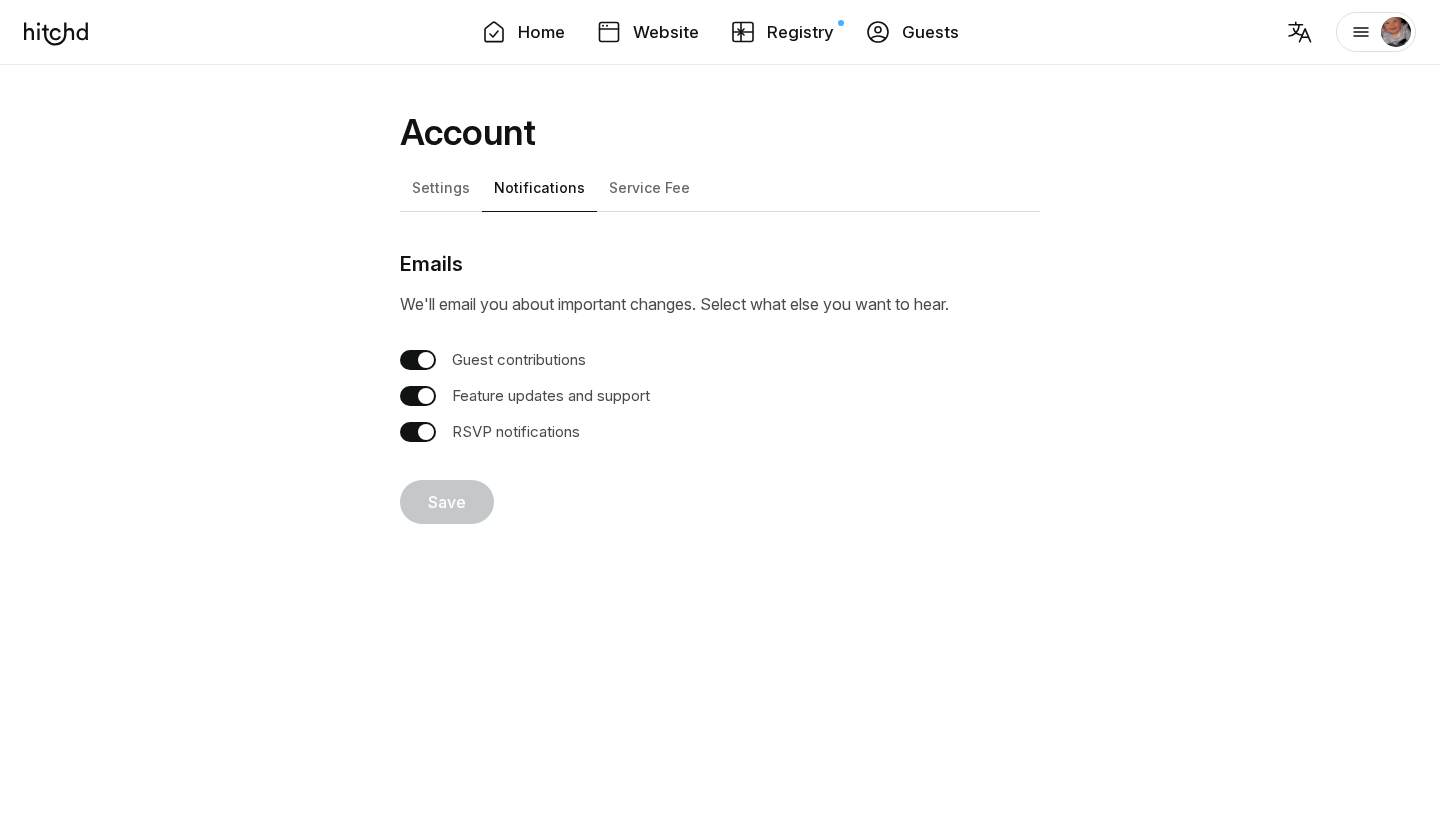 click on "Guests" at bounding box center [912, 32] 